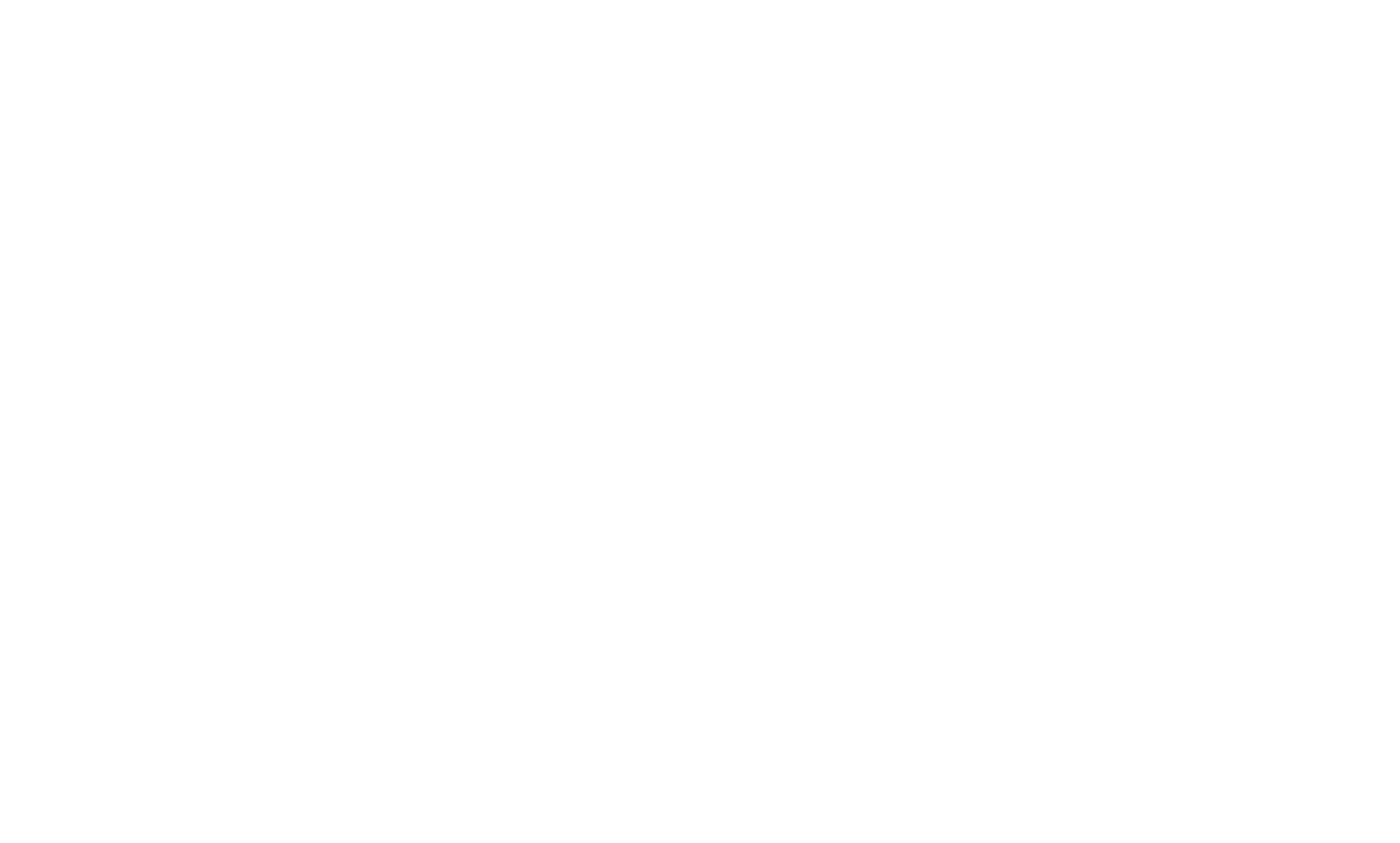 scroll, scrollTop: 0, scrollLeft: 0, axis: both 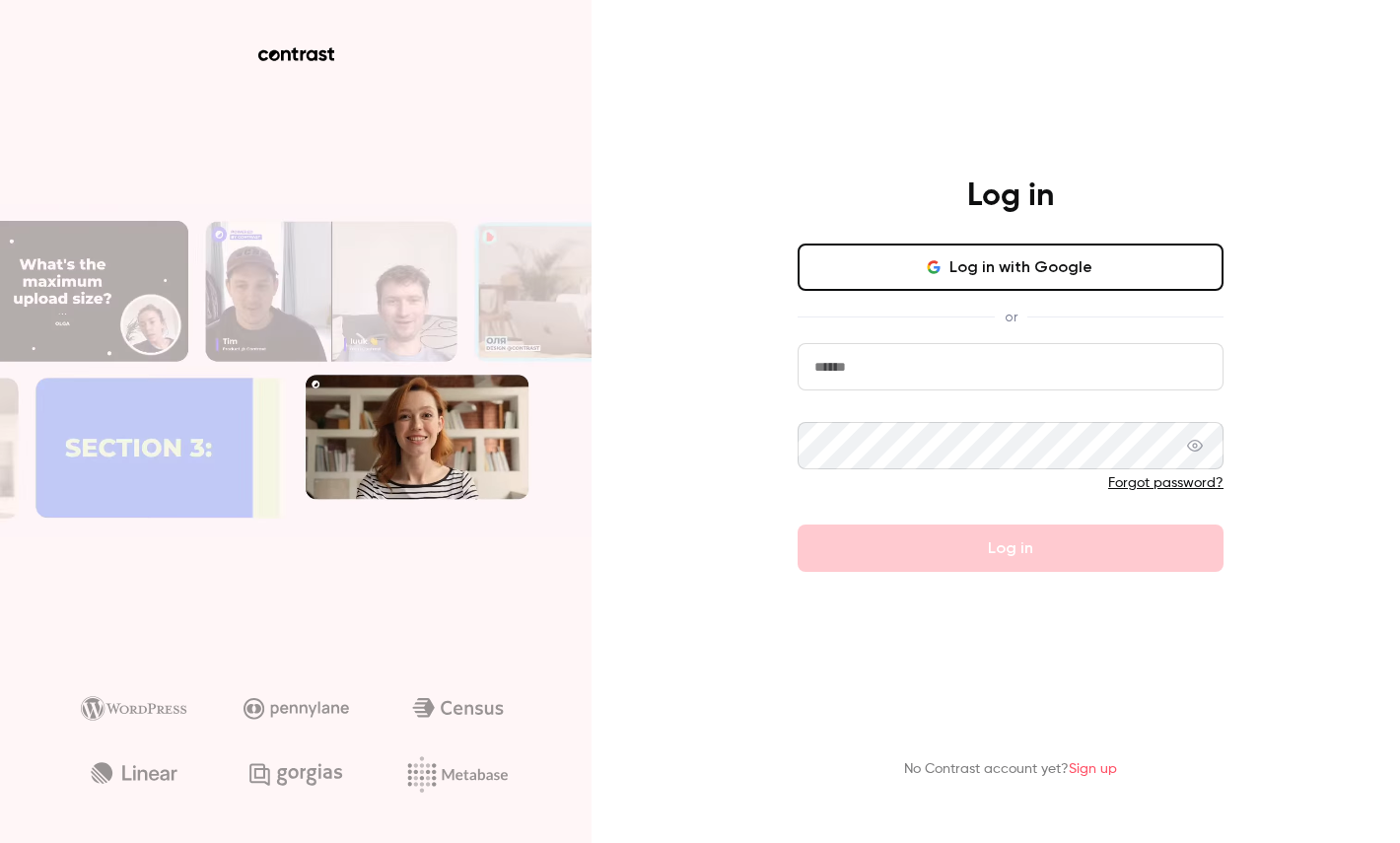 click on "Log in with Google" at bounding box center [1011, 267] 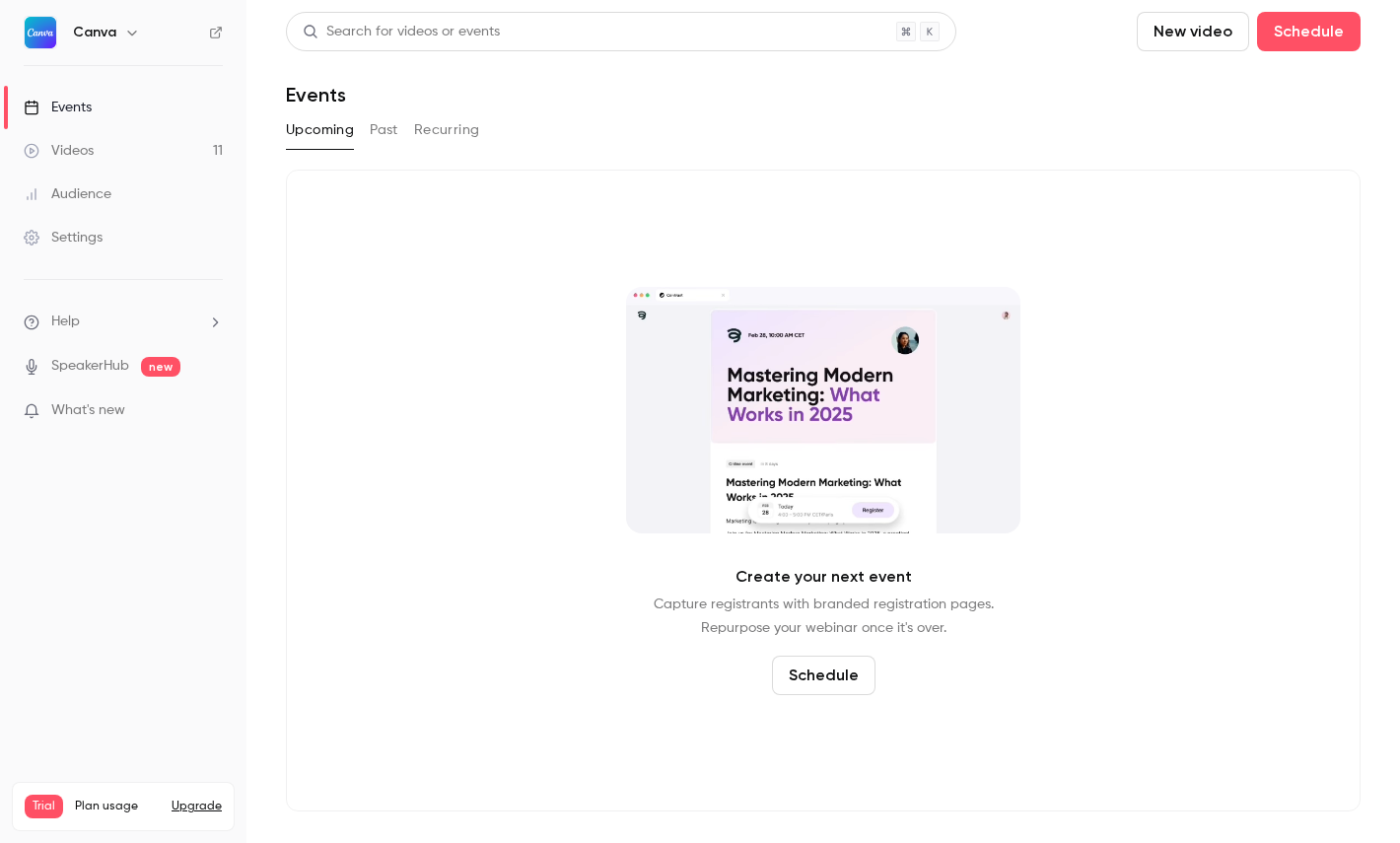 click 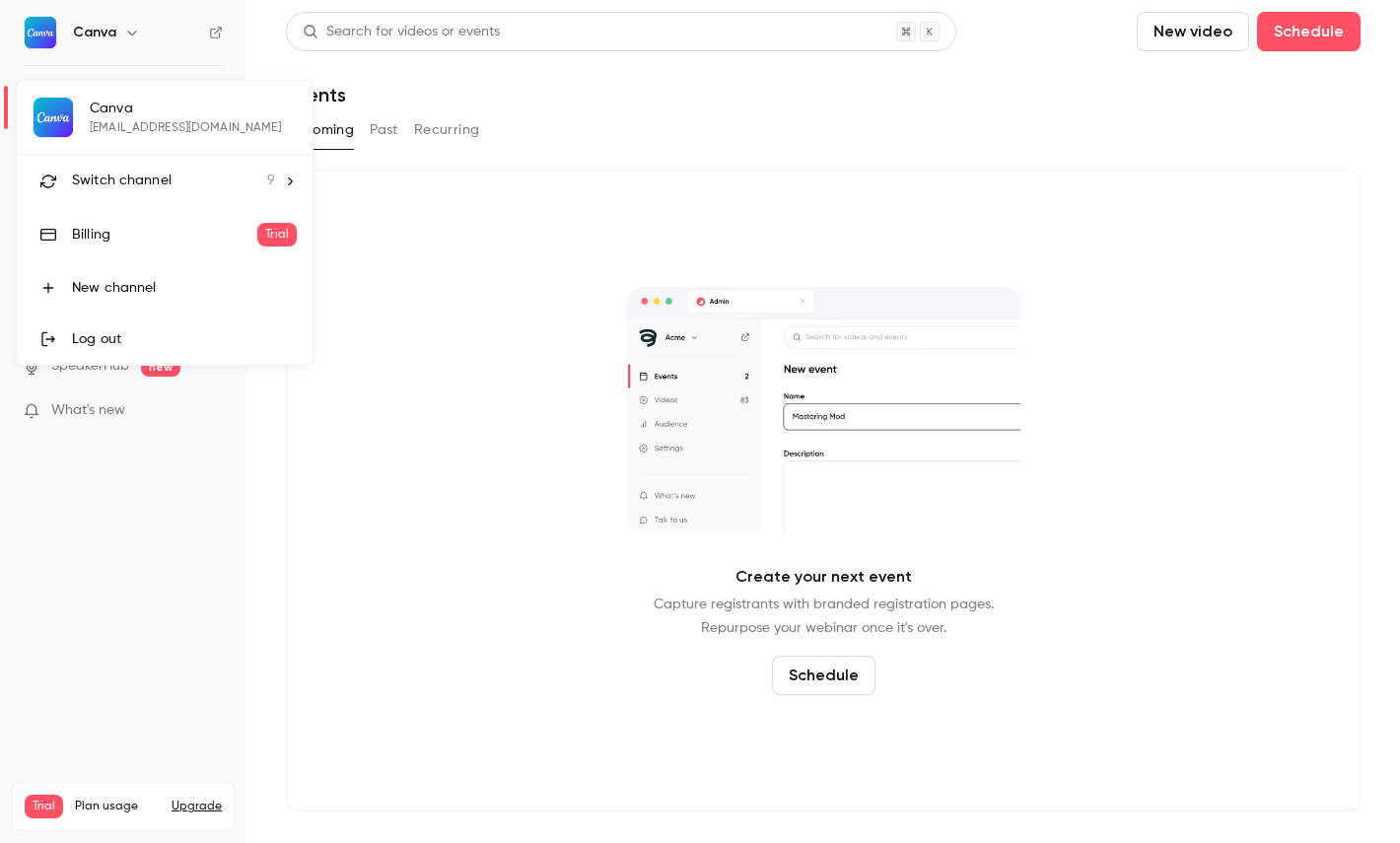 click on "Switch channel 9" at bounding box center [165, 180] 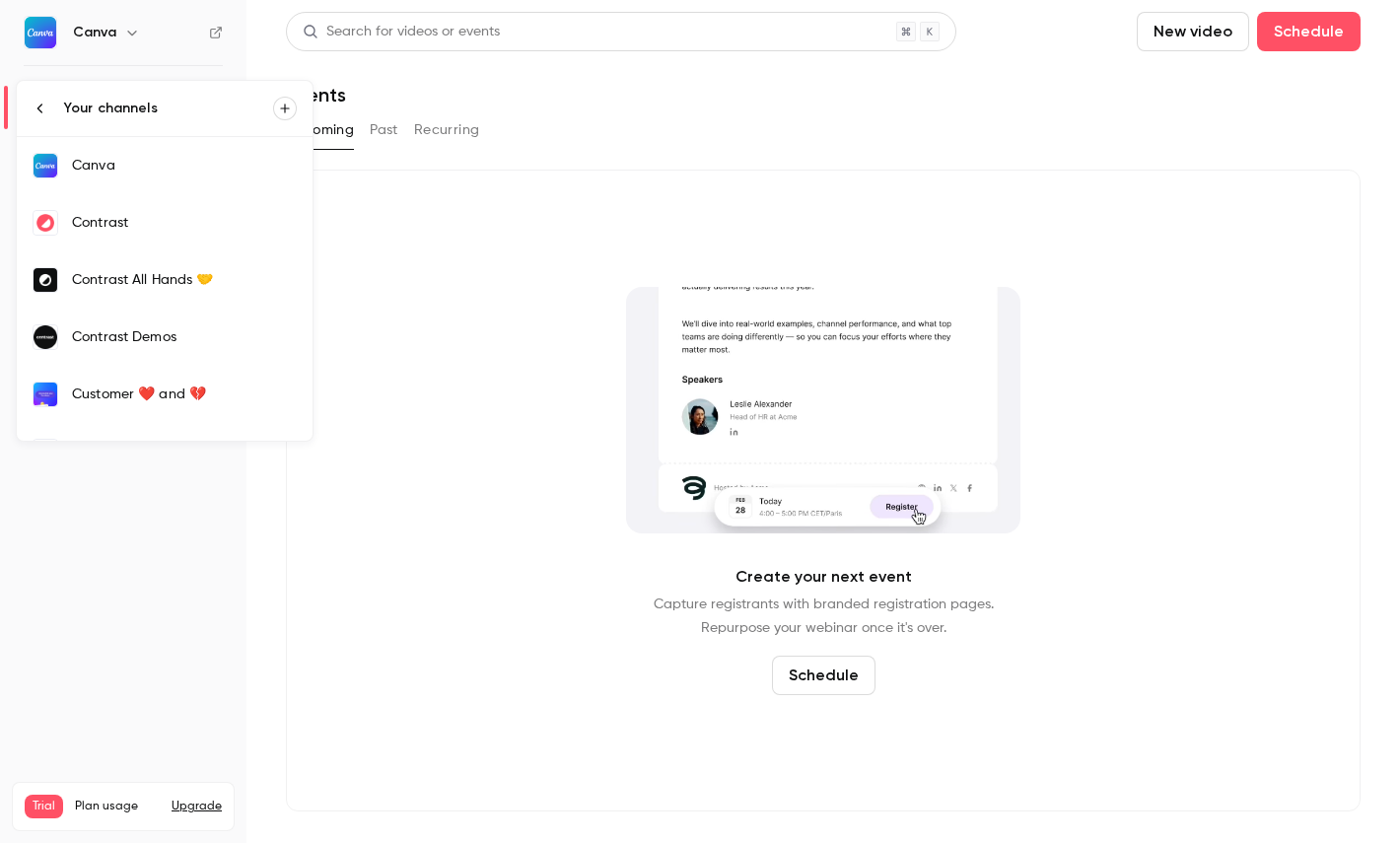 click on "Contrast" at bounding box center [165, 223] 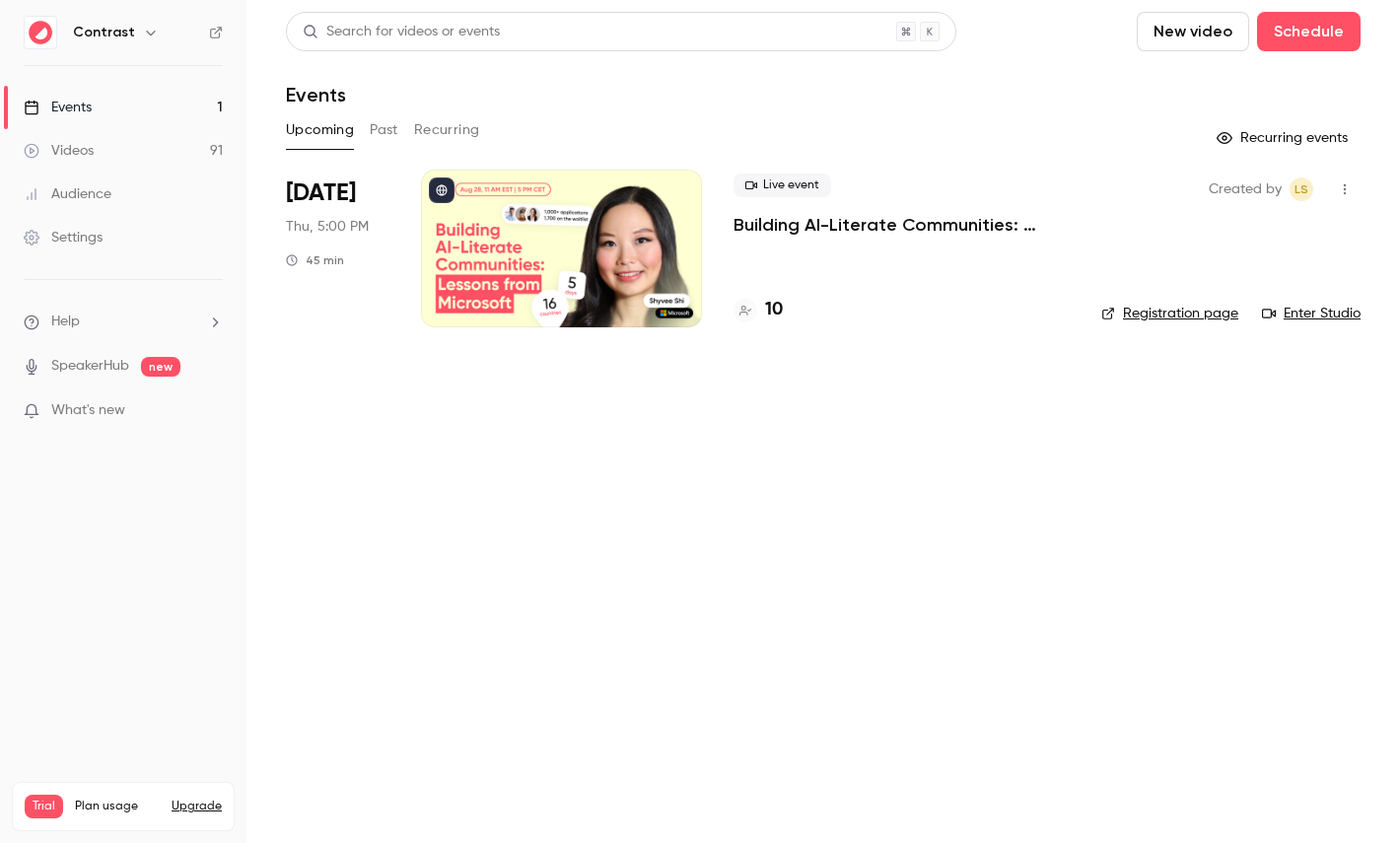 click 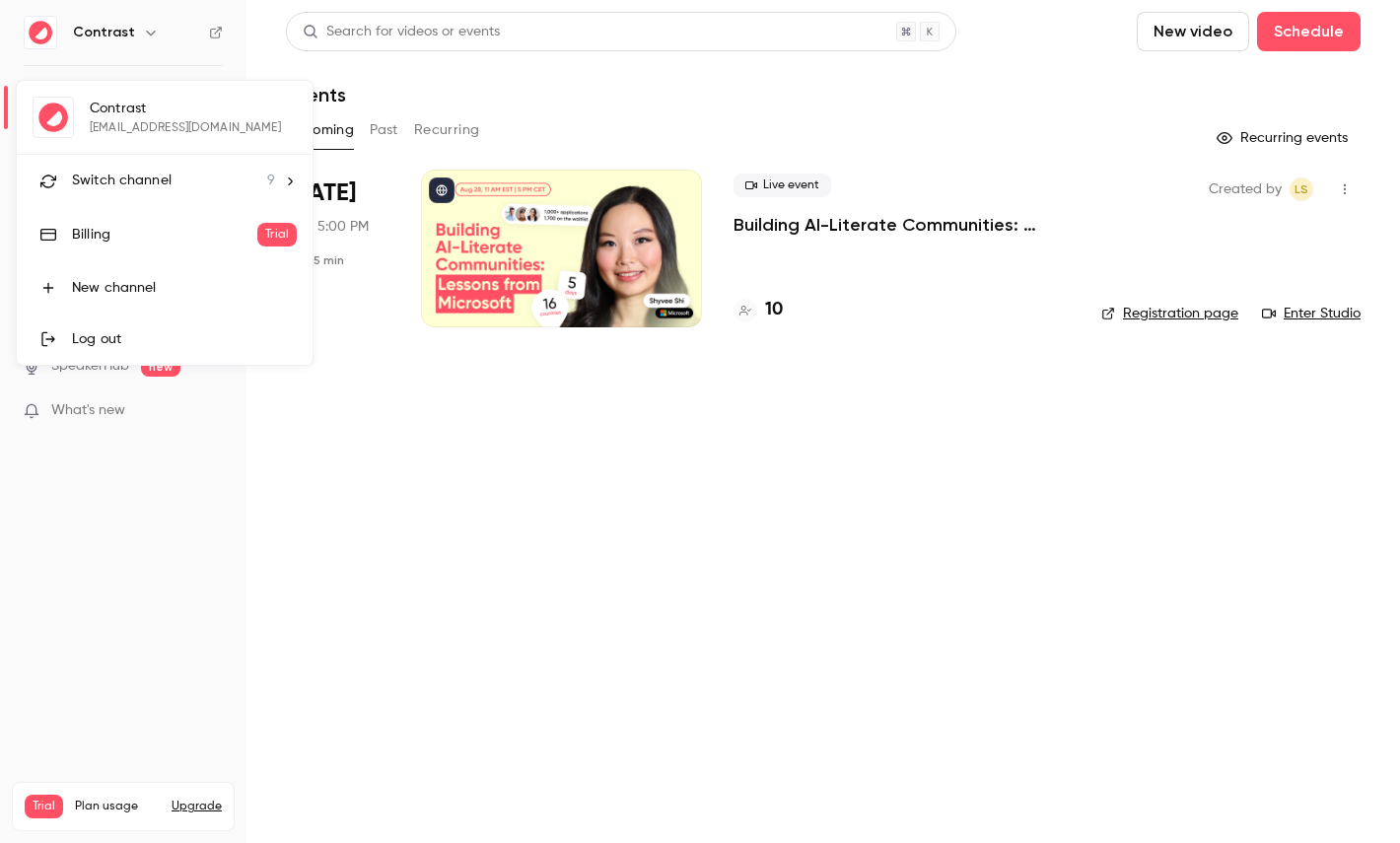 click on "Switch channel" at bounding box center [121, 180] 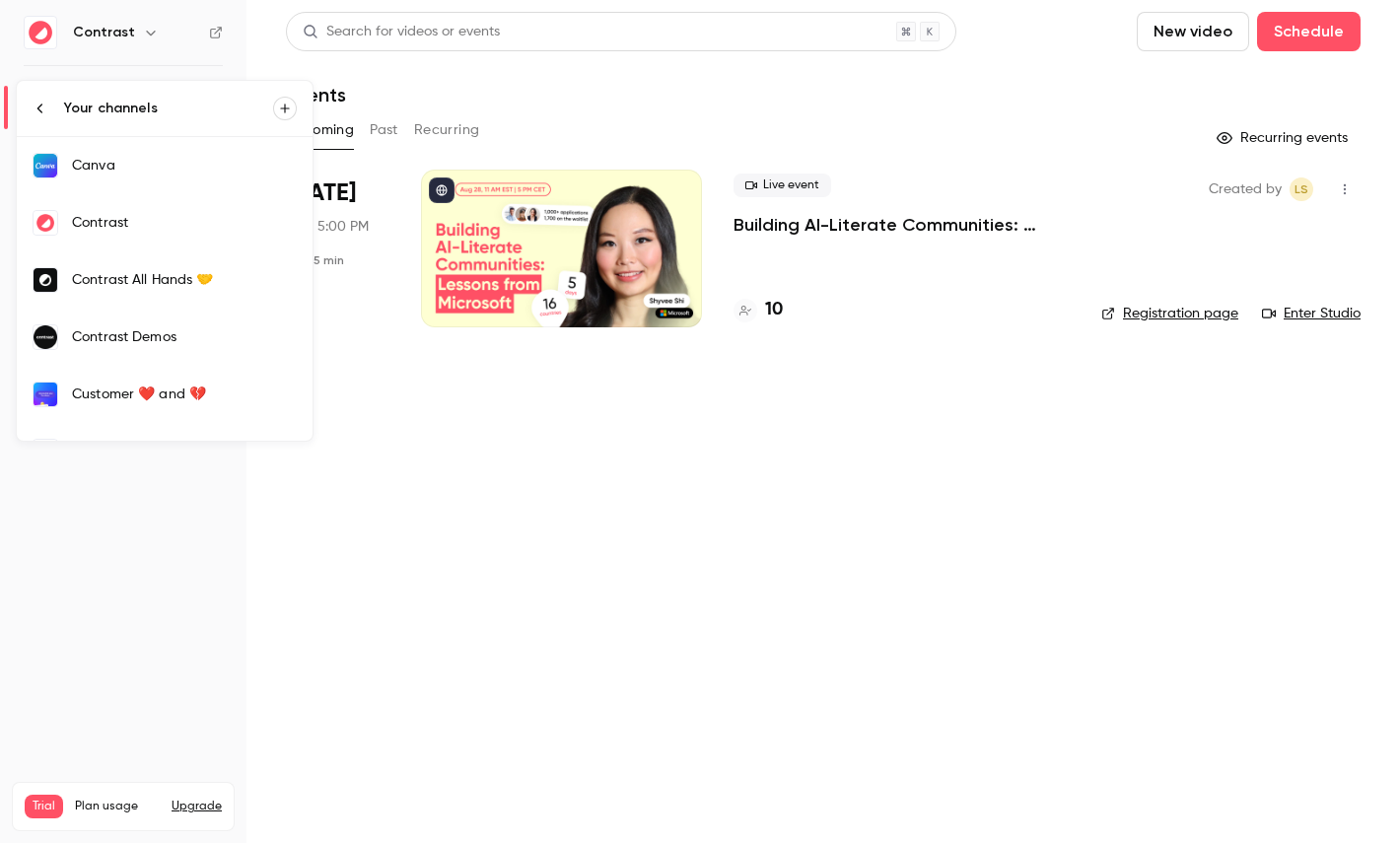 click on "Contrast Demos" at bounding box center (165, 337) 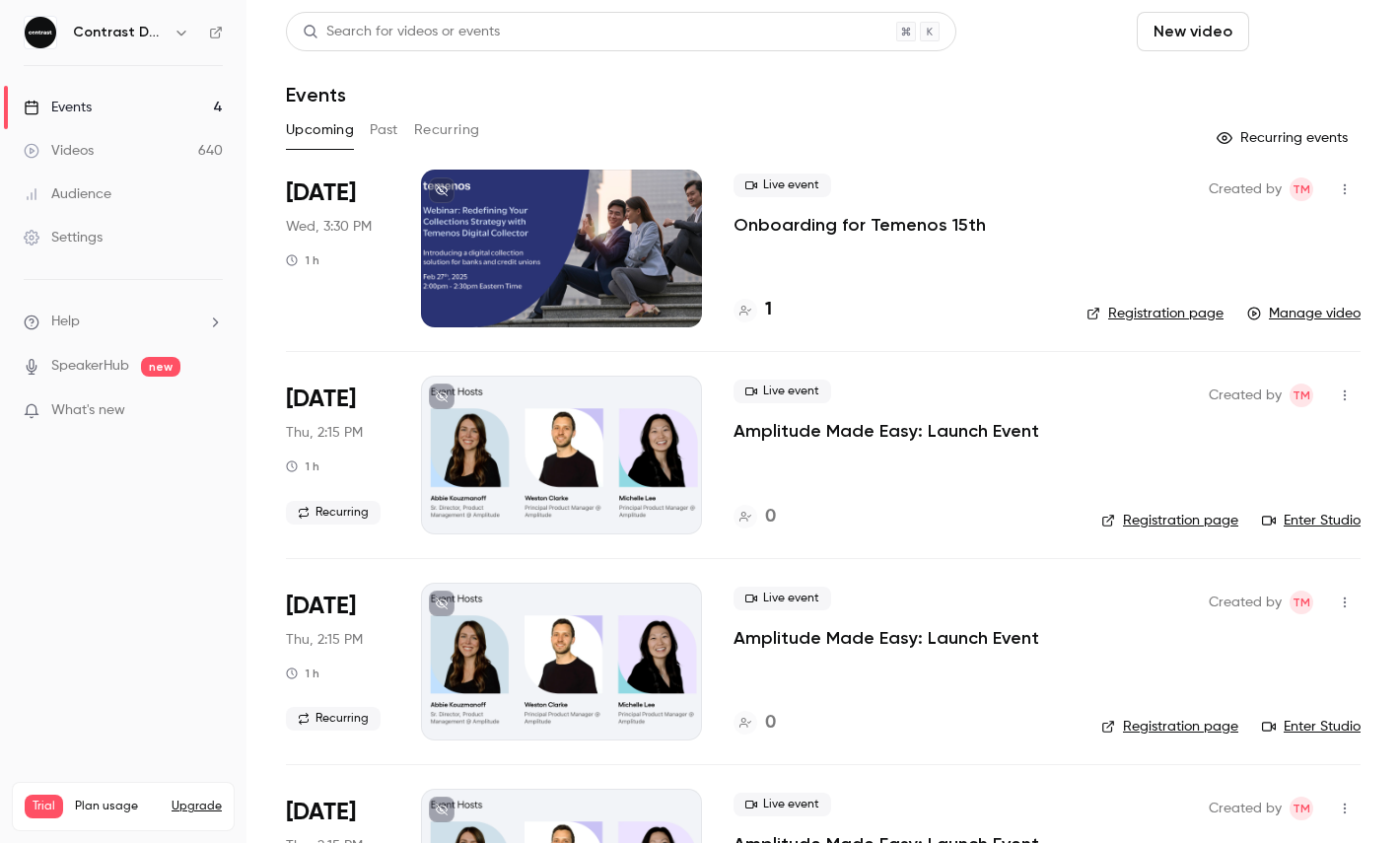 click on "Schedule" at bounding box center [1308, 32] 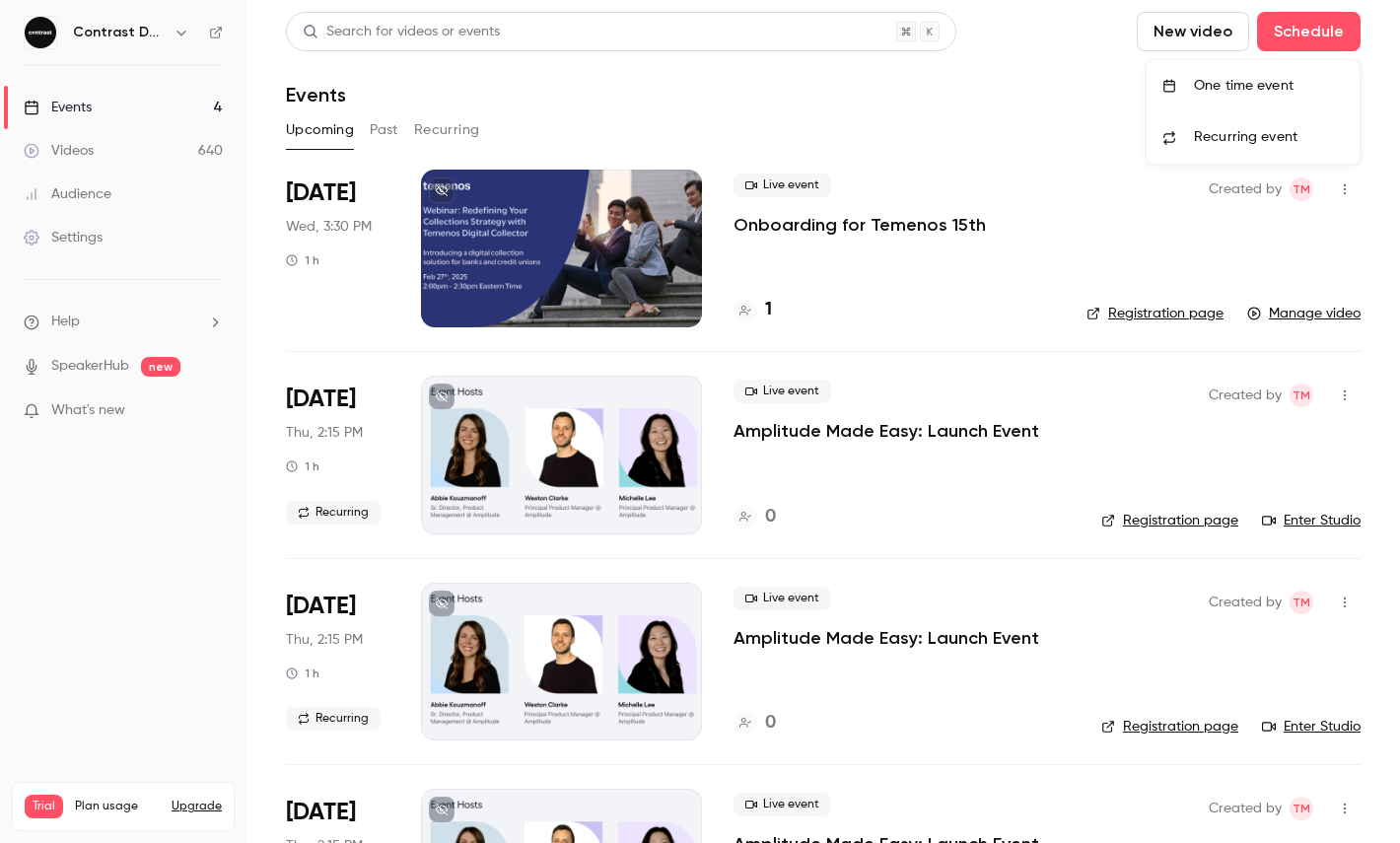 click on "One time event" at bounding box center (1269, 86) 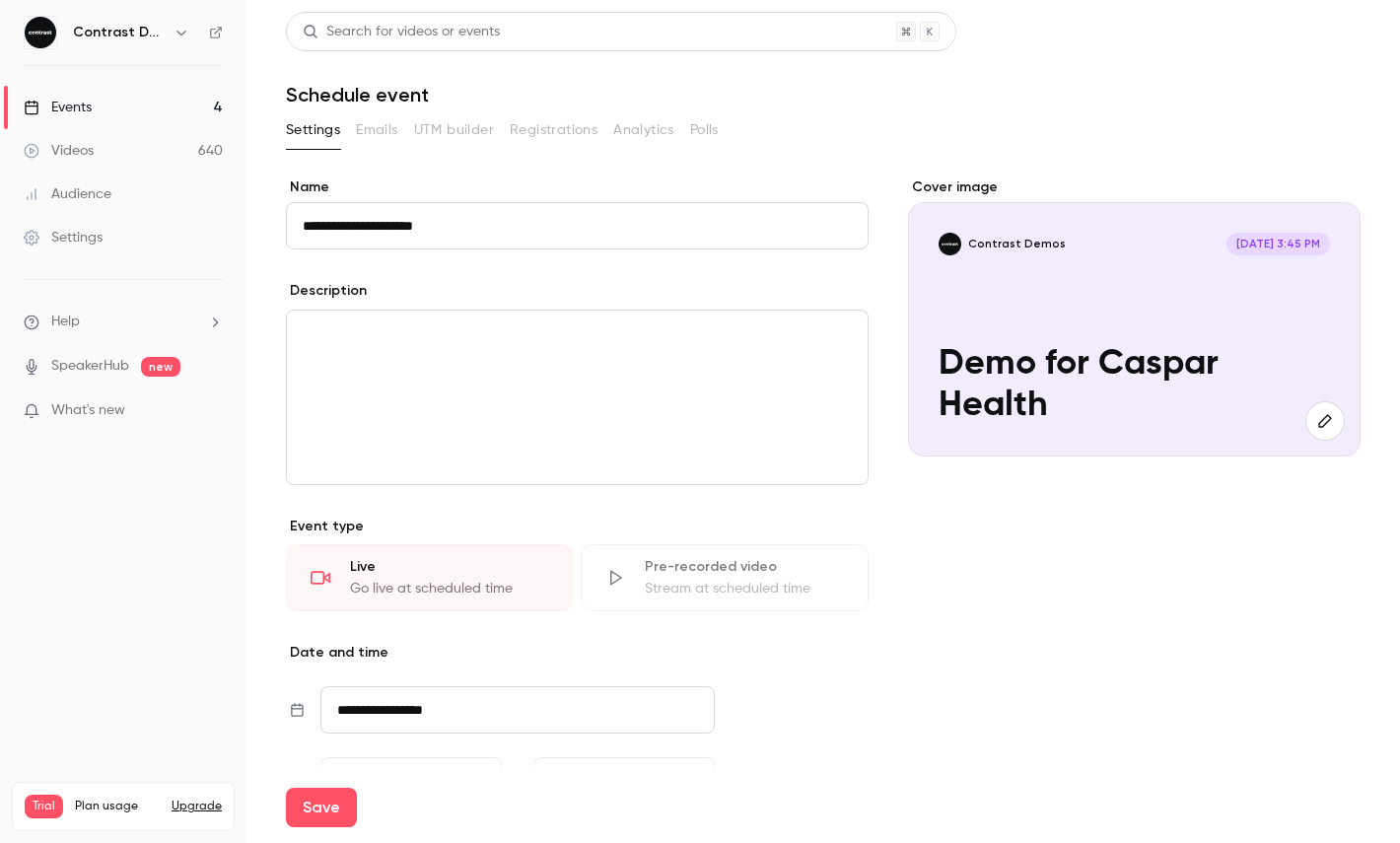 type on "**********" 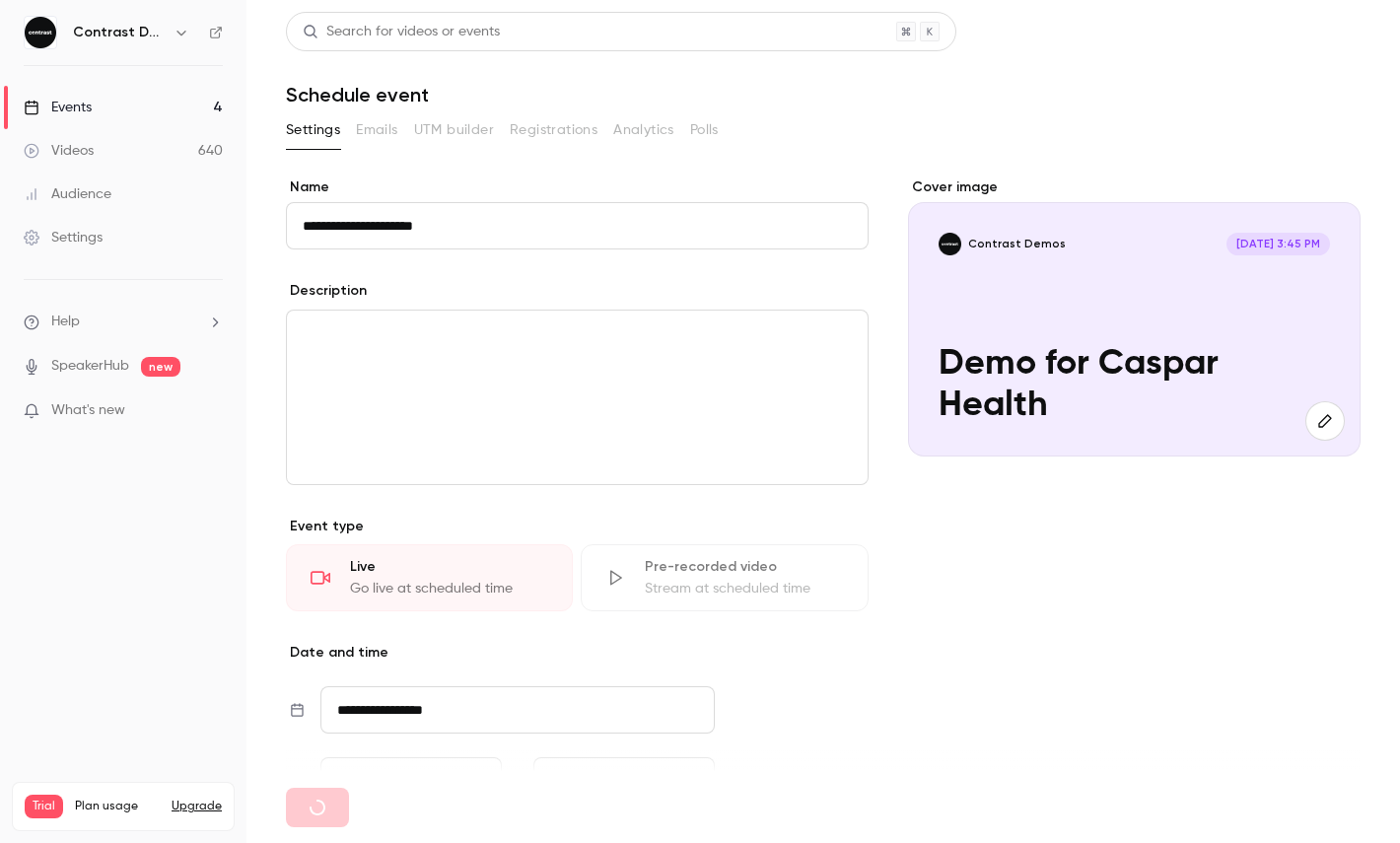 type 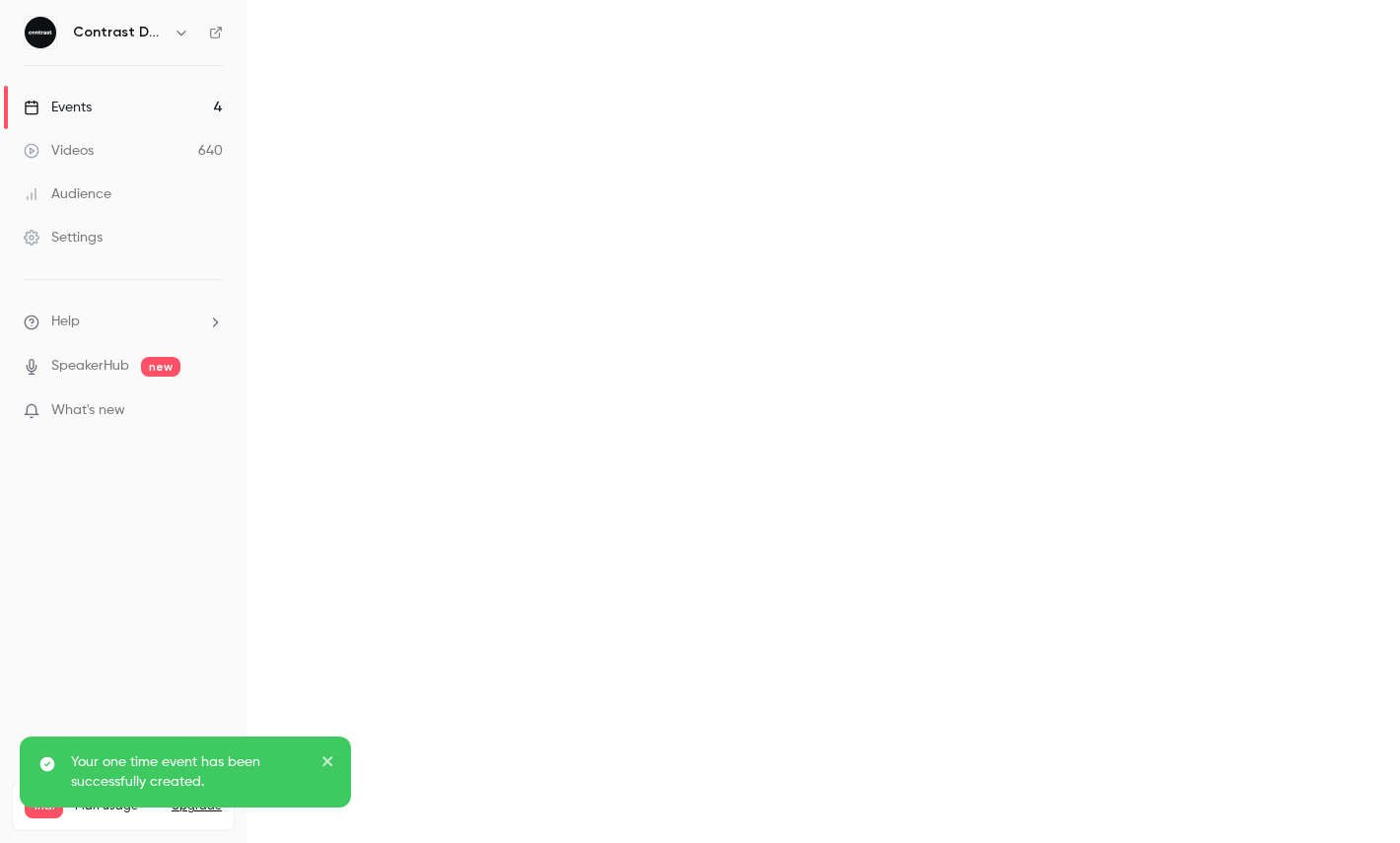 click on "Settings" at bounding box center (123, 238) 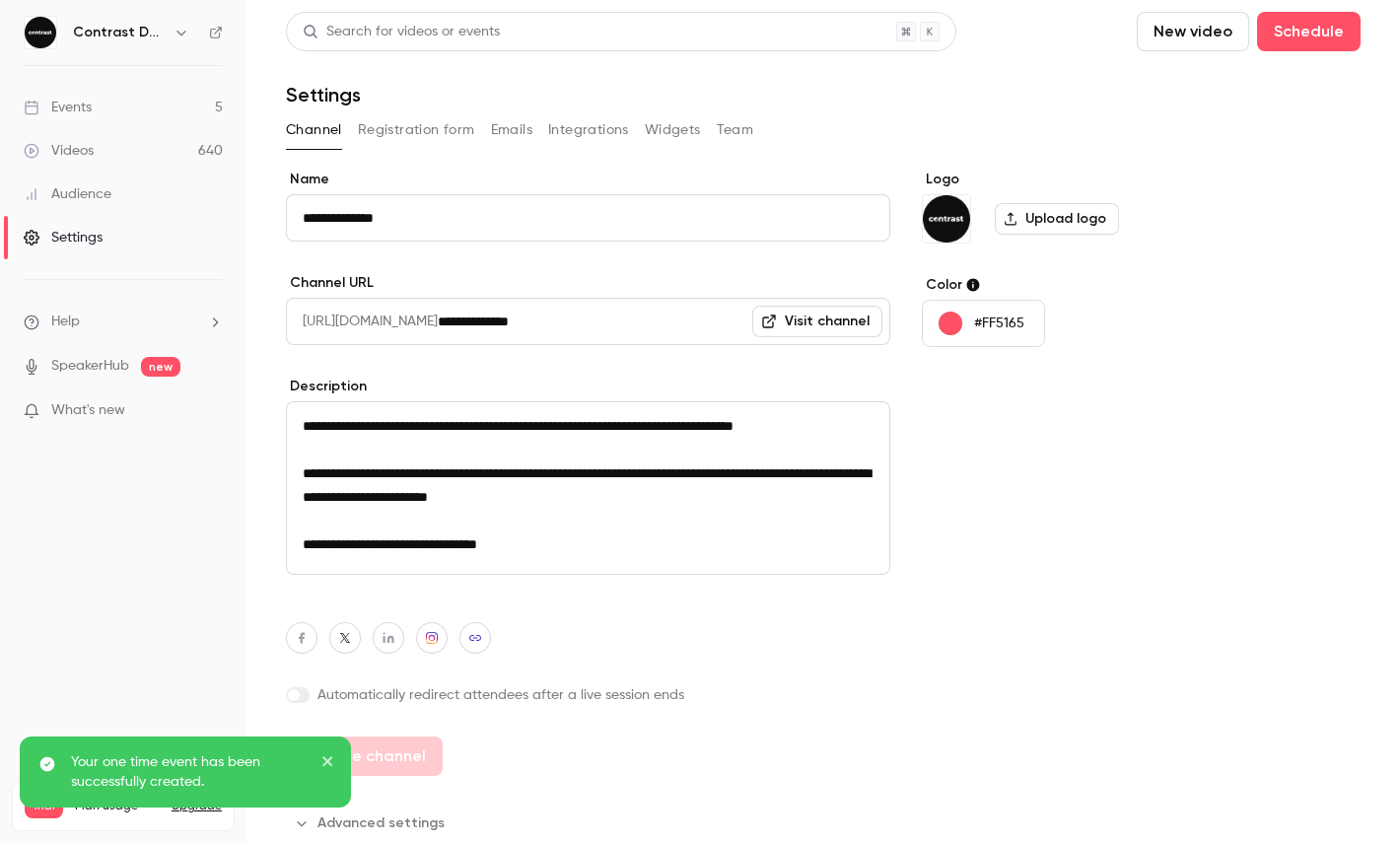 click on "Events 5" at bounding box center [123, 107] 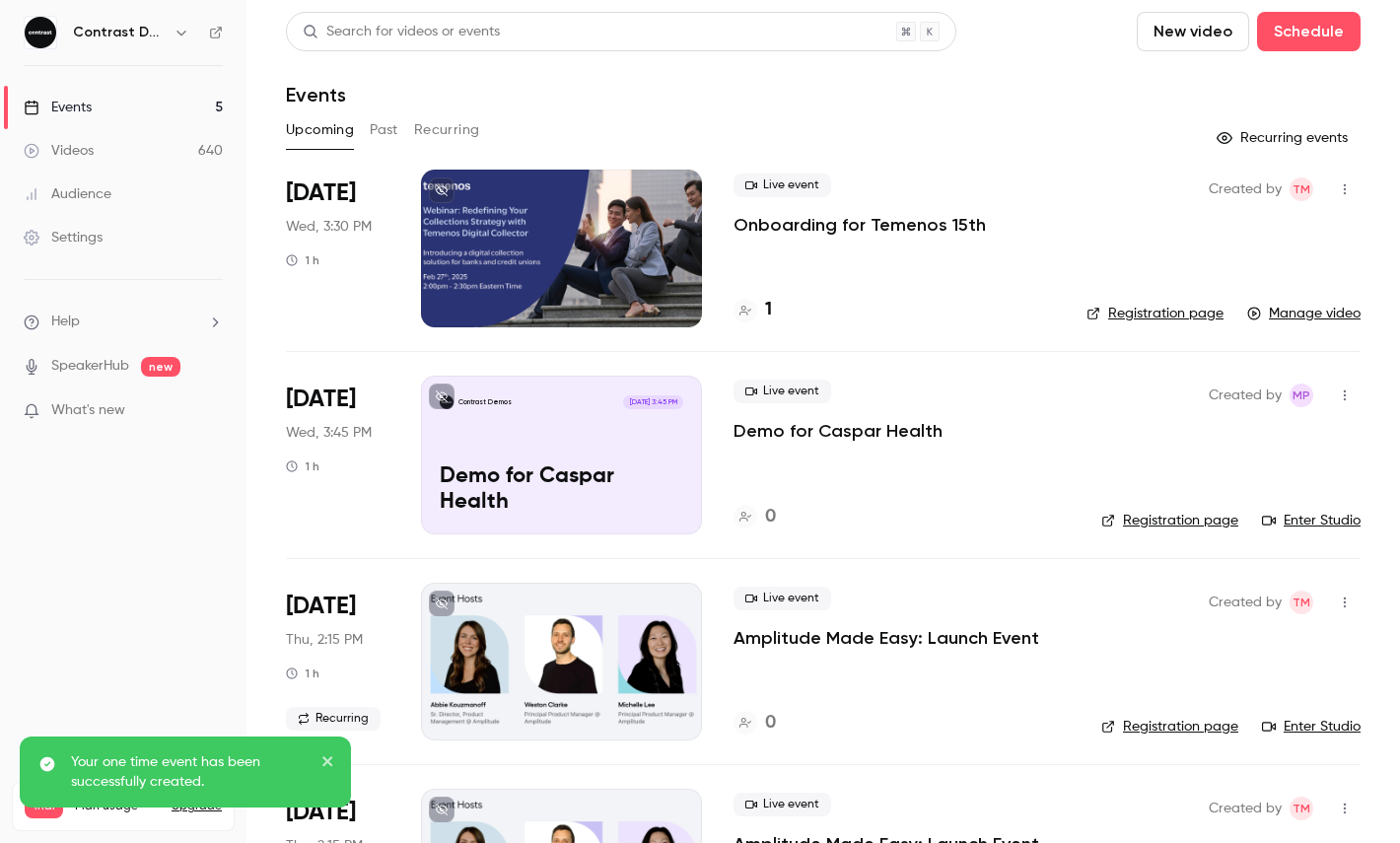click on "Enter Studio" at bounding box center [1311, 521] 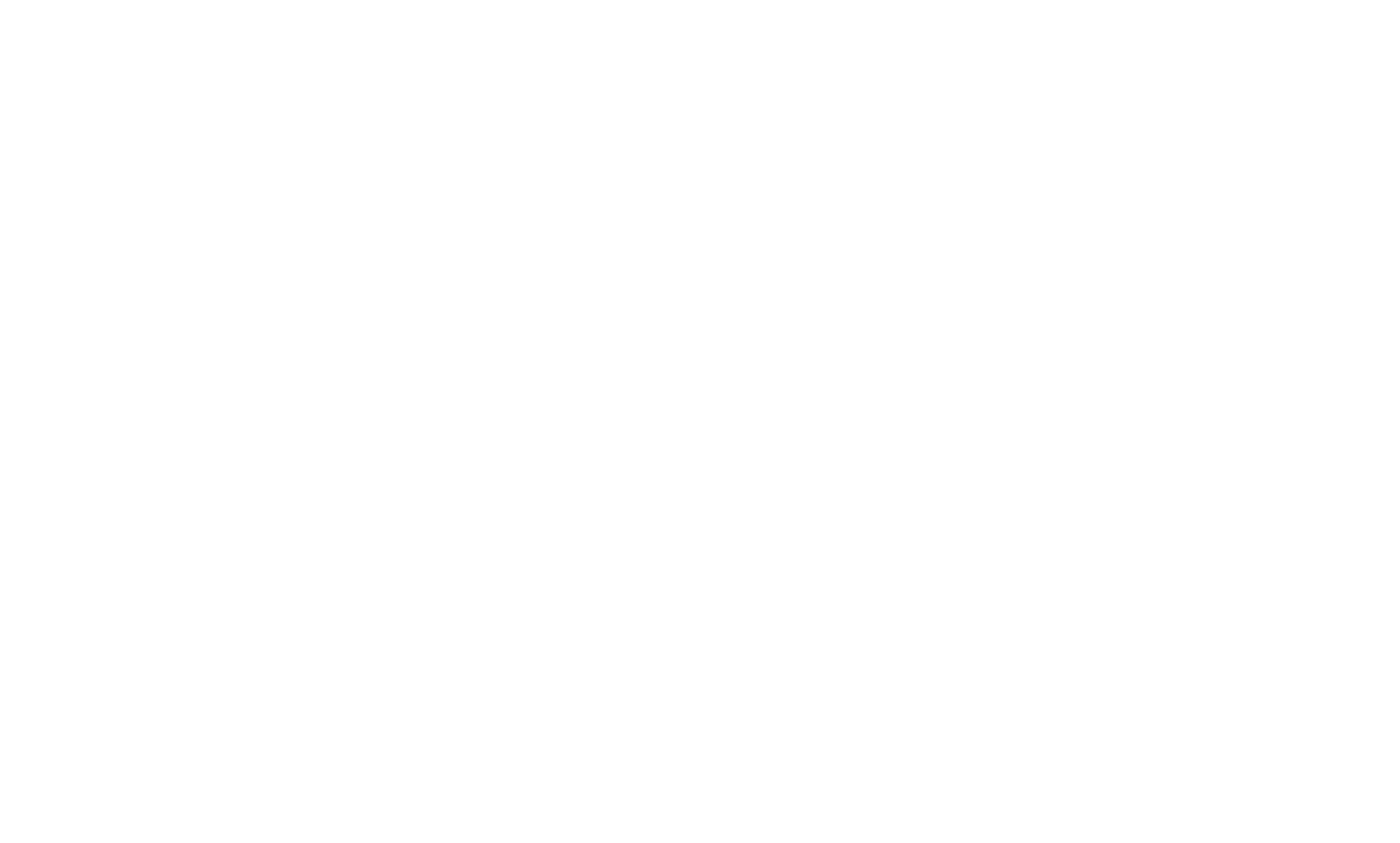 scroll, scrollTop: 0, scrollLeft: 0, axis: both 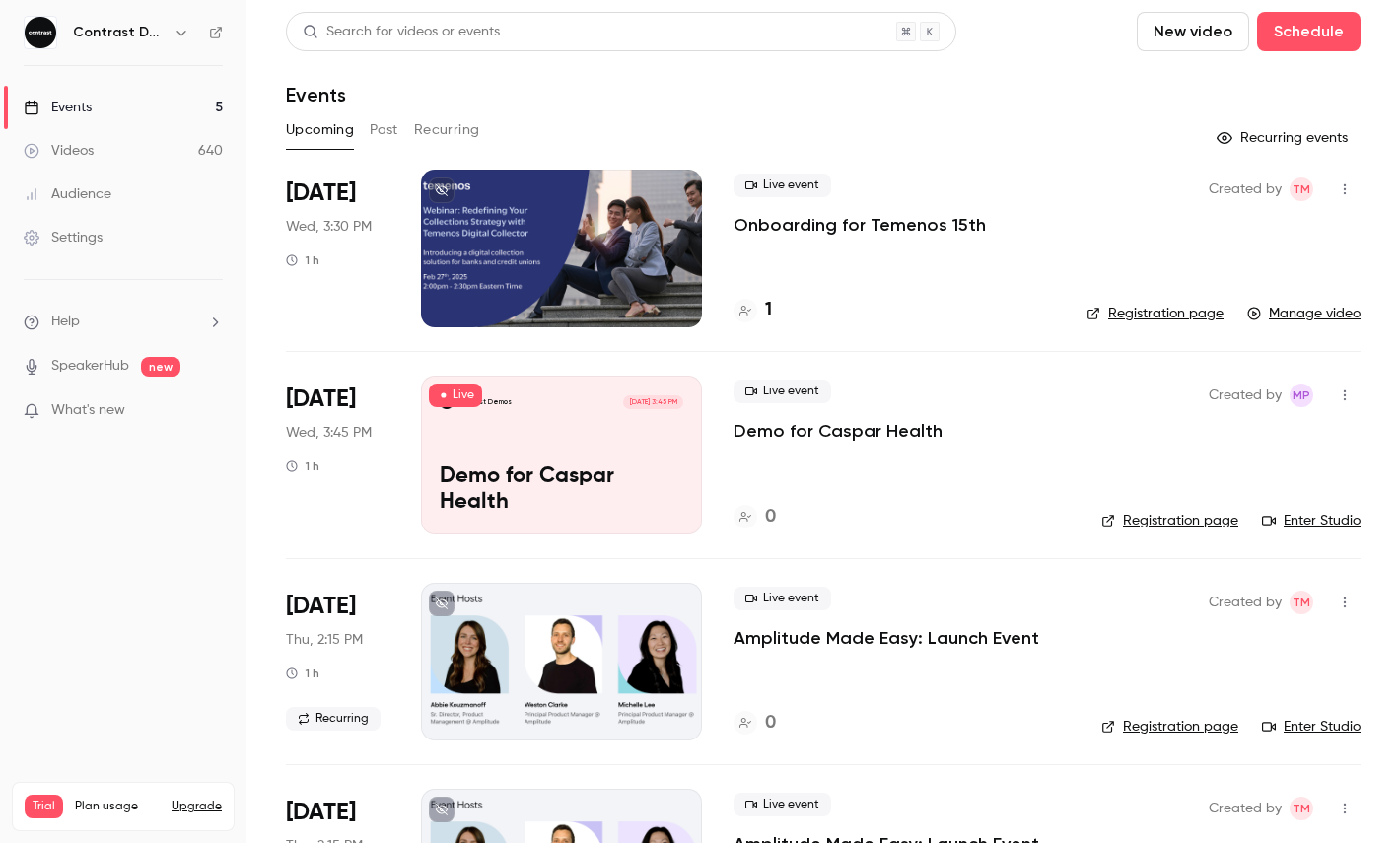 click 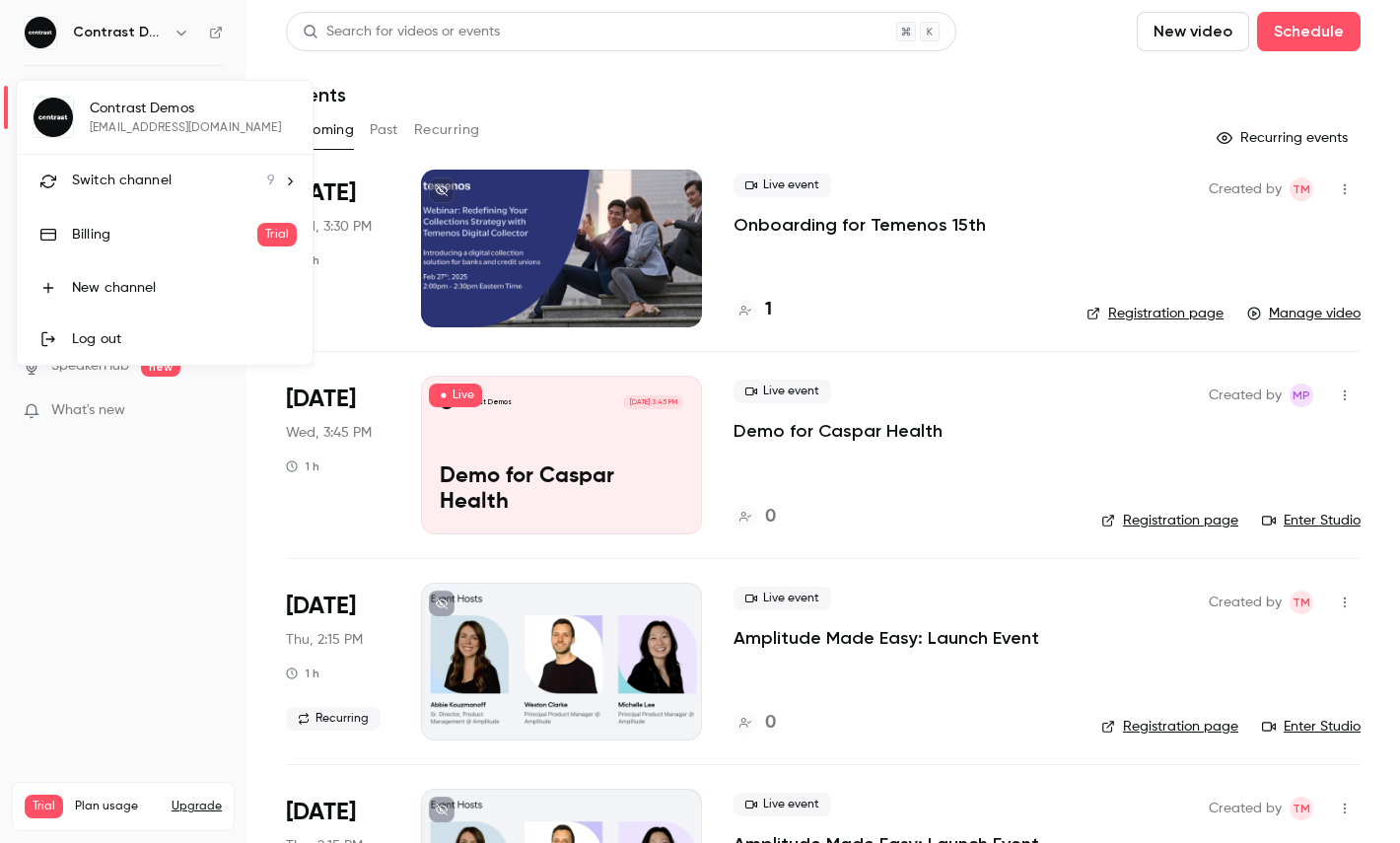 click on "Switch channel 9" at bounding box center [165, 180] 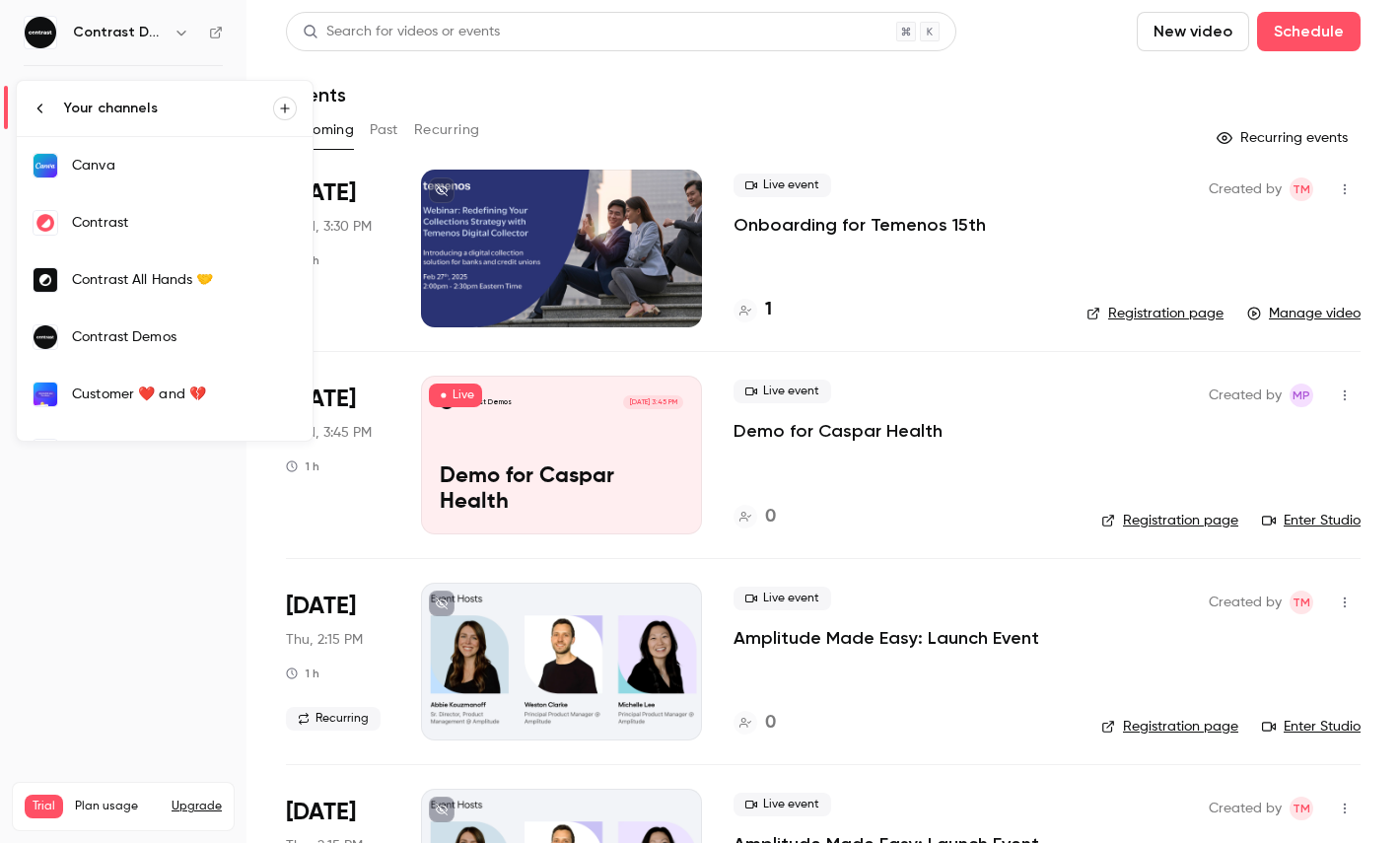 click on "Contrast" at bounding box center (184, 223) 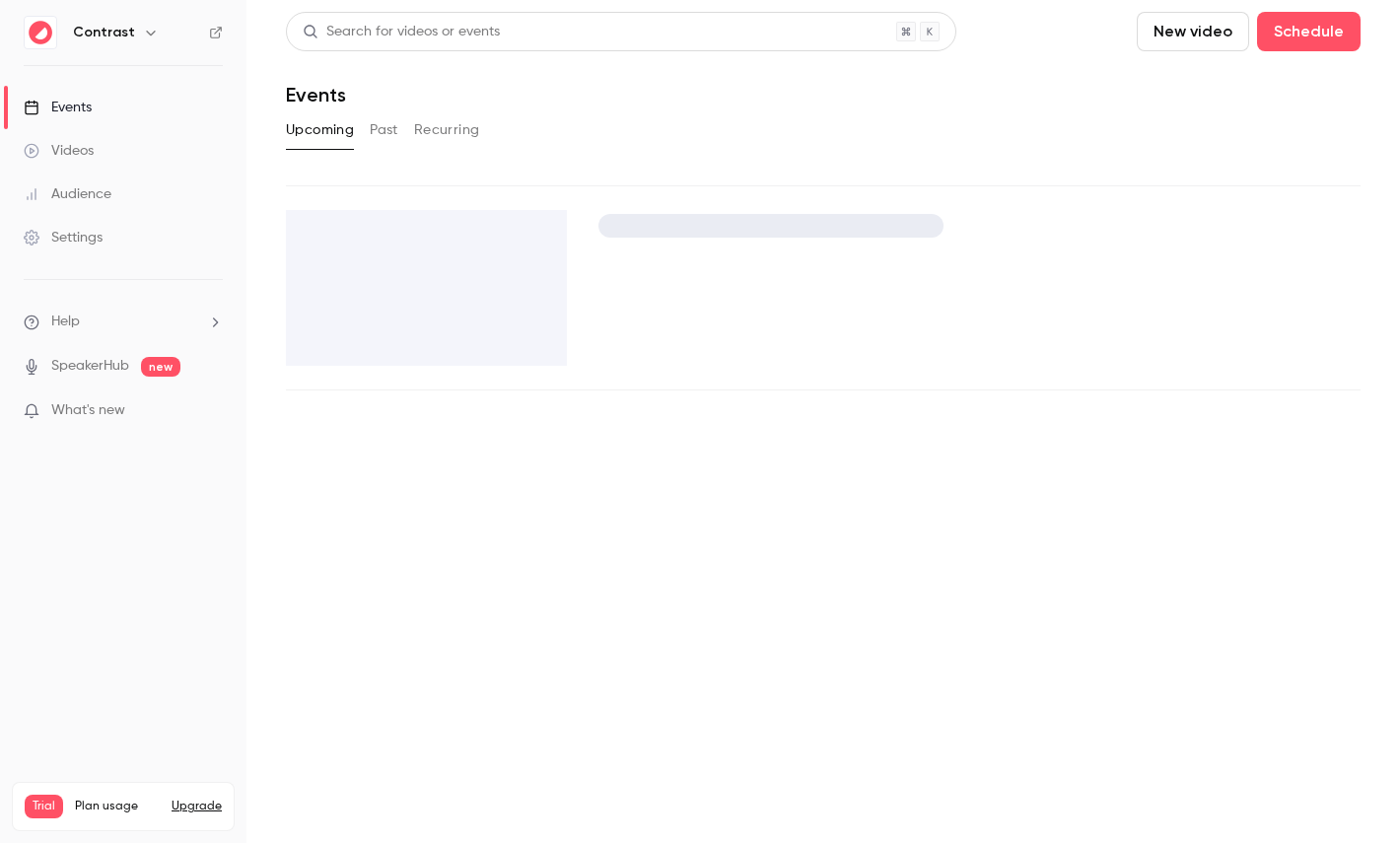 type 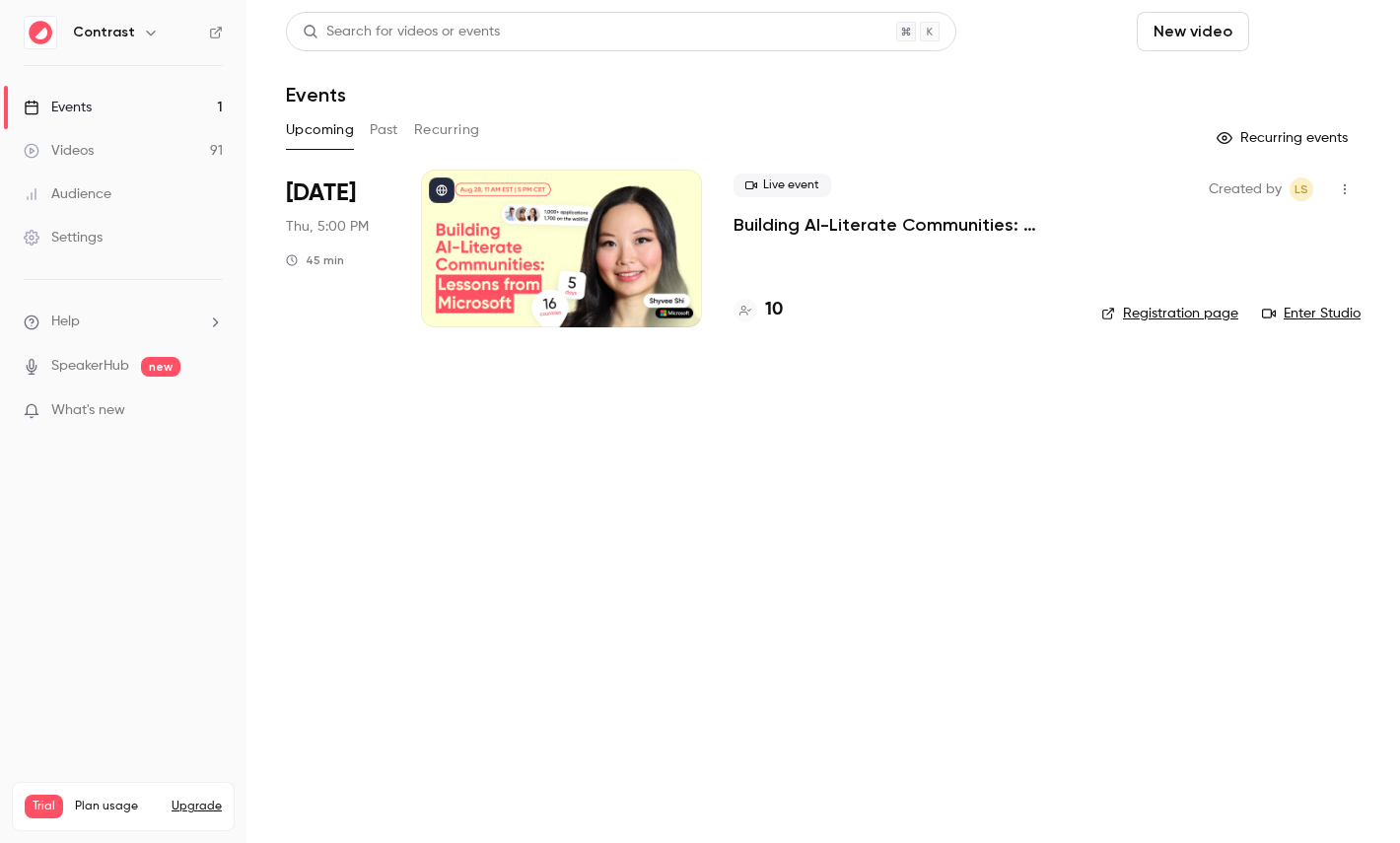 click on "Schedule" at bounding box center [1308, 32] 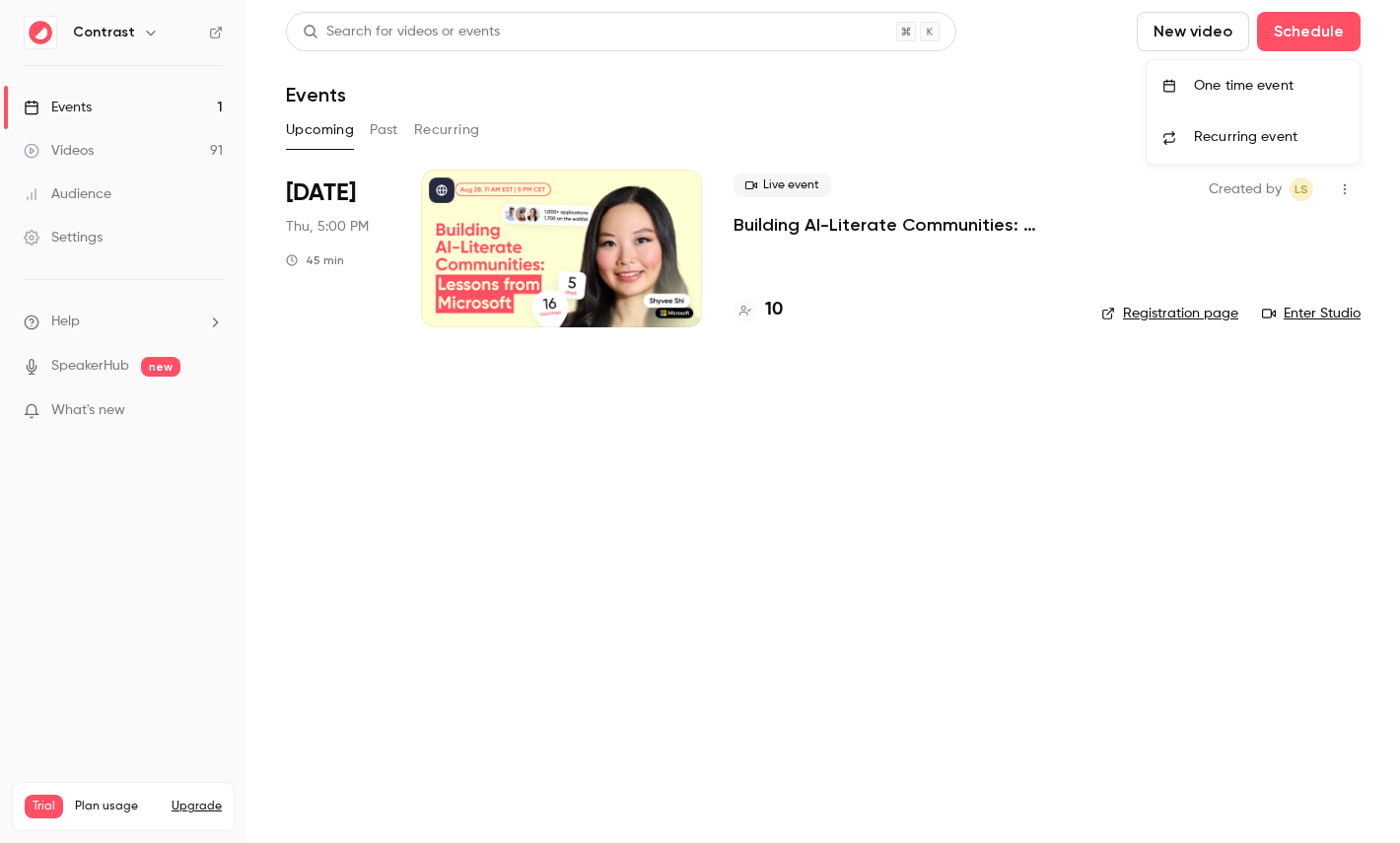 click on "One time event" at bounding box center [1269, 86] 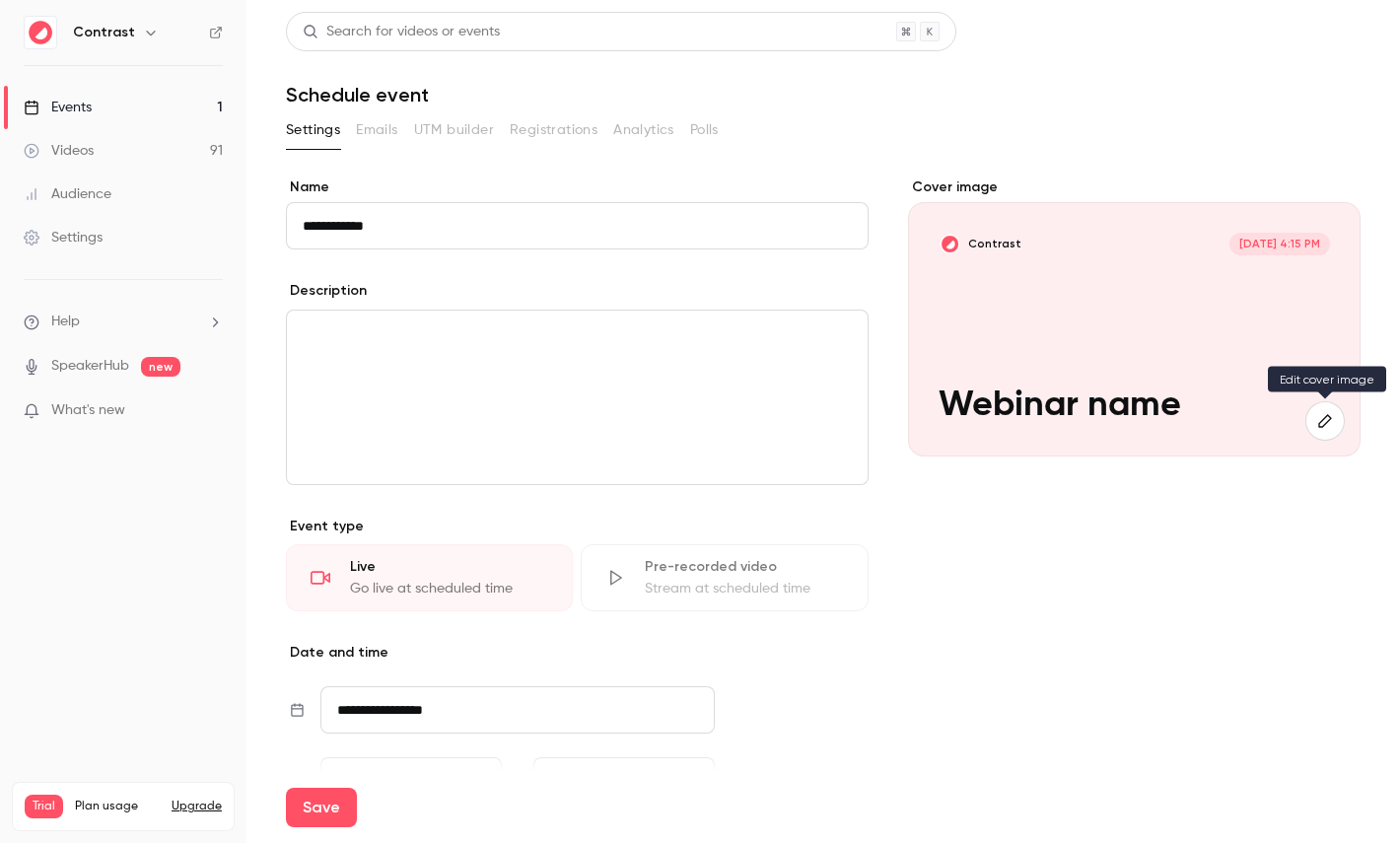 type on "**********" 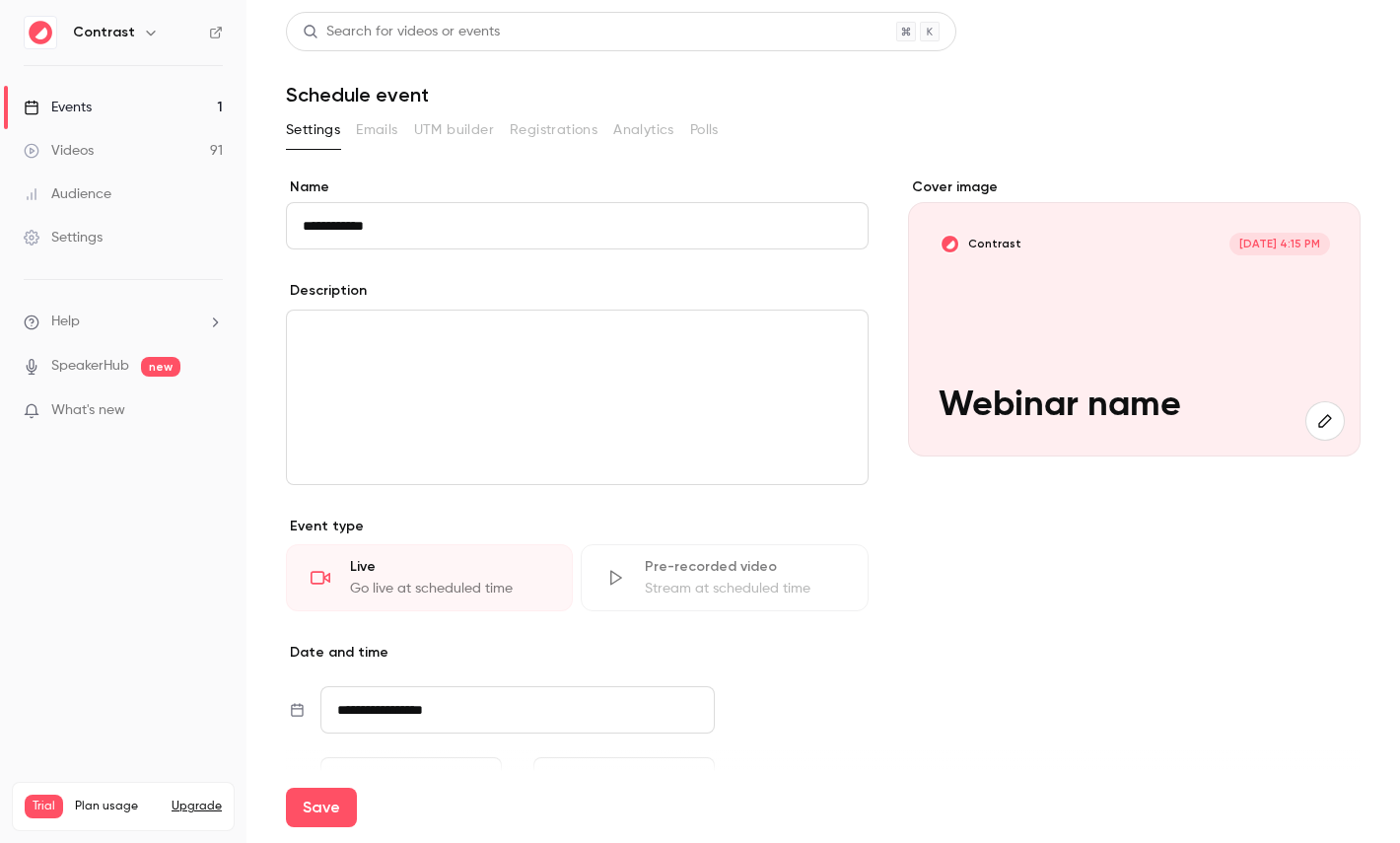 click on "Webinar name" at bounding box center (1134, 406) 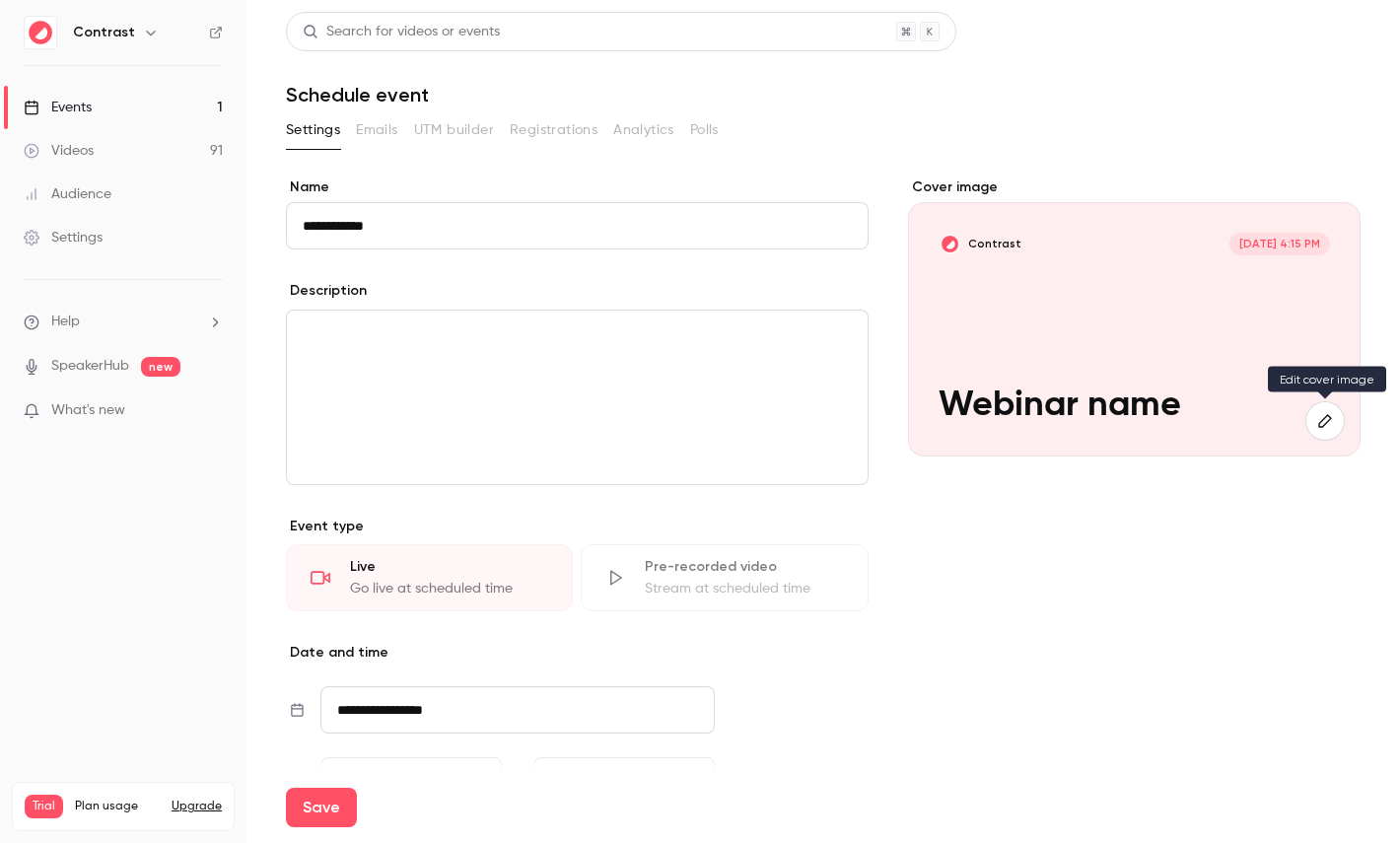 click 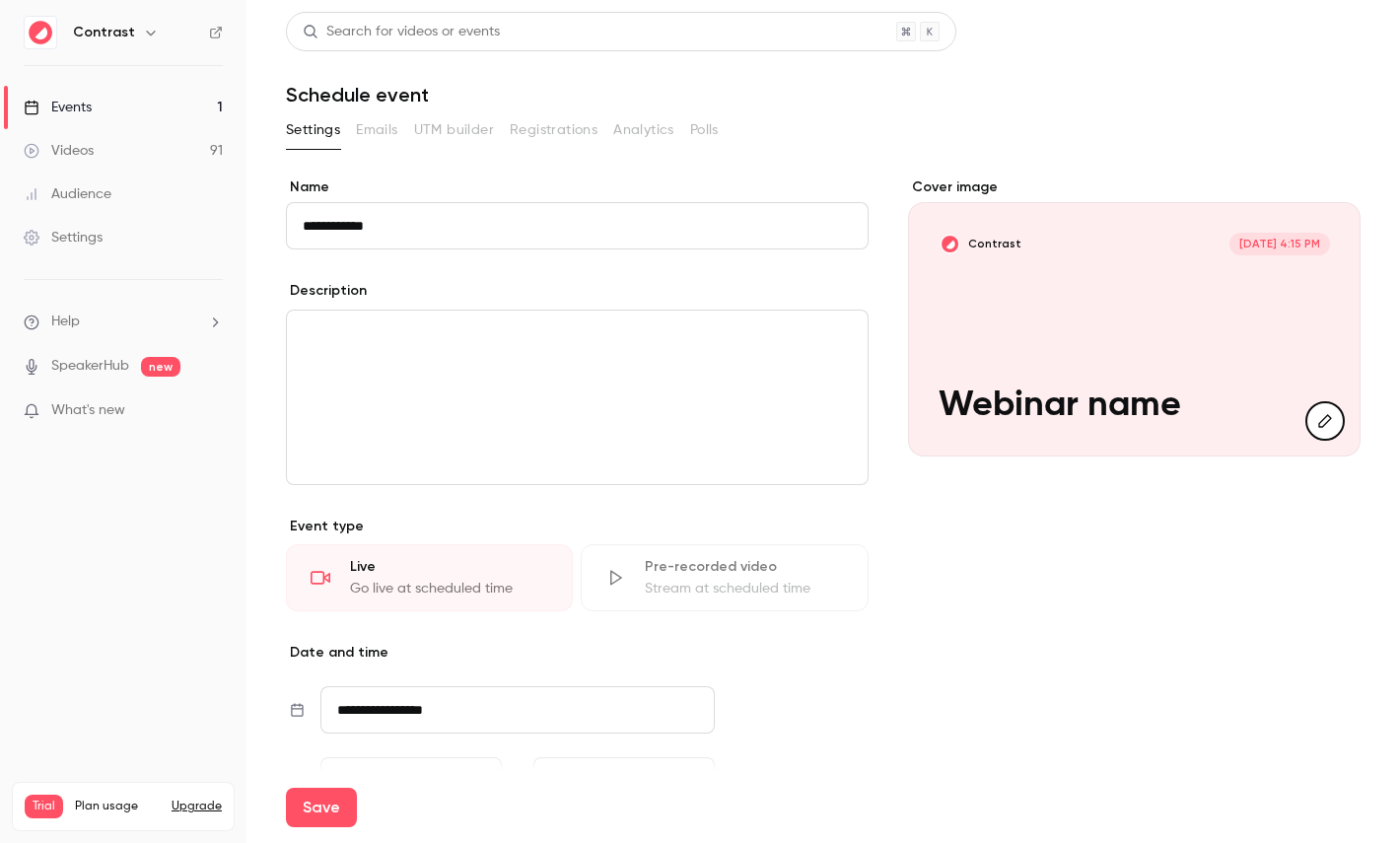 type 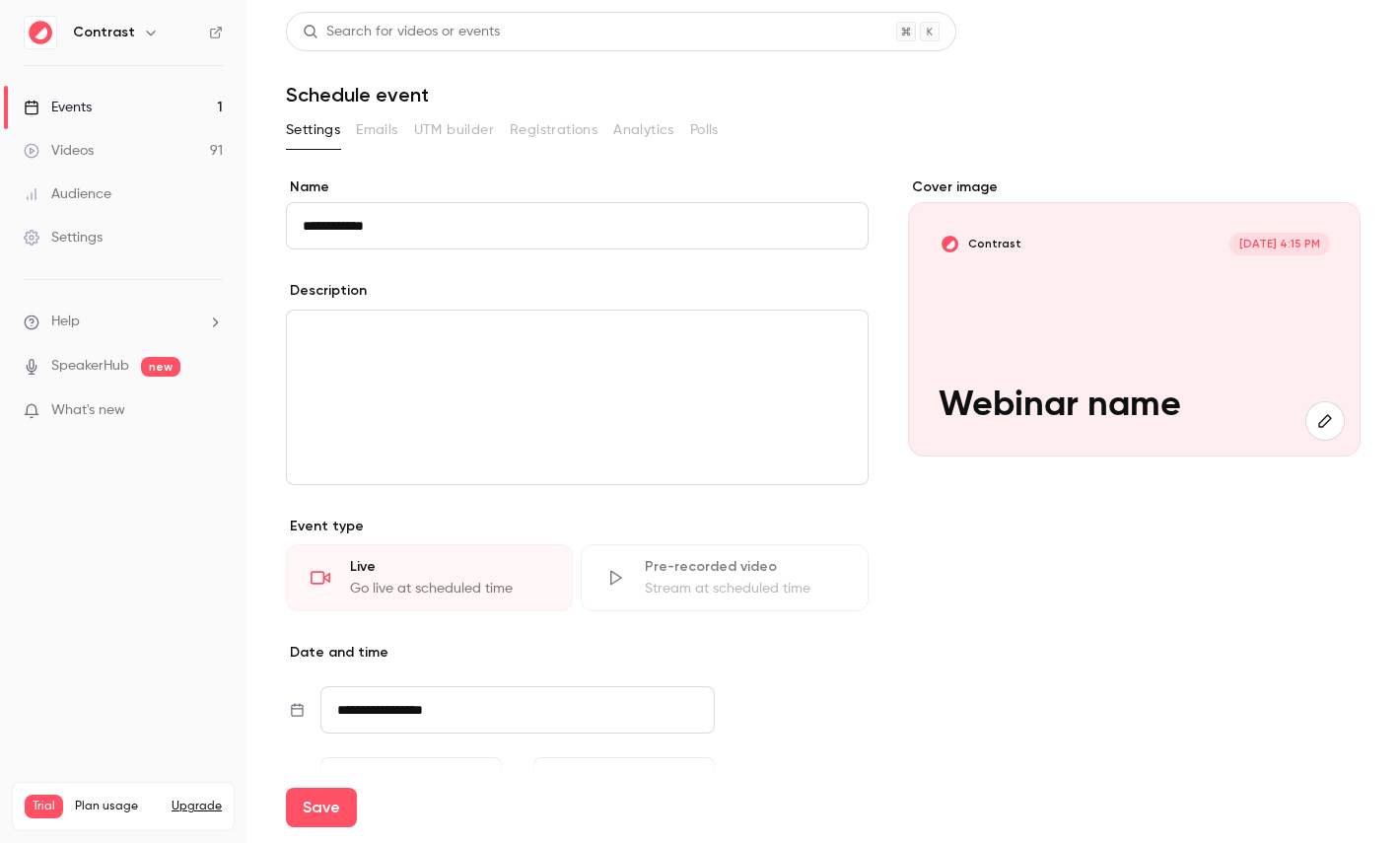 click at bounding box center [577, 397] 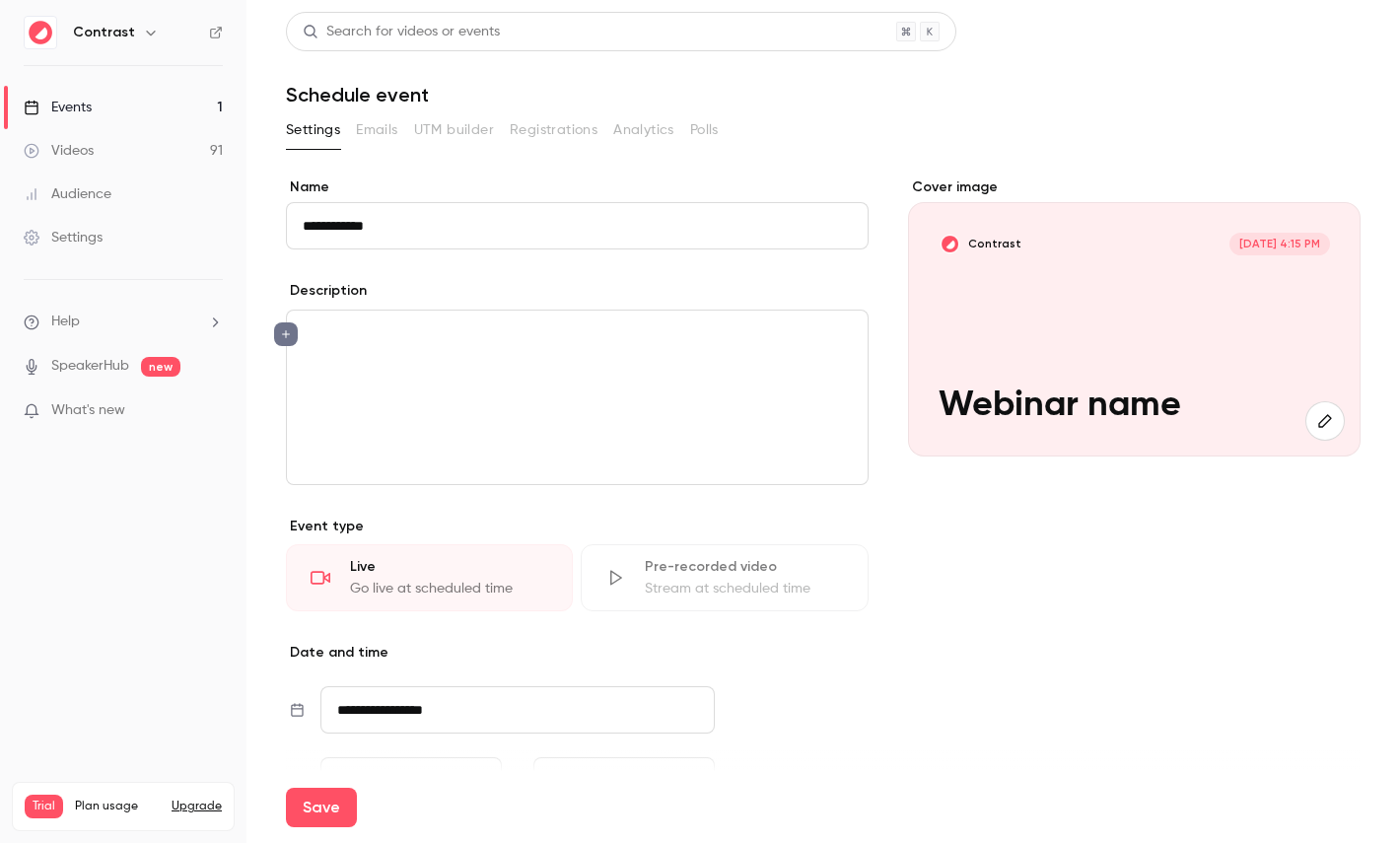 type 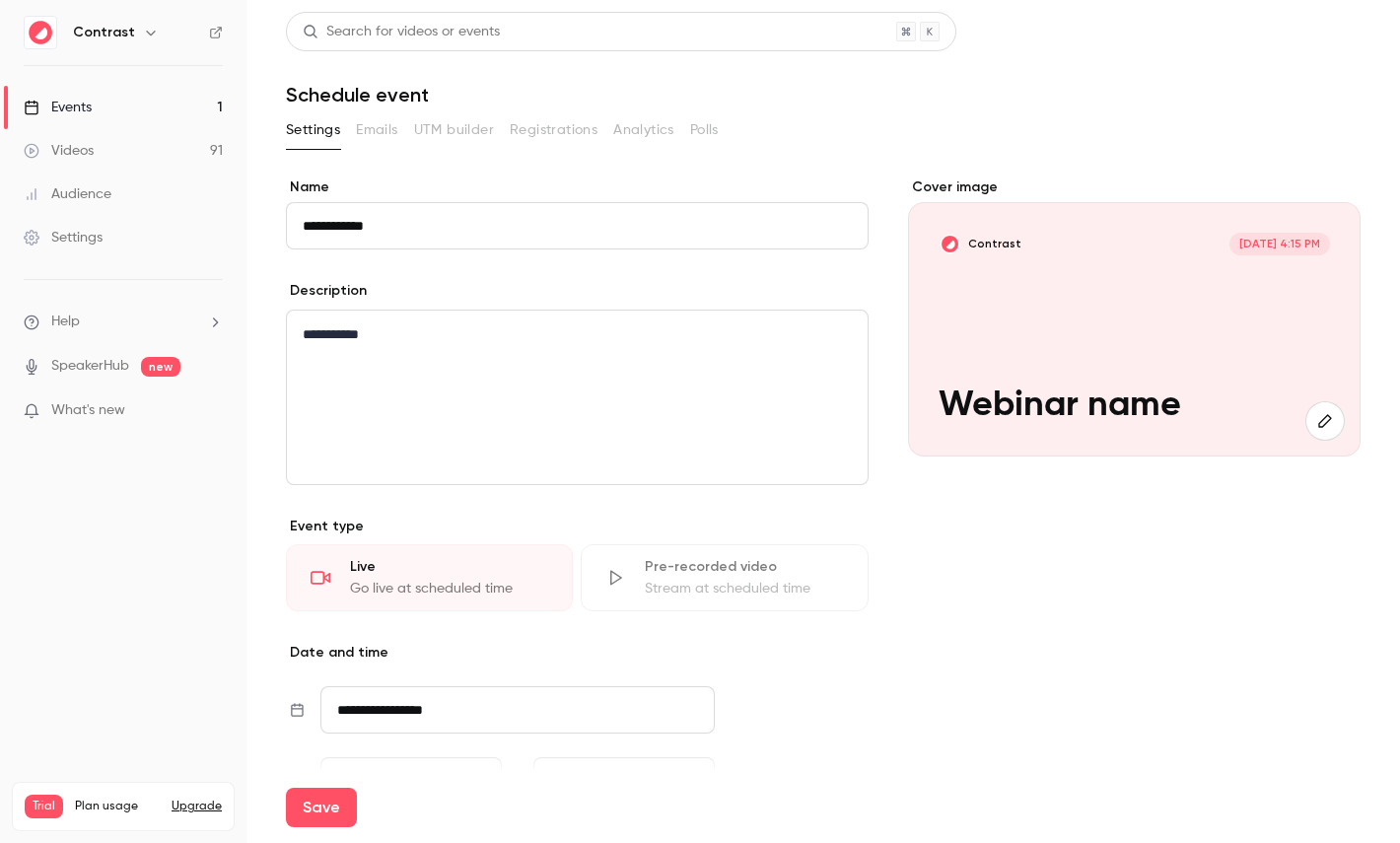 click on "**********" at bounding box center [577, 334] 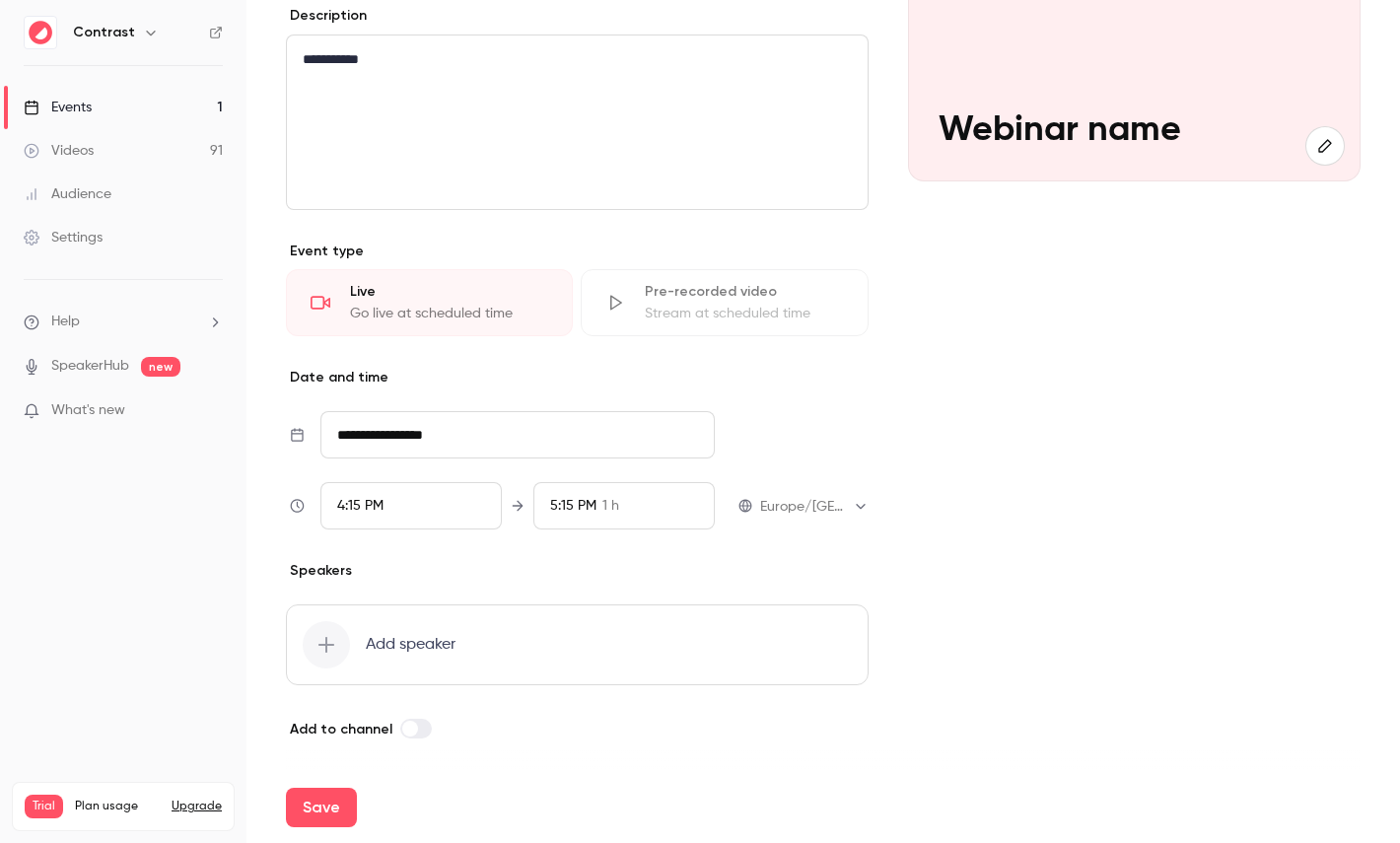 click on "4:15 PM" at bounding box center (411, 506) 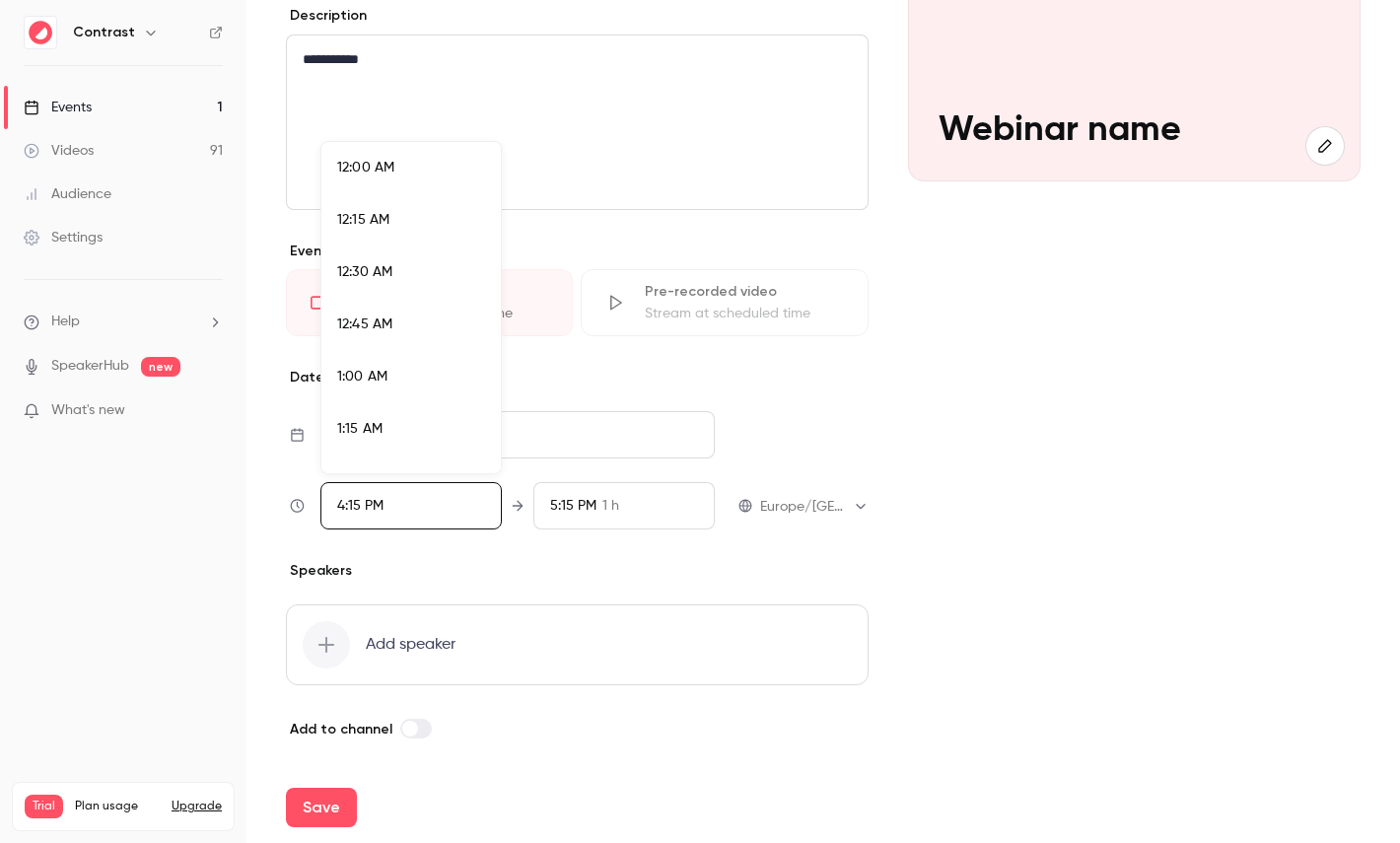 scroll, scrollTop: 3257, scrollLeft: 0, axis: vertical 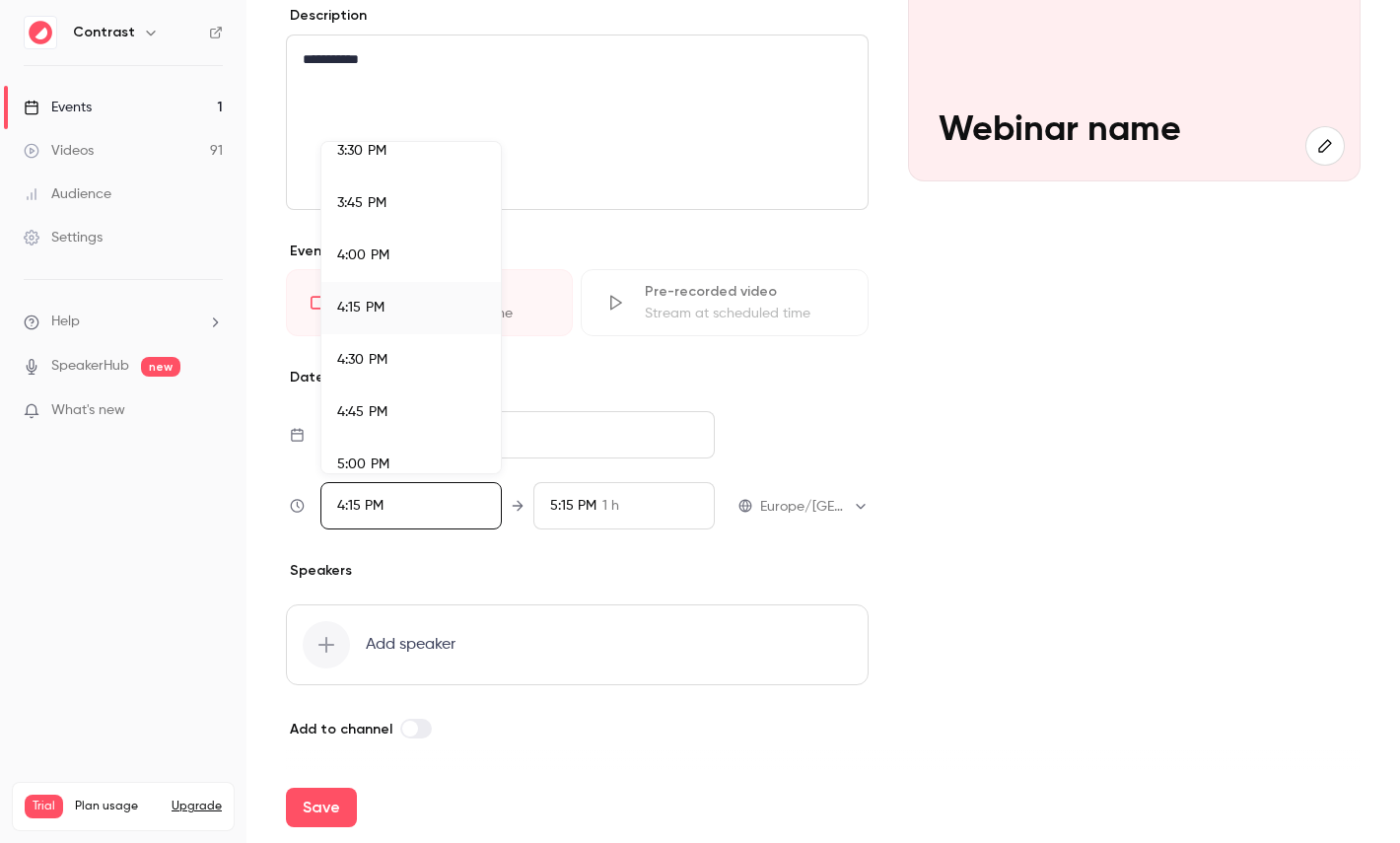 click on "4:45 PM" at bounding box center [362, 412] 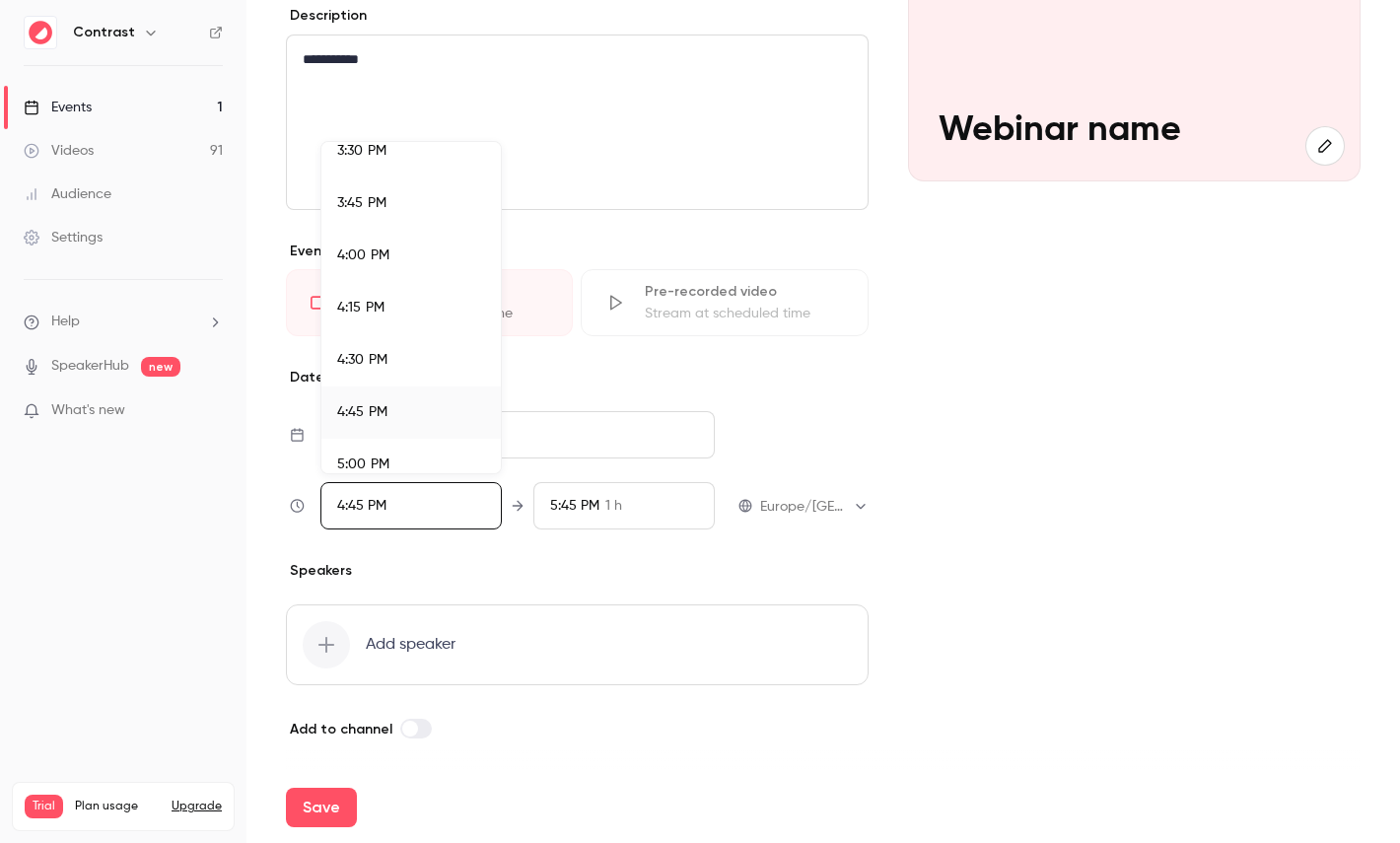 click at bounding box center (700, 421) 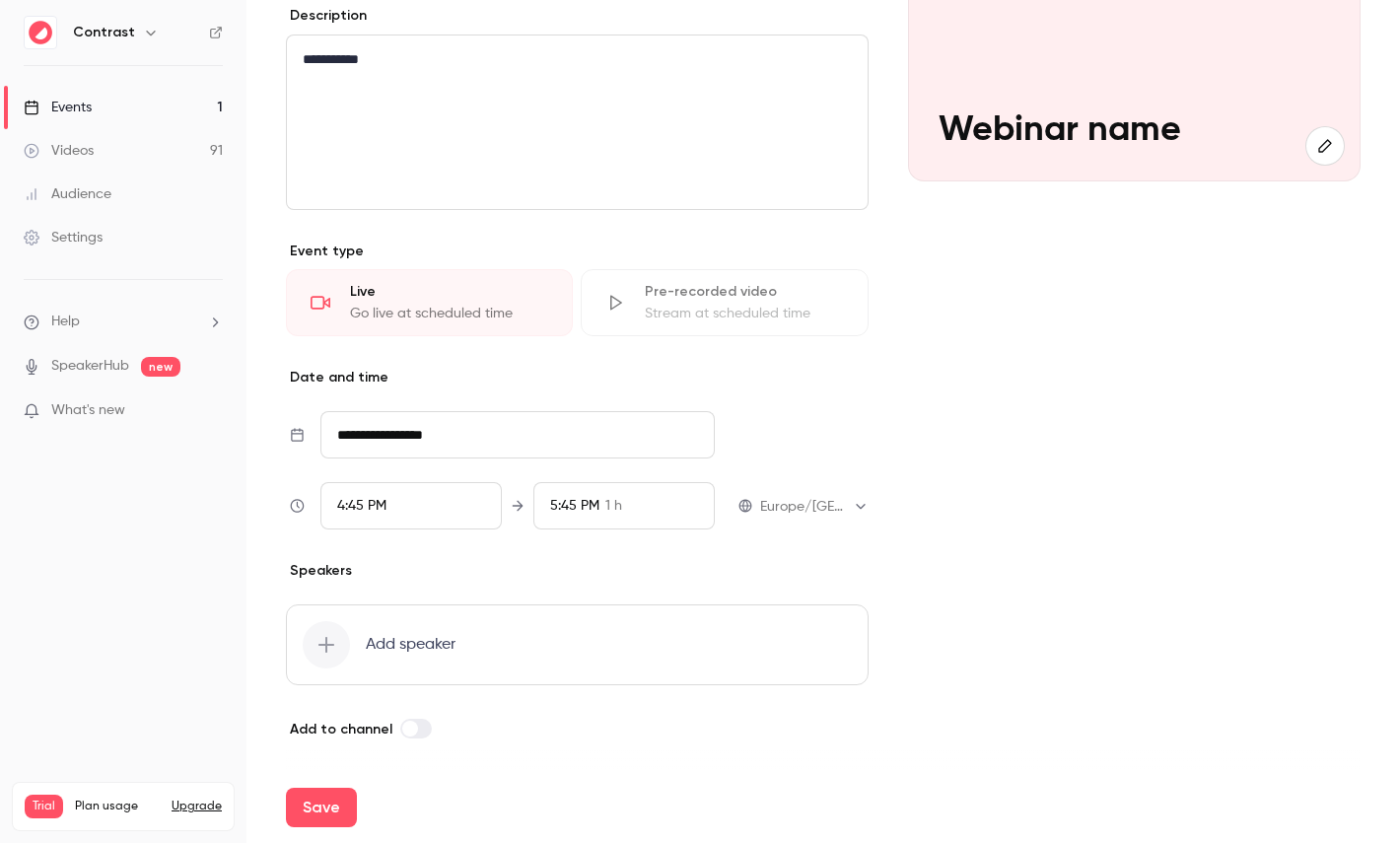 click on "Add speaker" at bounding box center [577, 645] 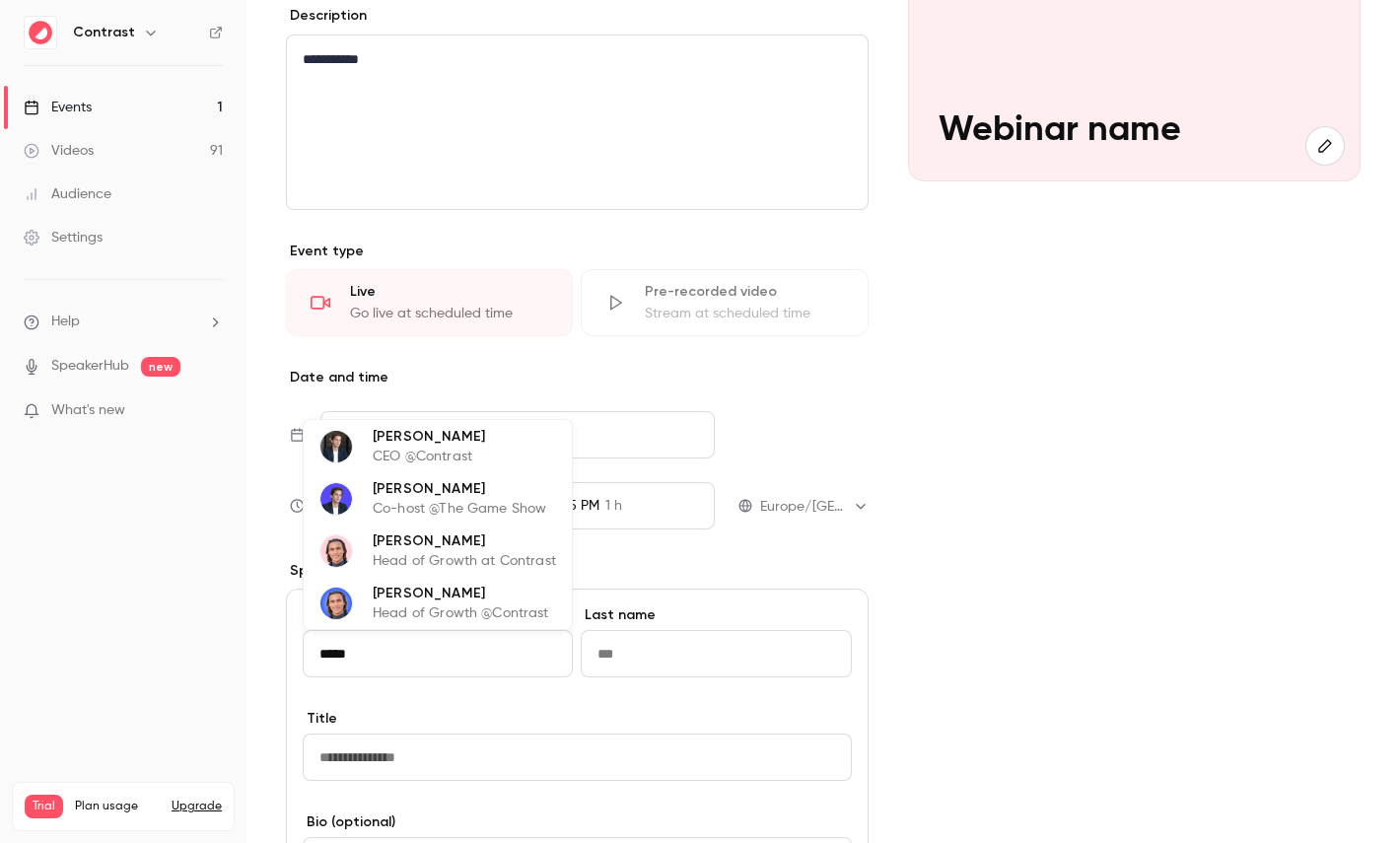 click on "Maxim Poulsen" at bounding box center [464, 540] 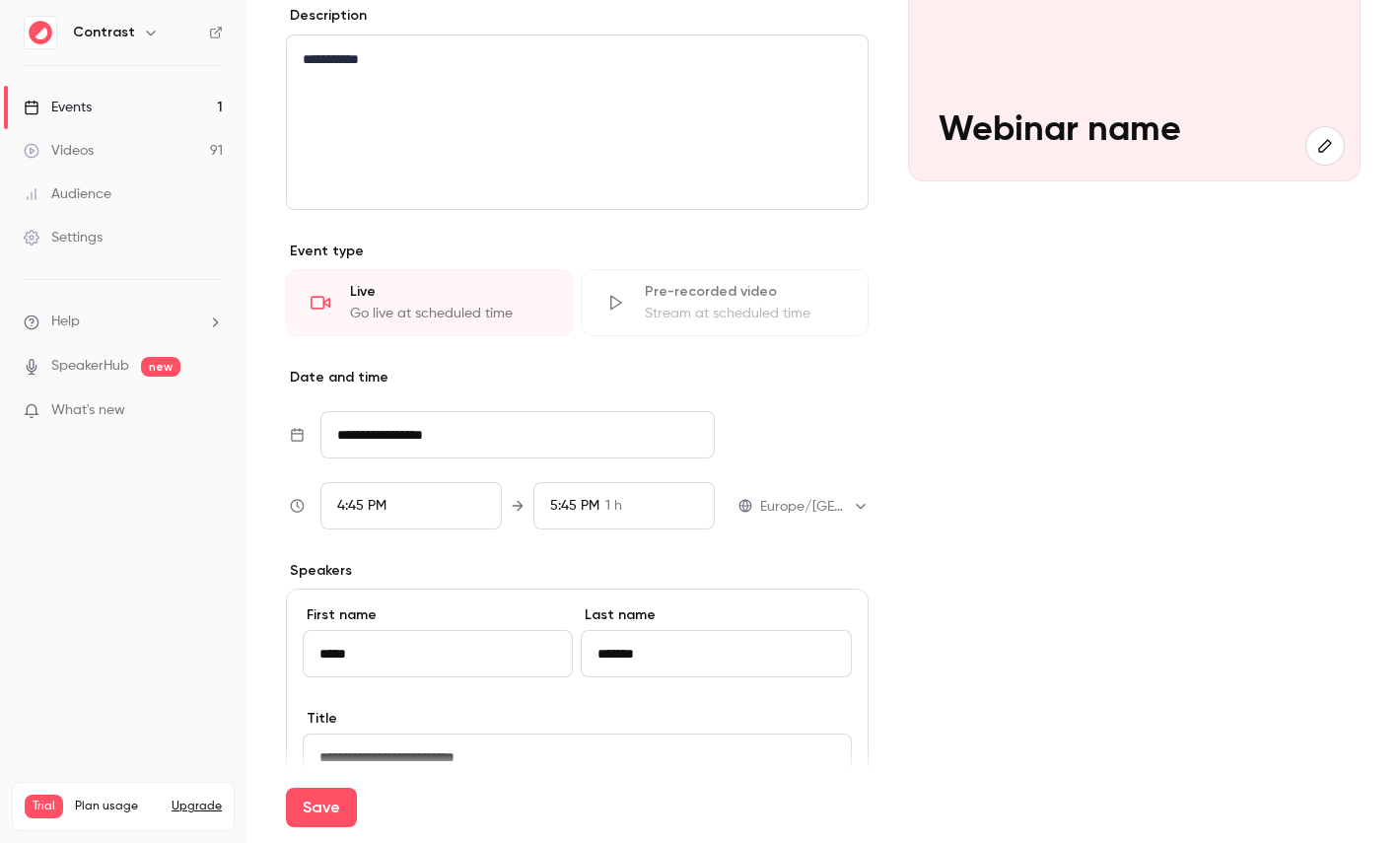 scroll, scrollTop: 807, scrollLeft: 0, axis: vertical 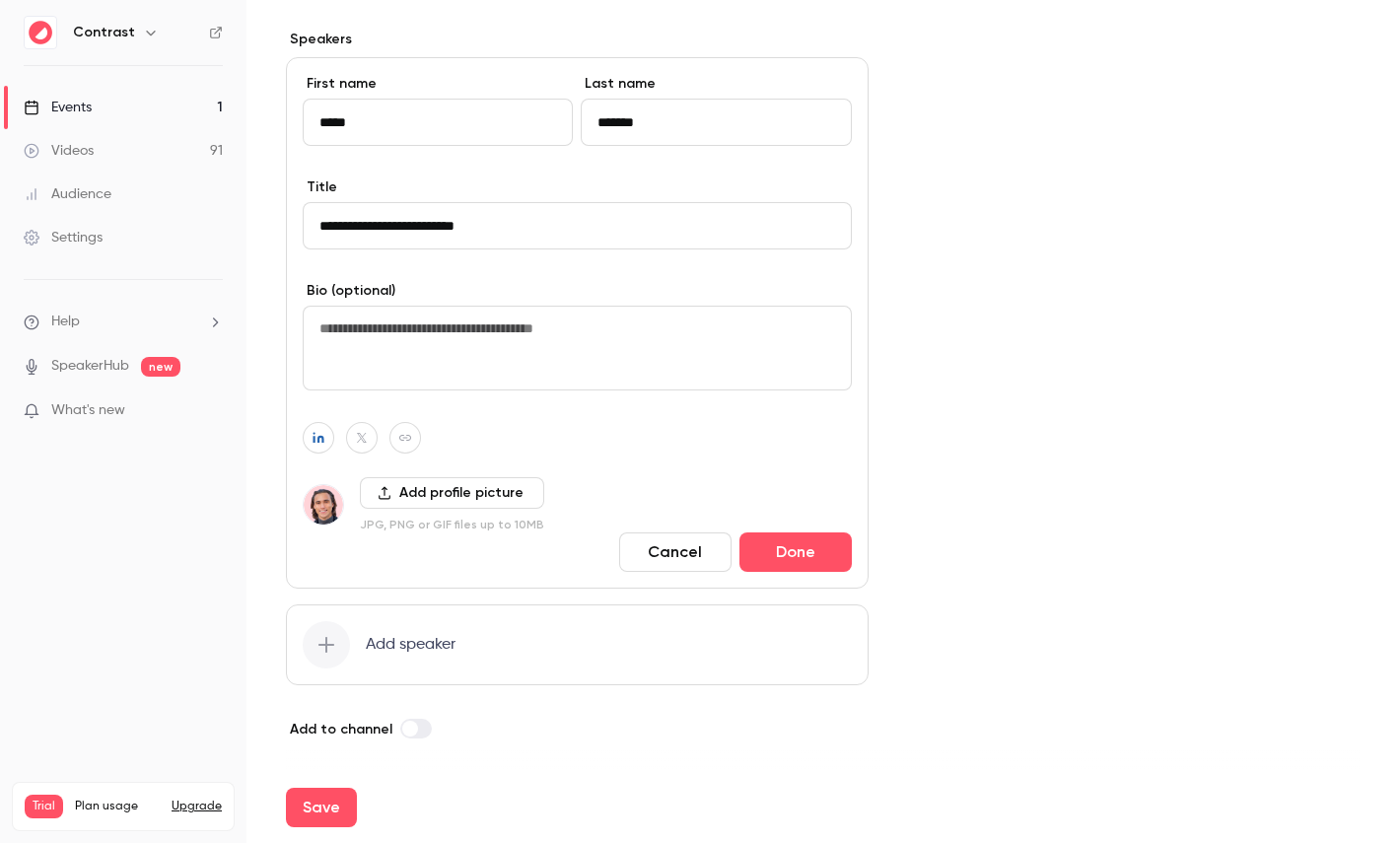 type on "*****" 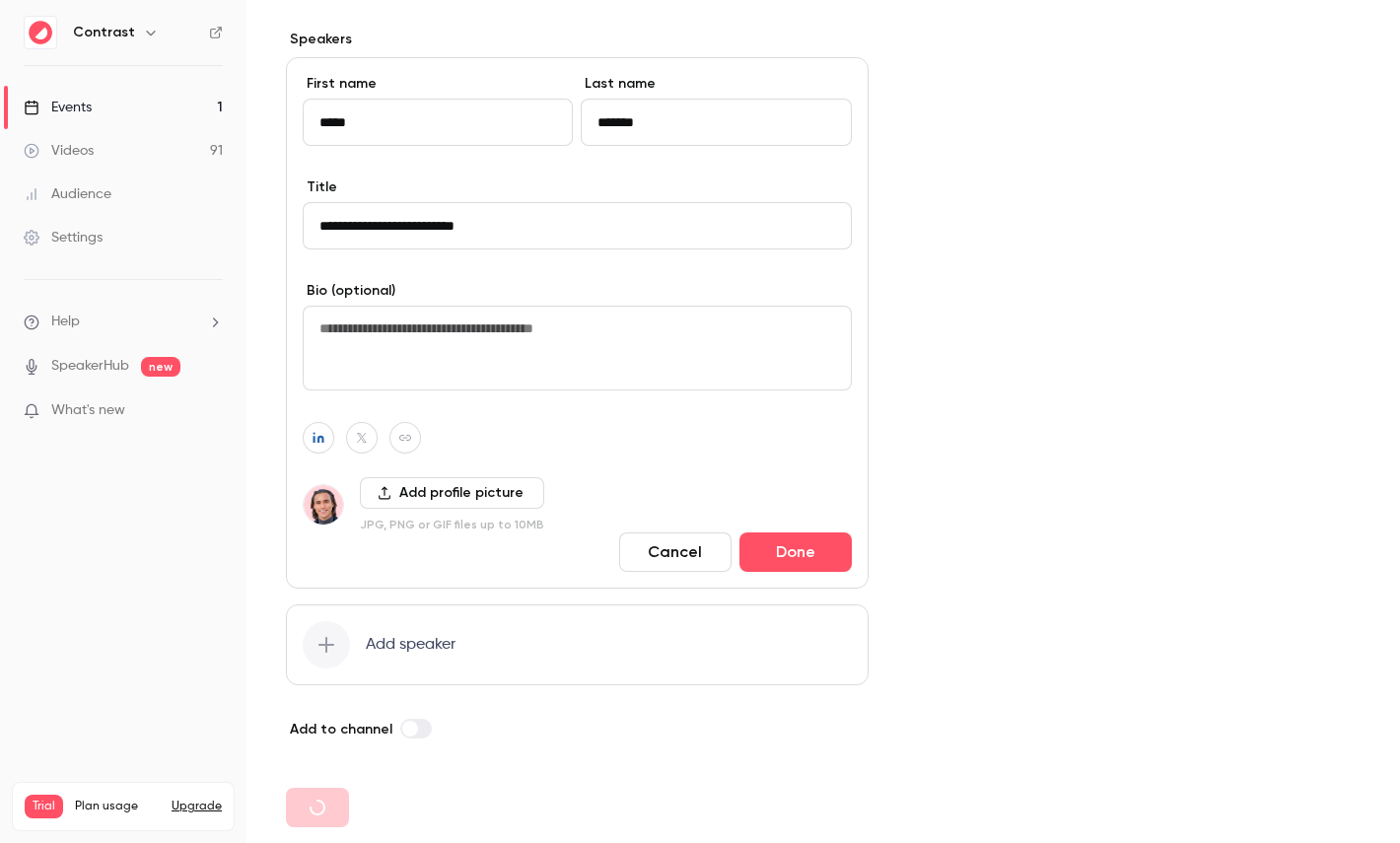 type 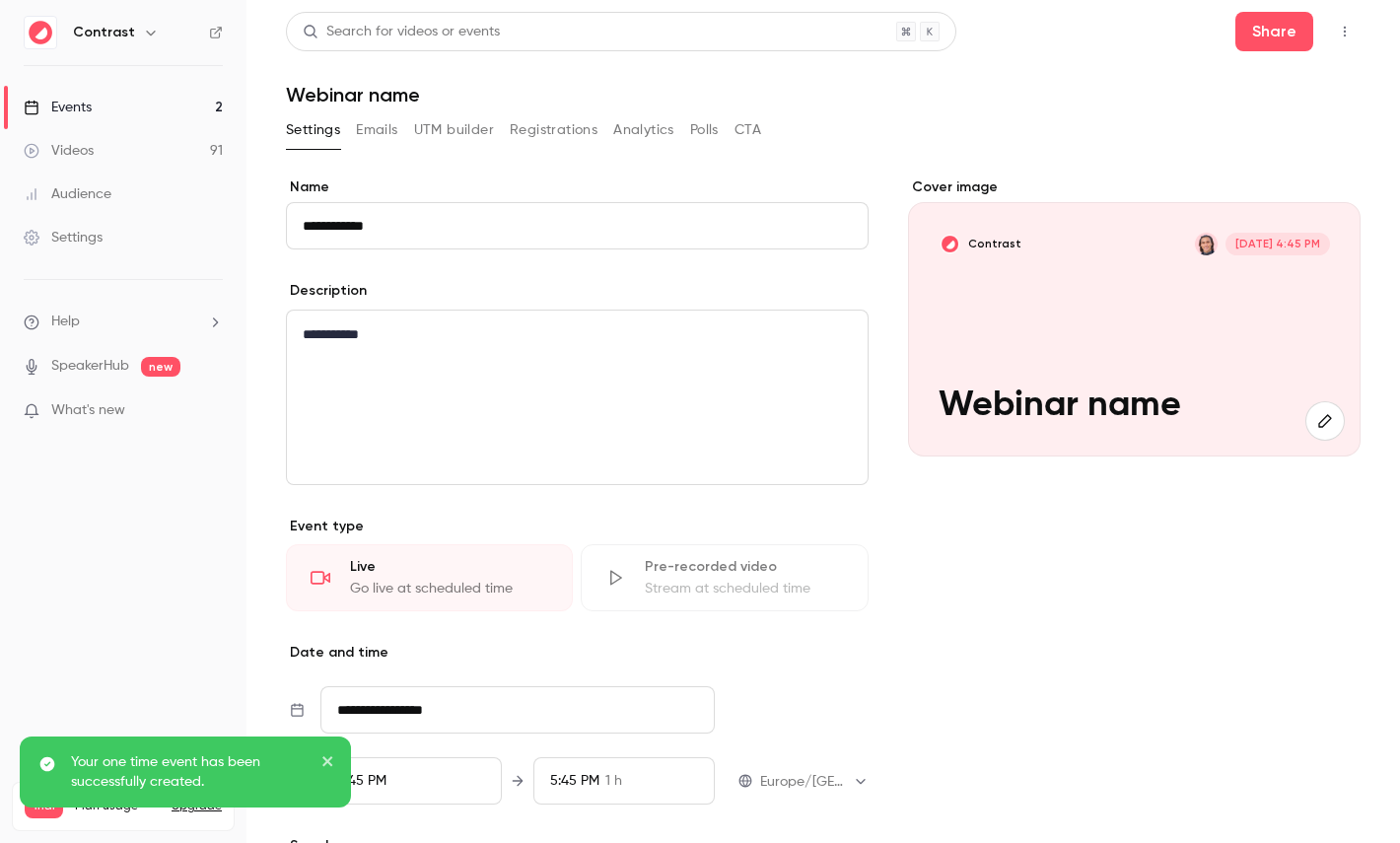 click on "Emails" at bounding box center [377, 130] 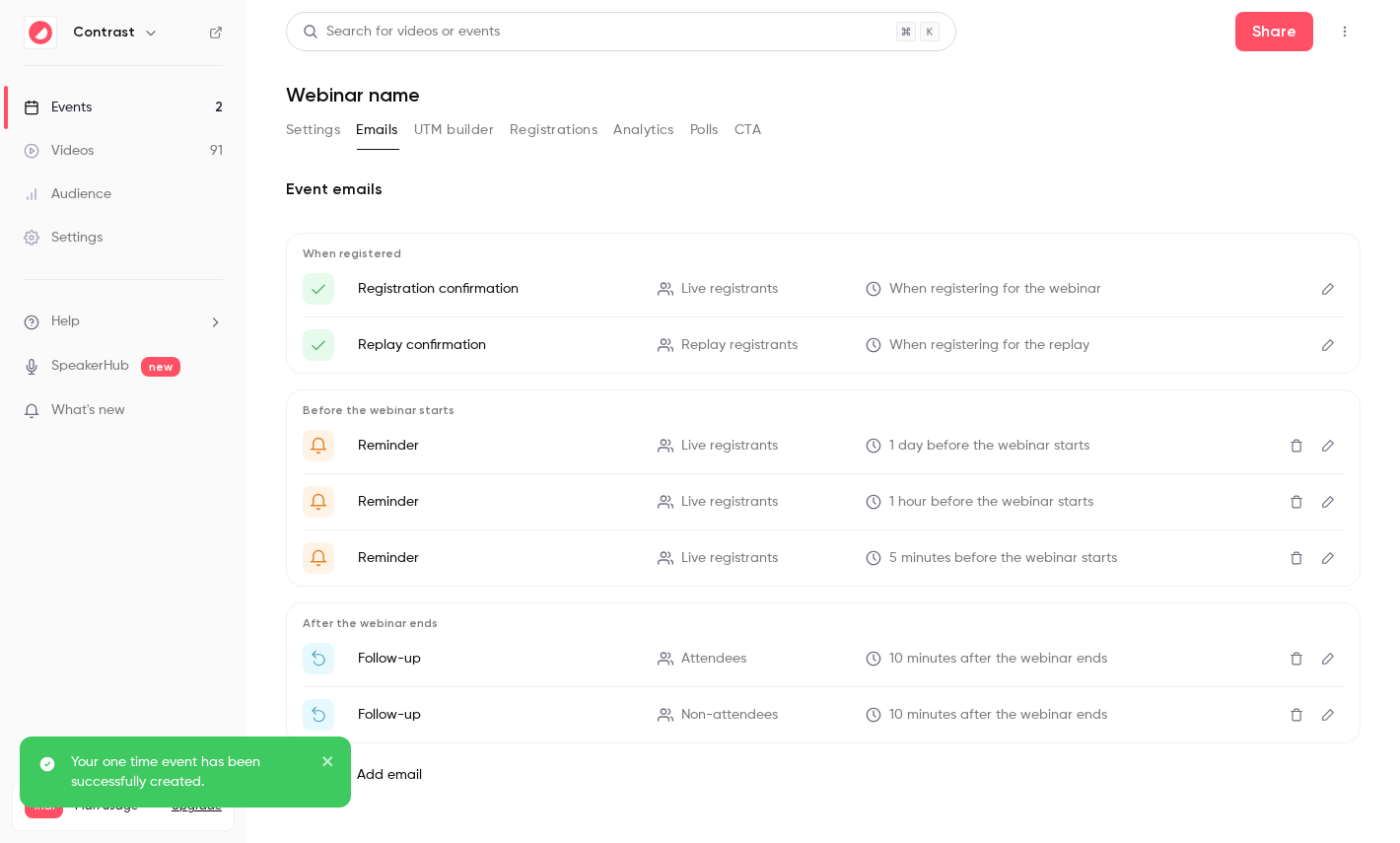 click at bounding box center (1328, 289) 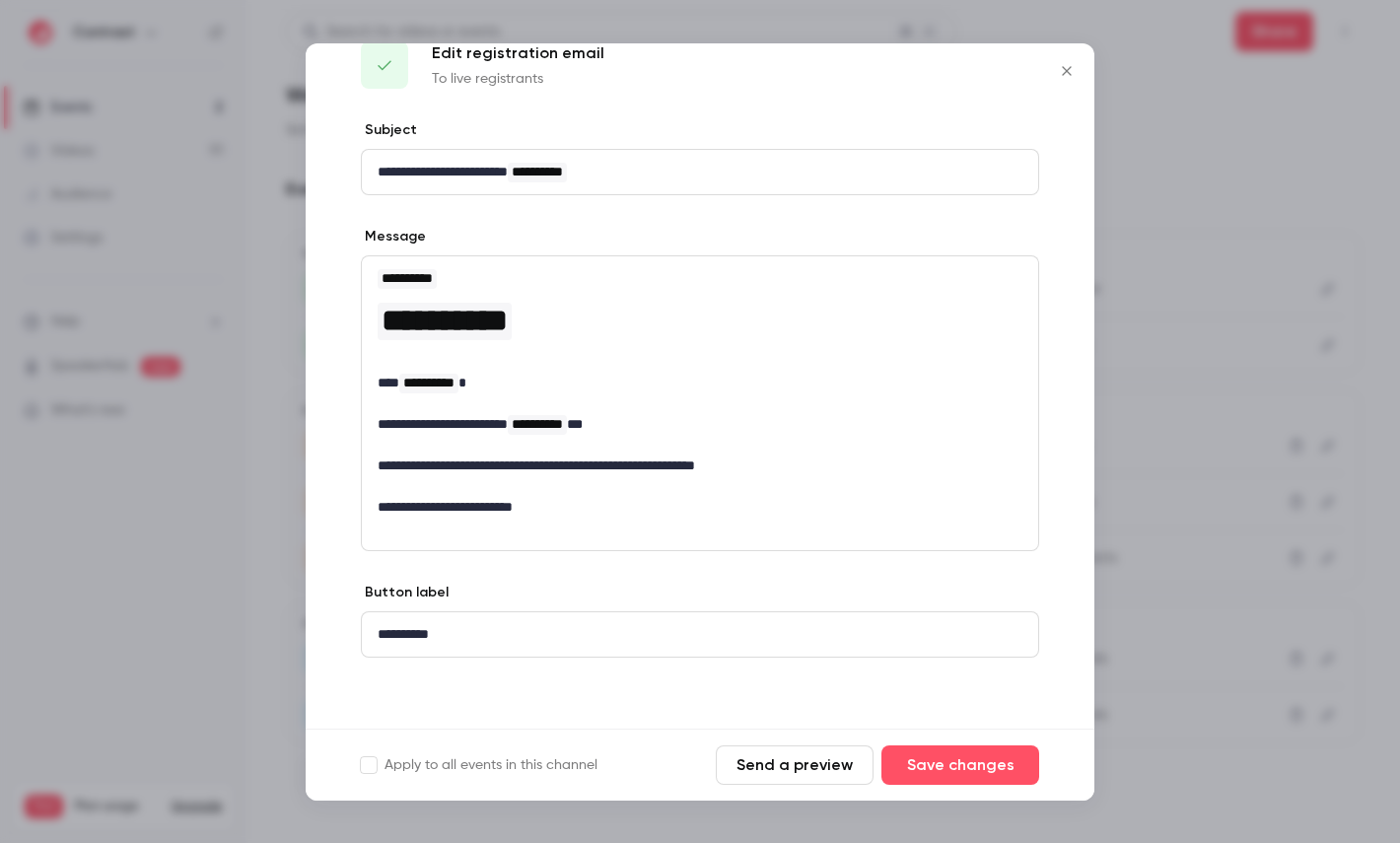 scroll, scrollTop: 0, scrollLeft: 0, axis: both 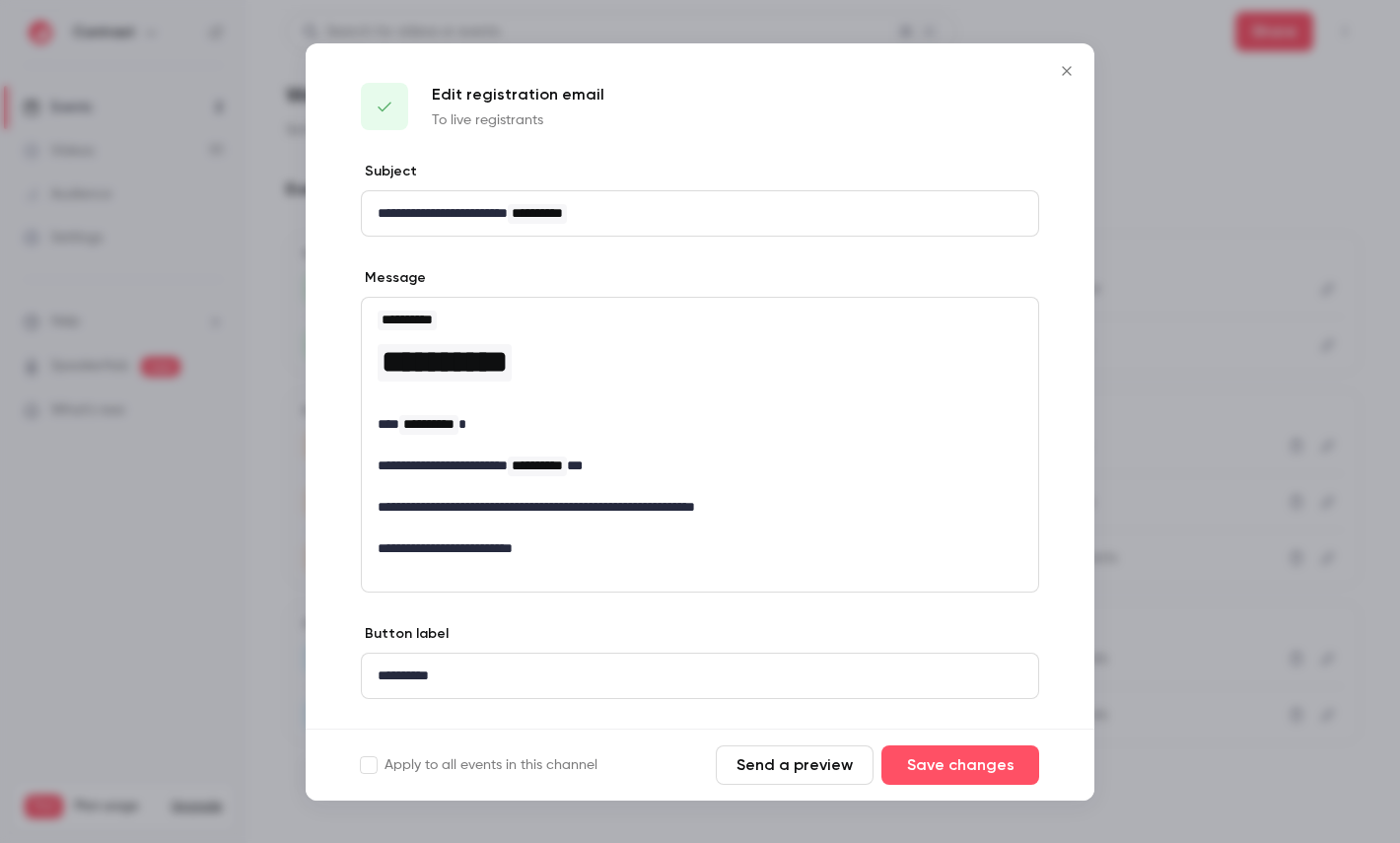 type 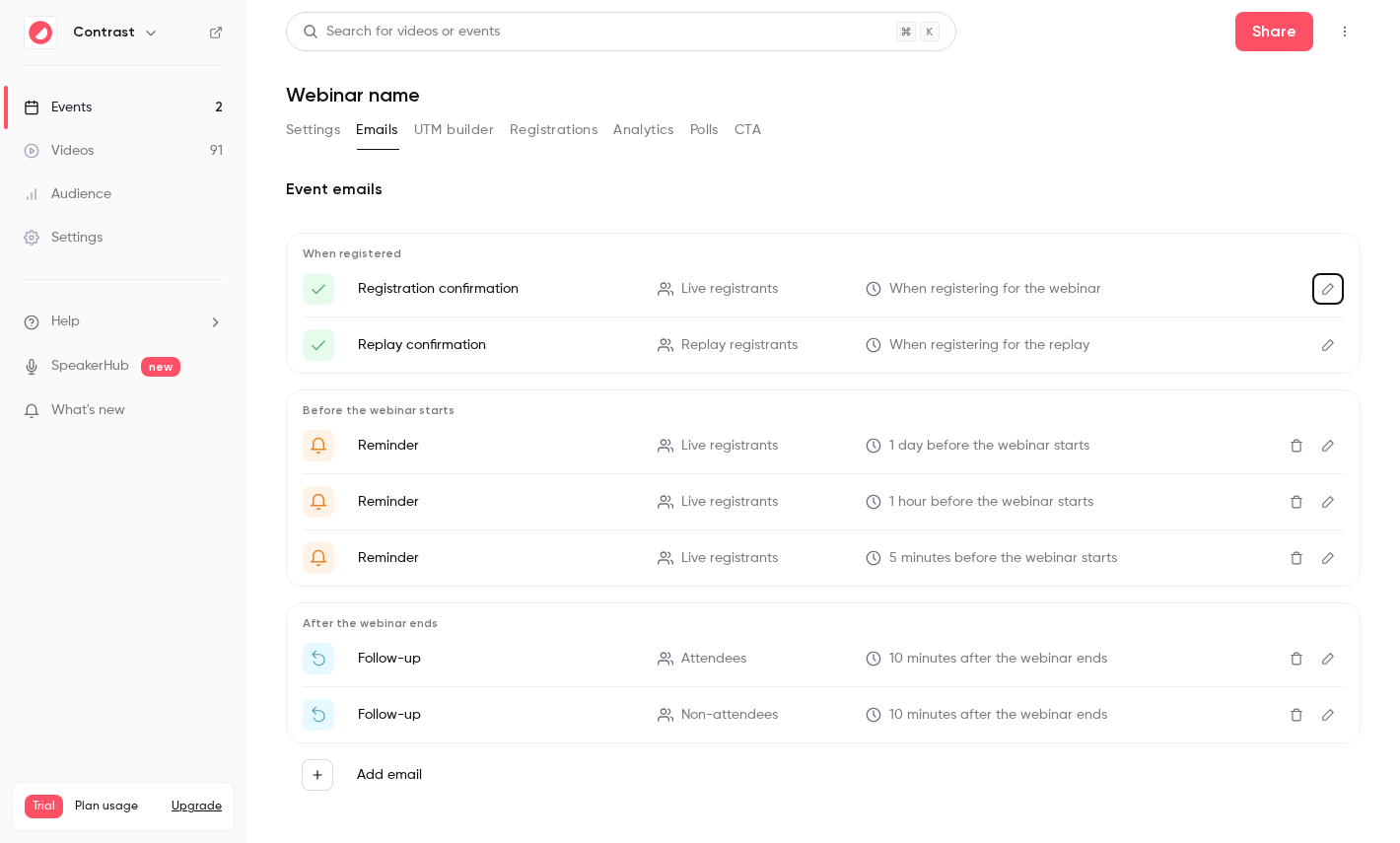 click on "Settings" at bounding box center (313, 130) 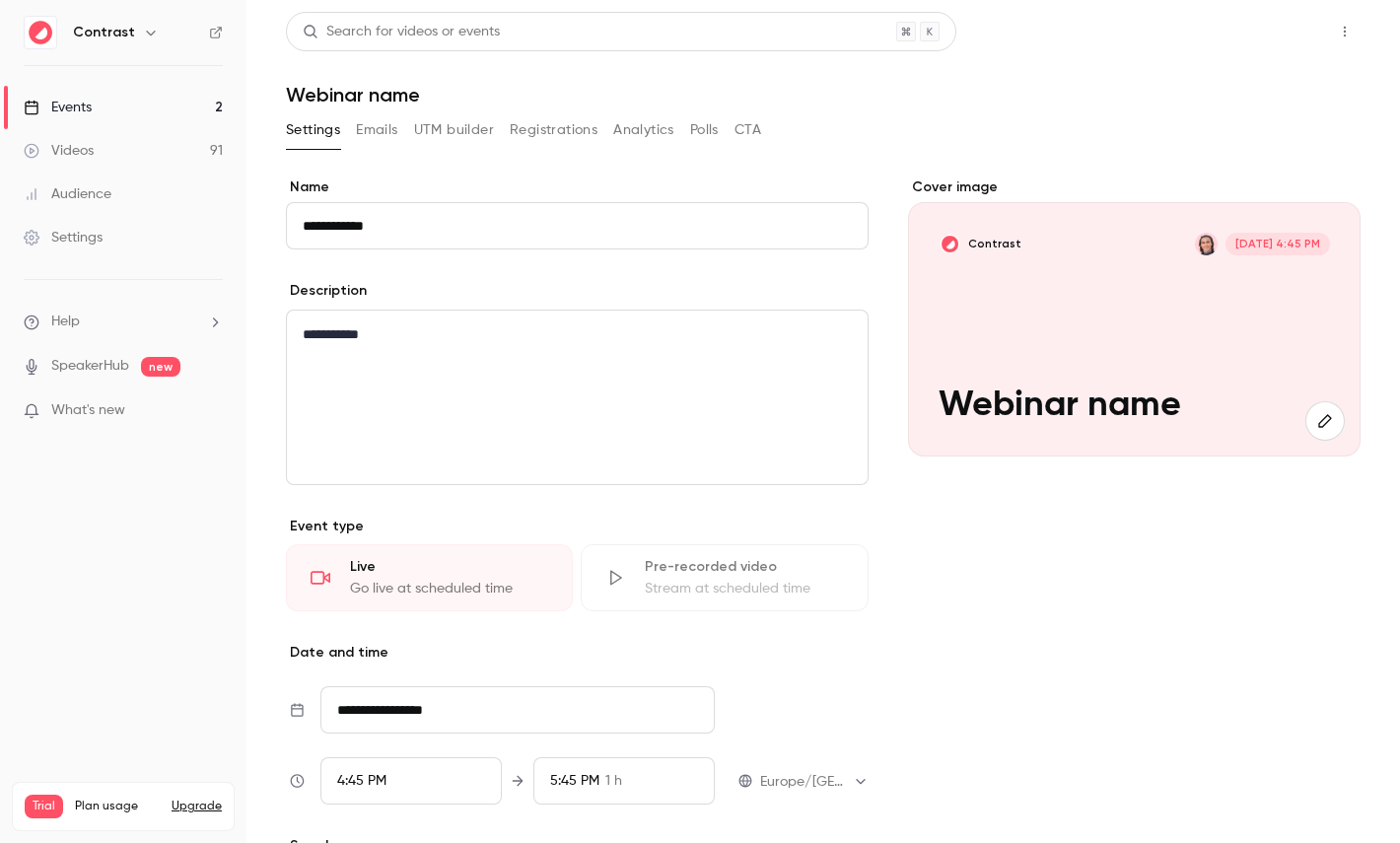 click on "Share" at bounding box center [1274, 32] 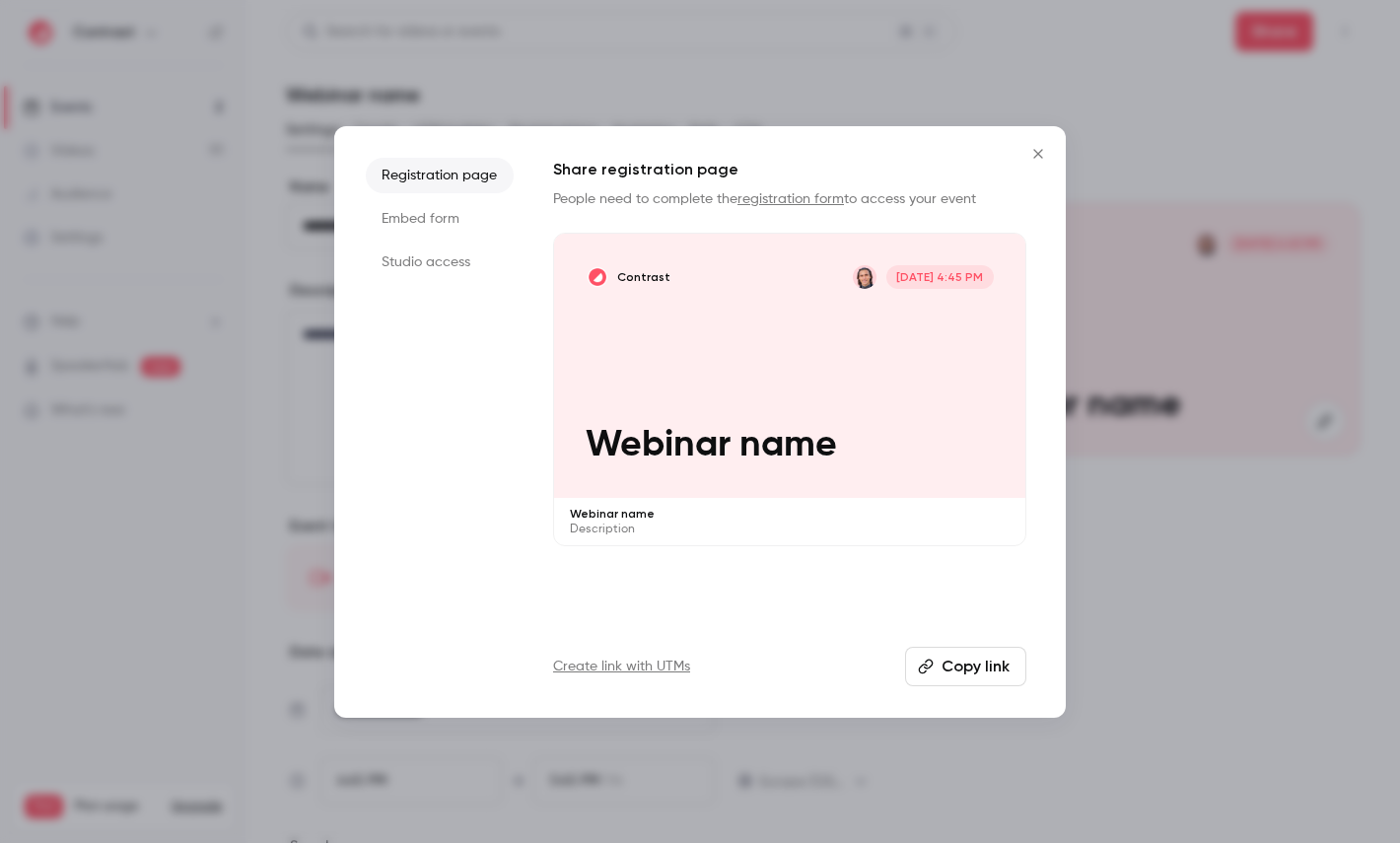 click on "Contrast Jul 16, 4:45 PM Webinar name" at bounding box center [790, 366] 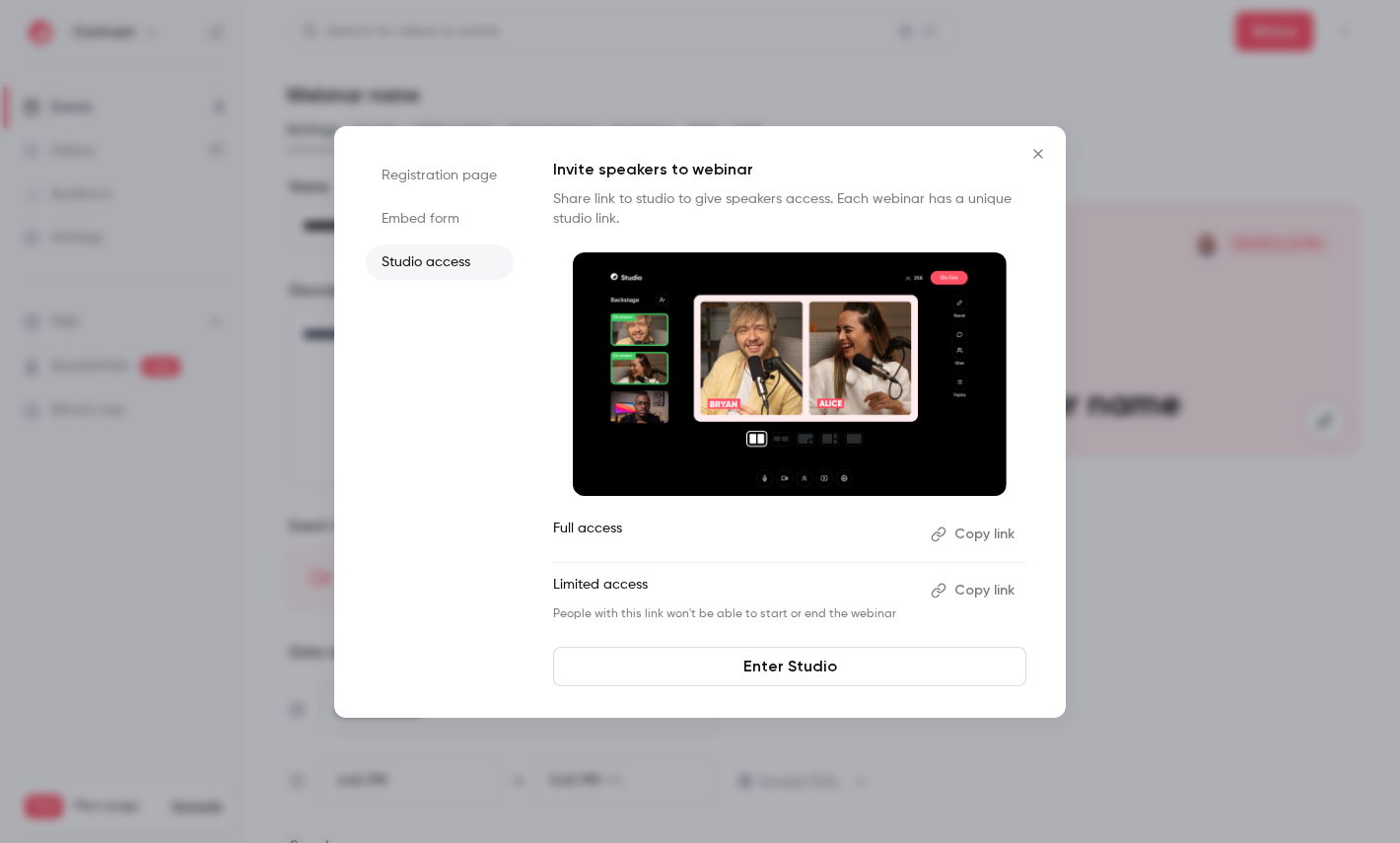 click at bounding box center [700, 421] 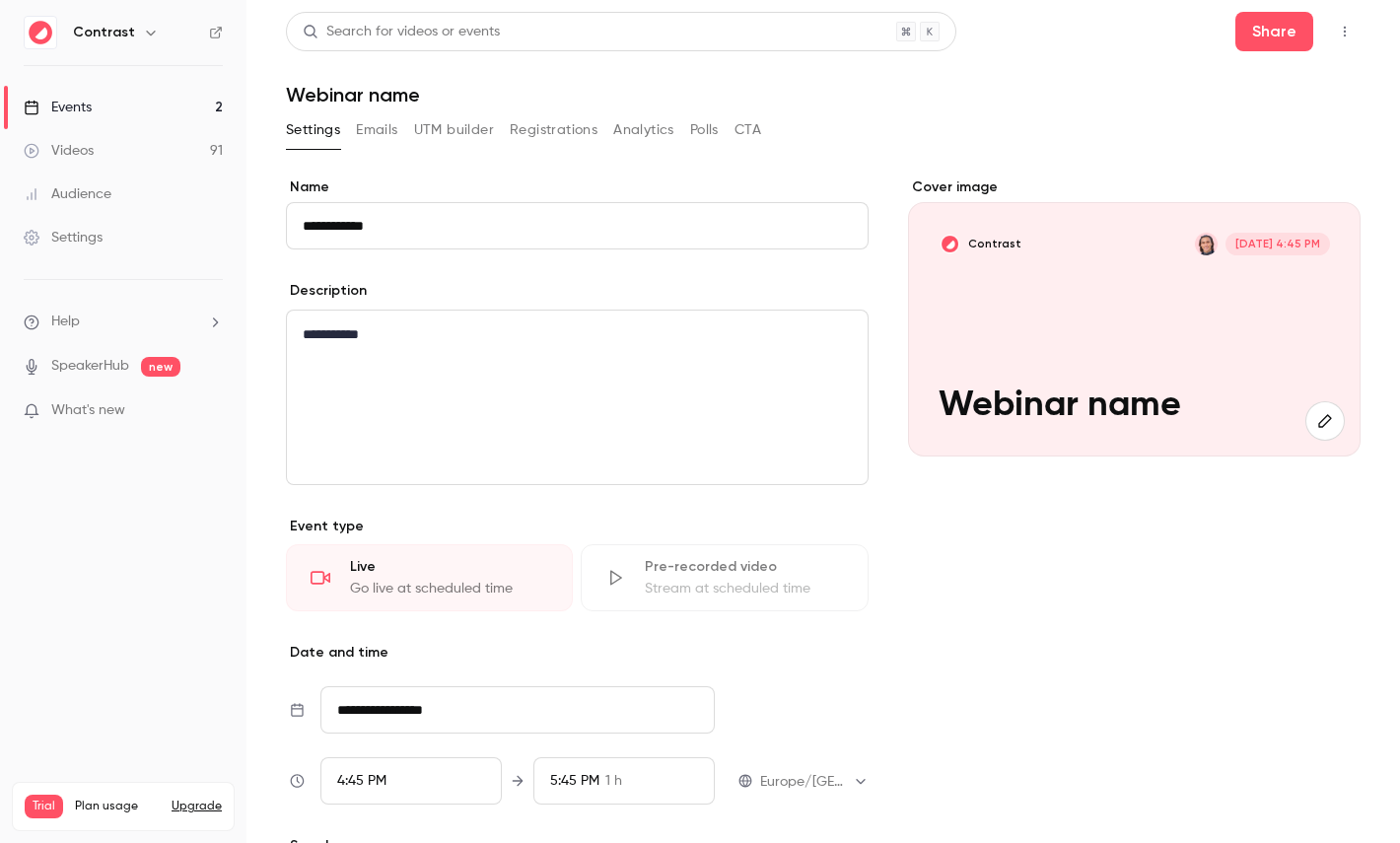 click on "Videos" at bounding box center (58, 151) 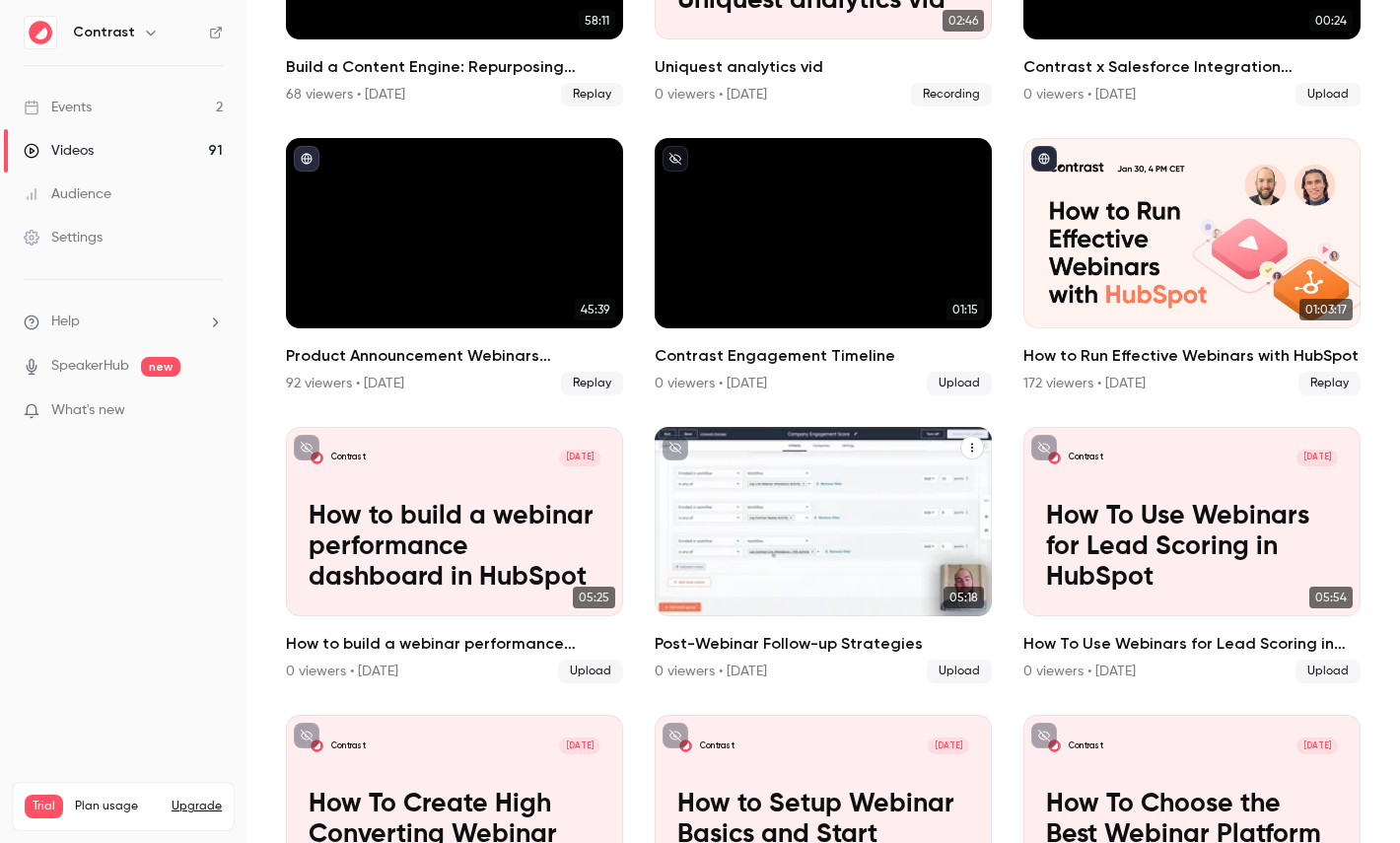 scroll, scrollTop: 955, scrollLeft: 0, axis: vertical 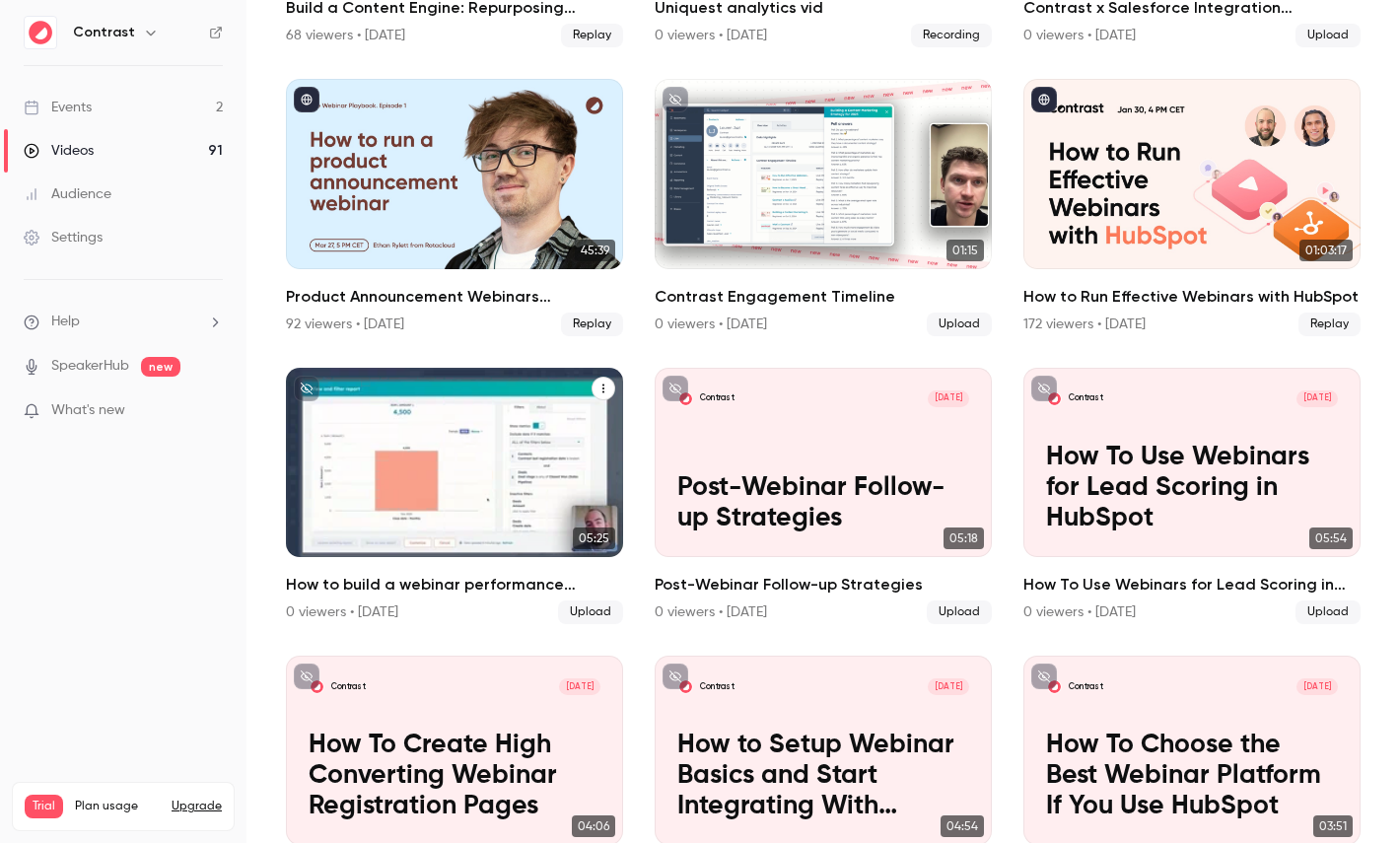 click on "Contrast Jan 7 How to build a webinar performance dashboard in HubSpot" at bounding box center [455, 462] 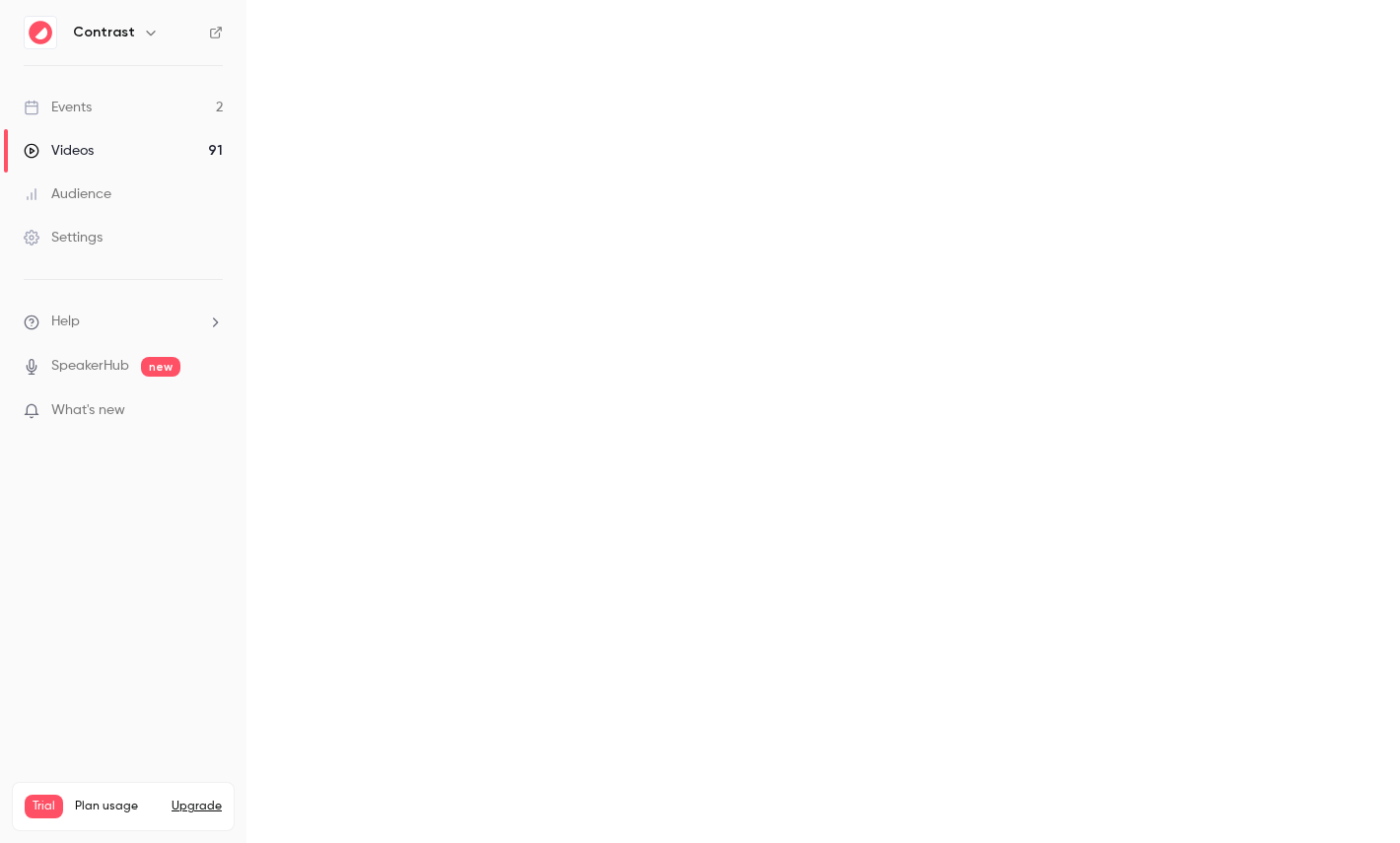 scroll, scrollTop: 0, scrollLeft: 0, axis: both 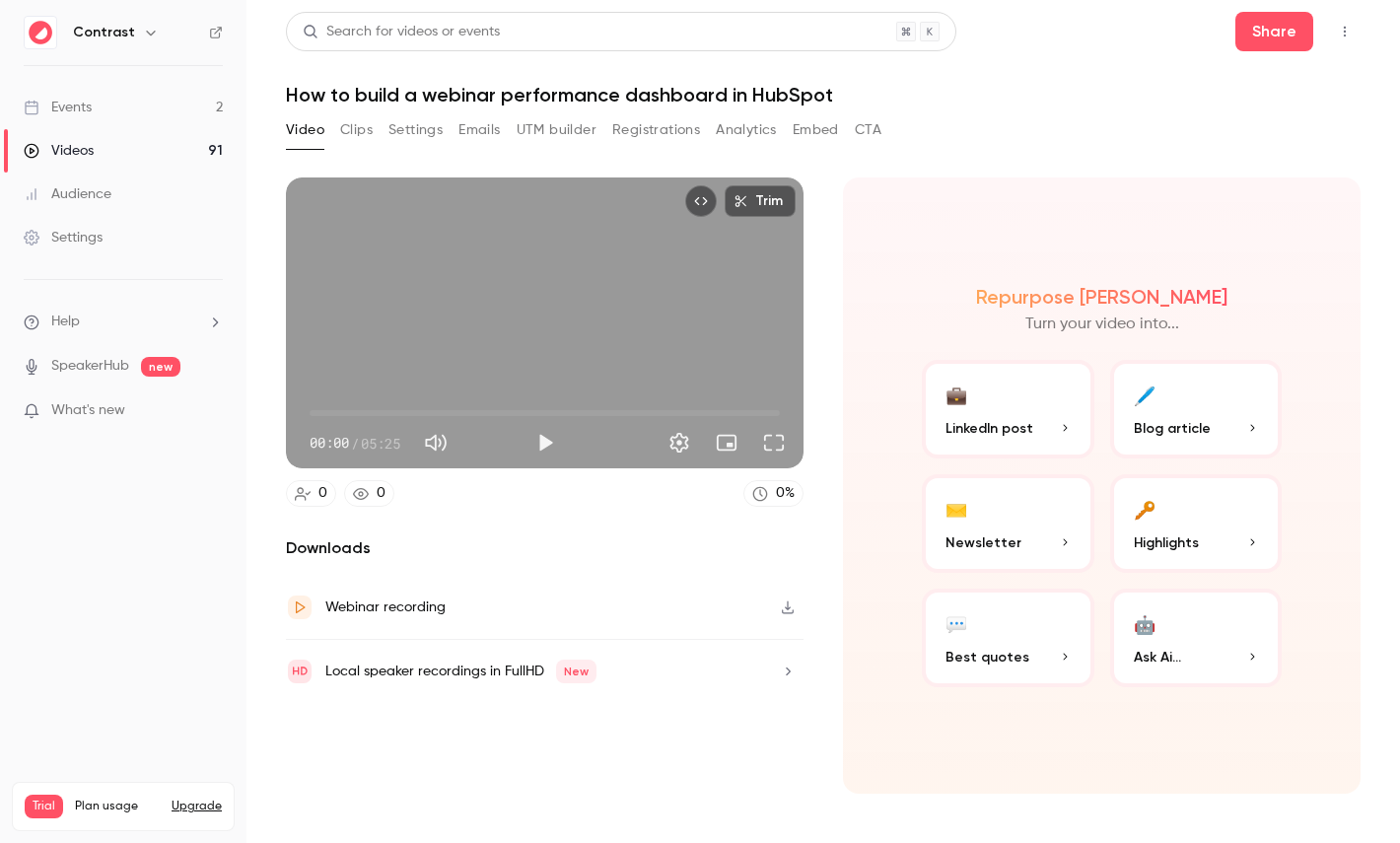 click on "Clips" at bounding box center [356, 130] 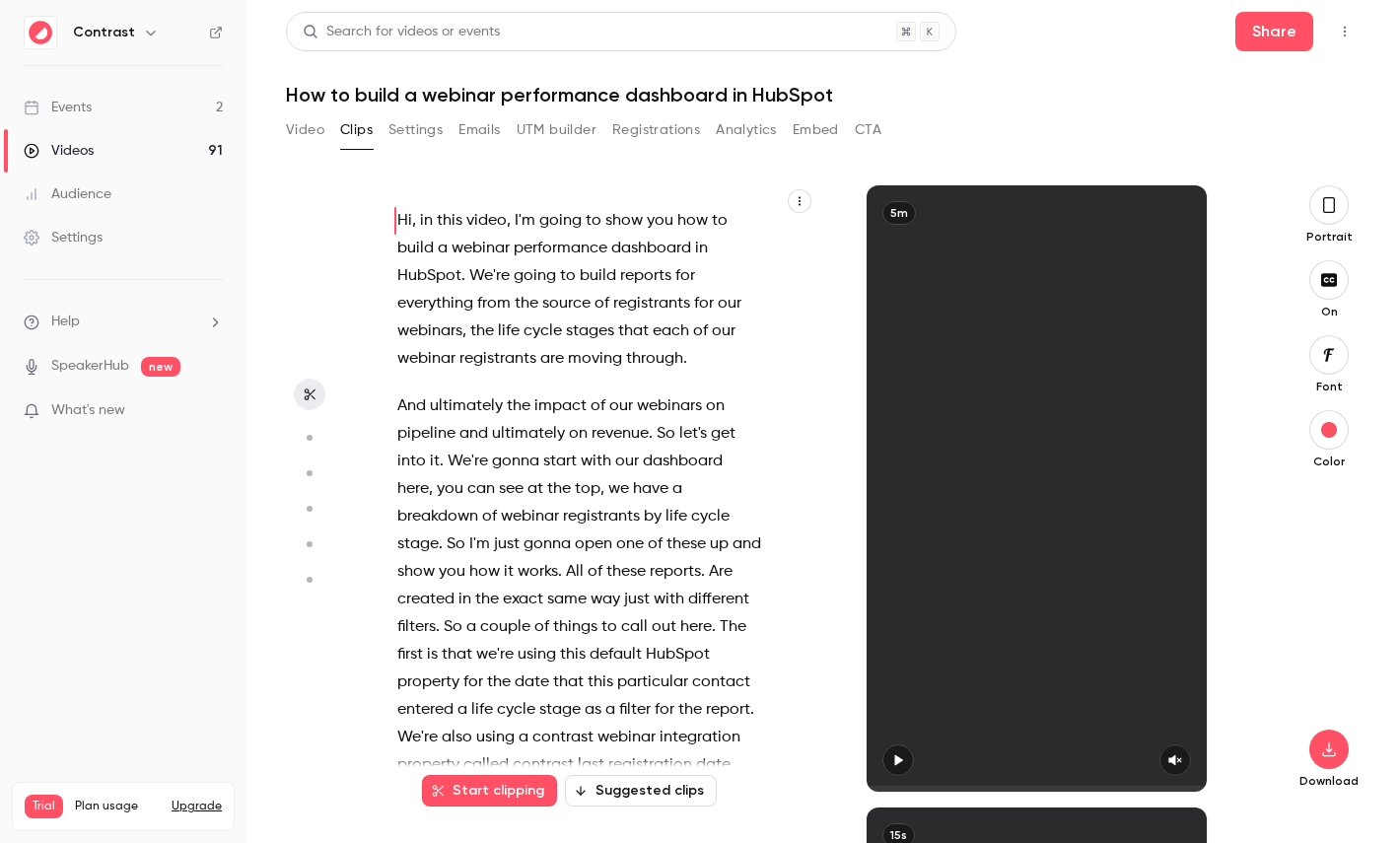 type 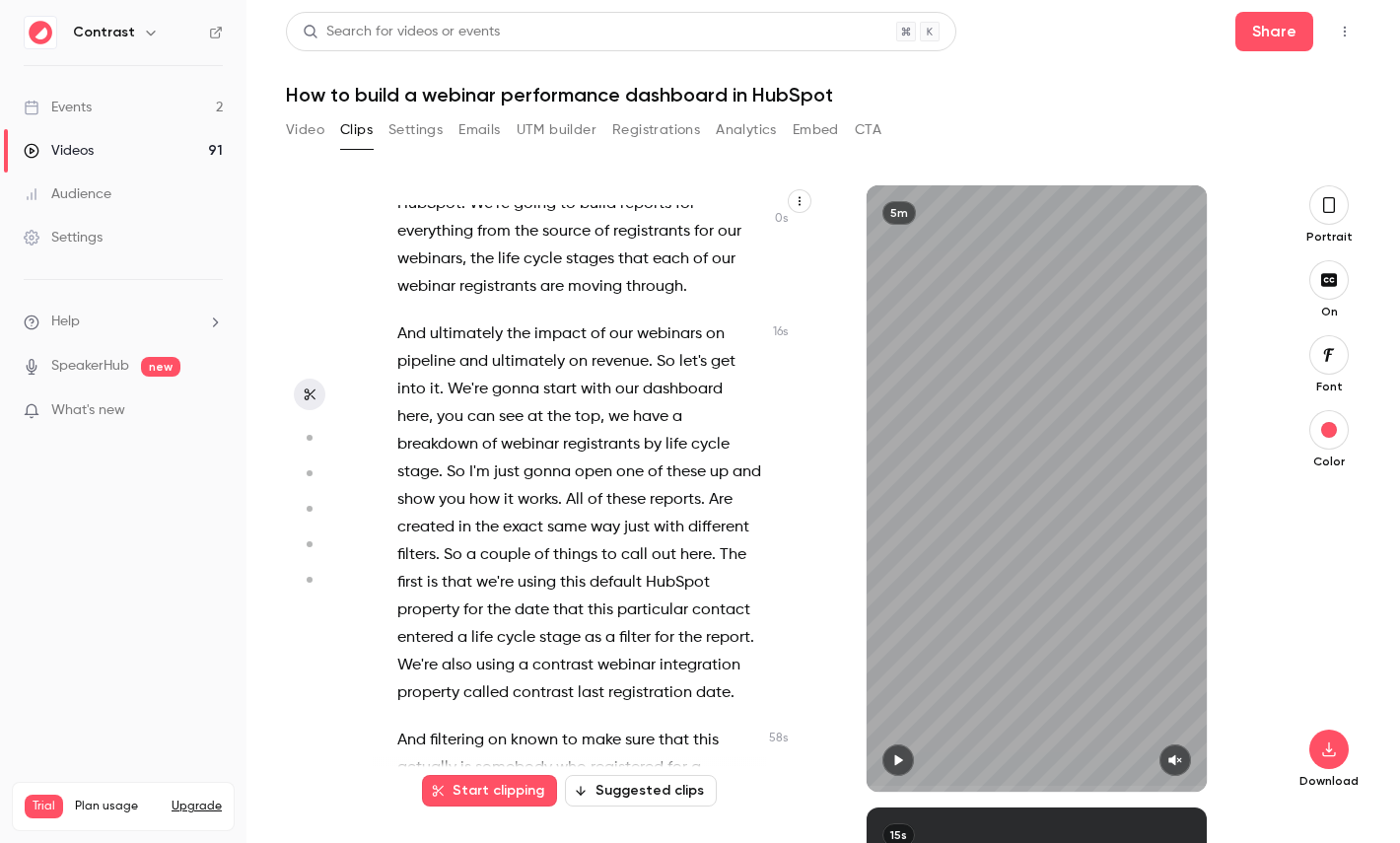 scroll, scrollTop: 89, scrollLeft: 0, axis: vertical 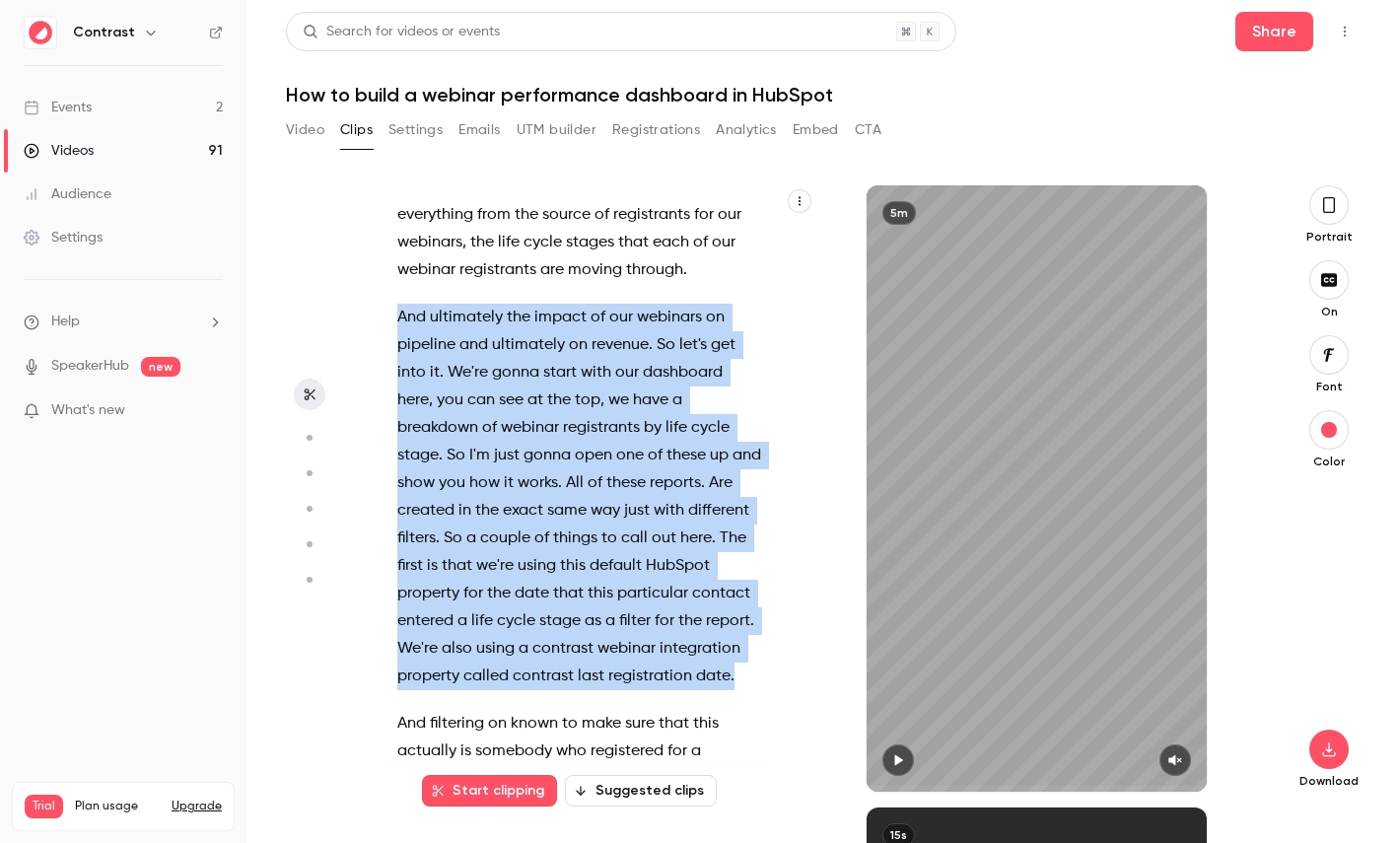 drag, startPoint x: 738, startPoint y: 673, endPoint x: 384, endPoint y: 319, distance: 500.6316 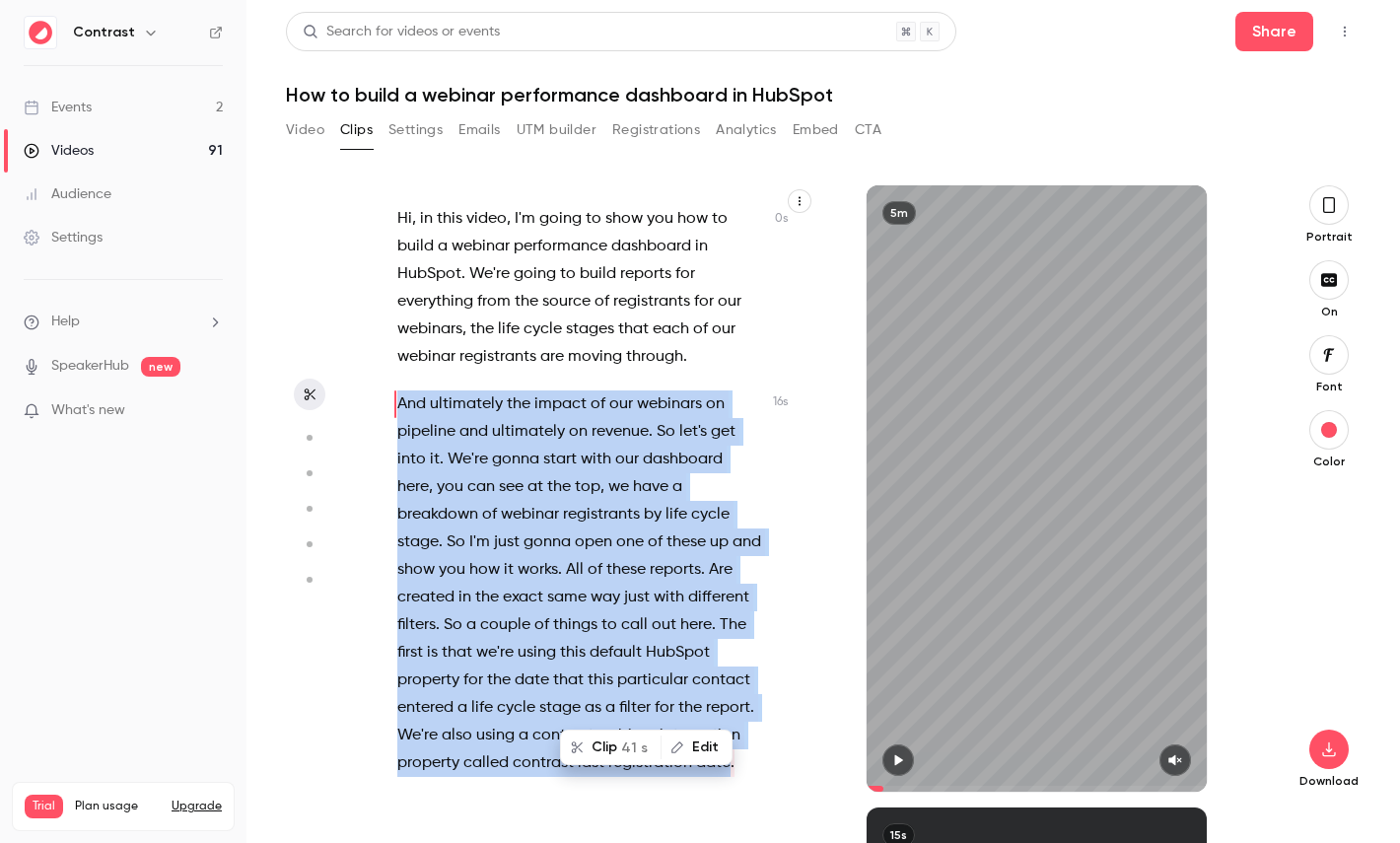 scroll, scrollTop: 0, scrollLeft: 0, axis: both 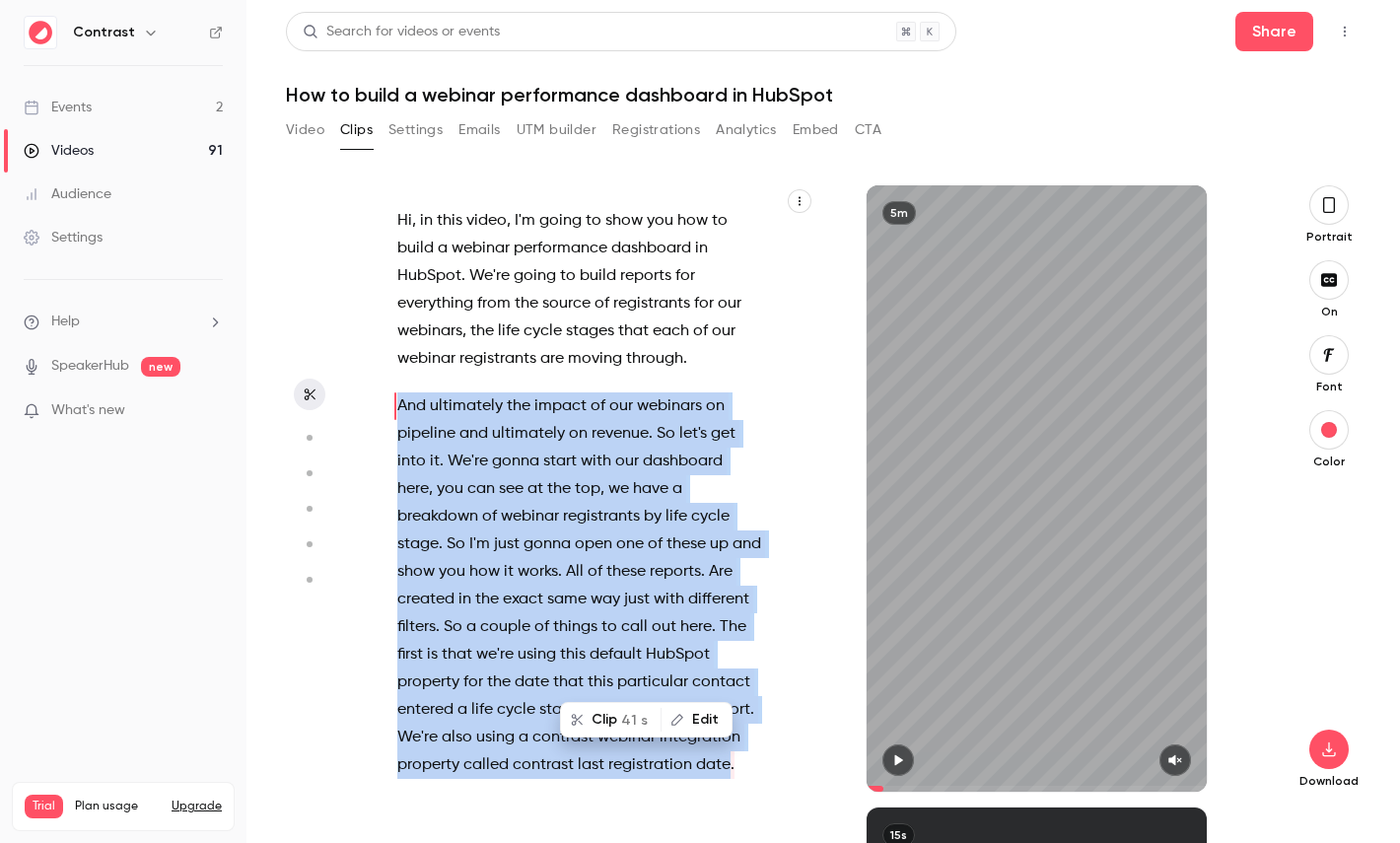 click on "Clip 41 s" at bounding box center [610, 720] 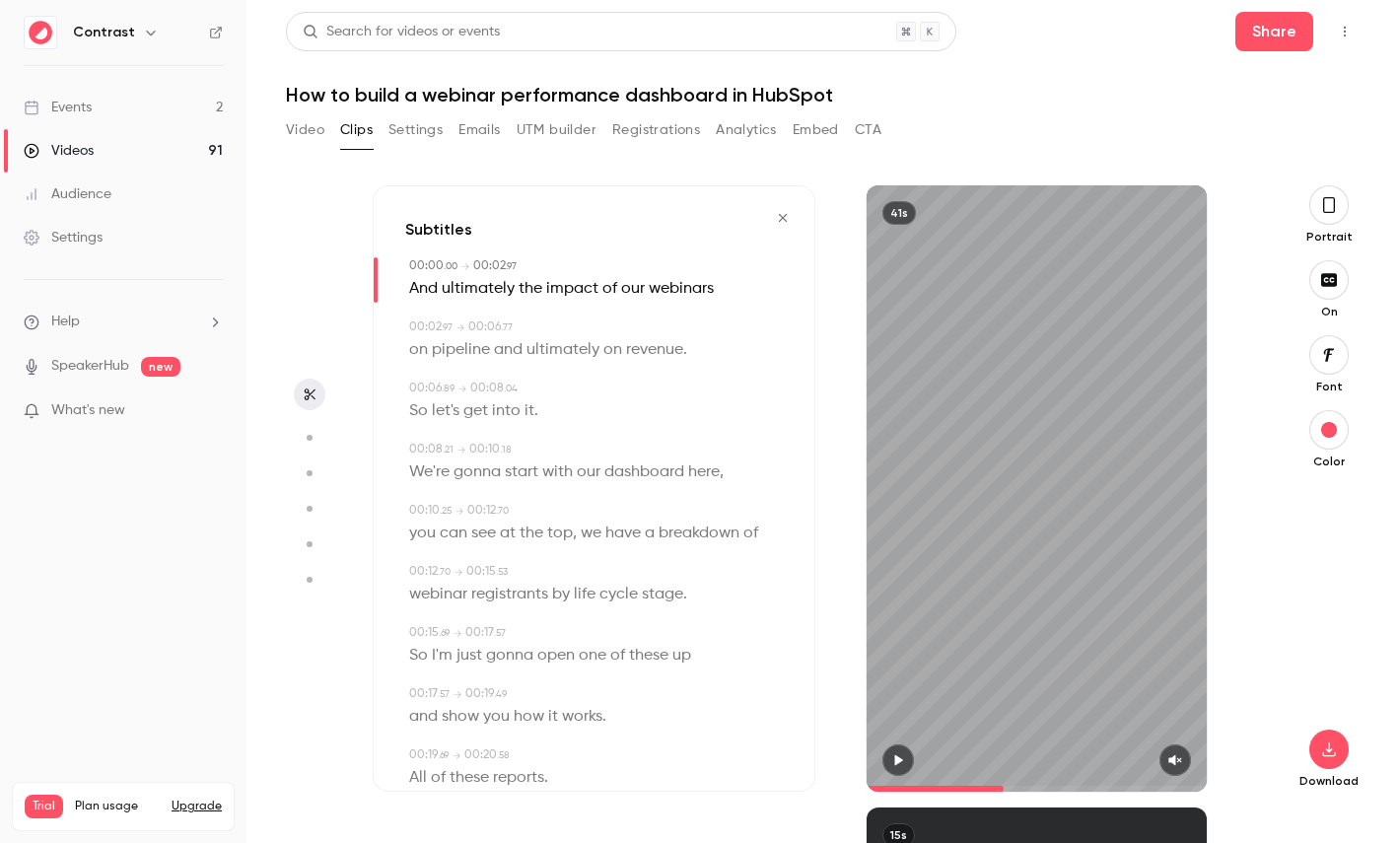 type on "*" 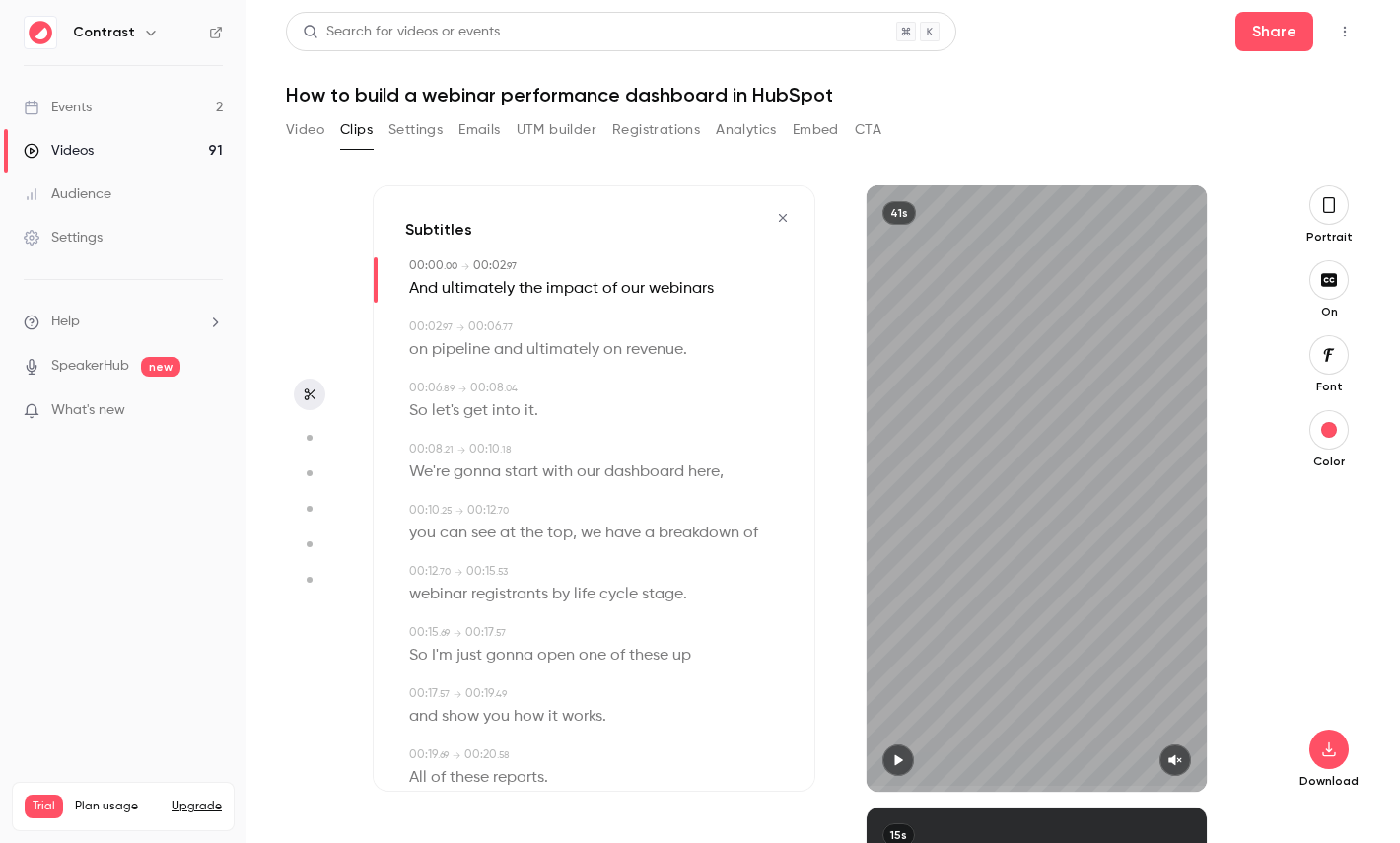click 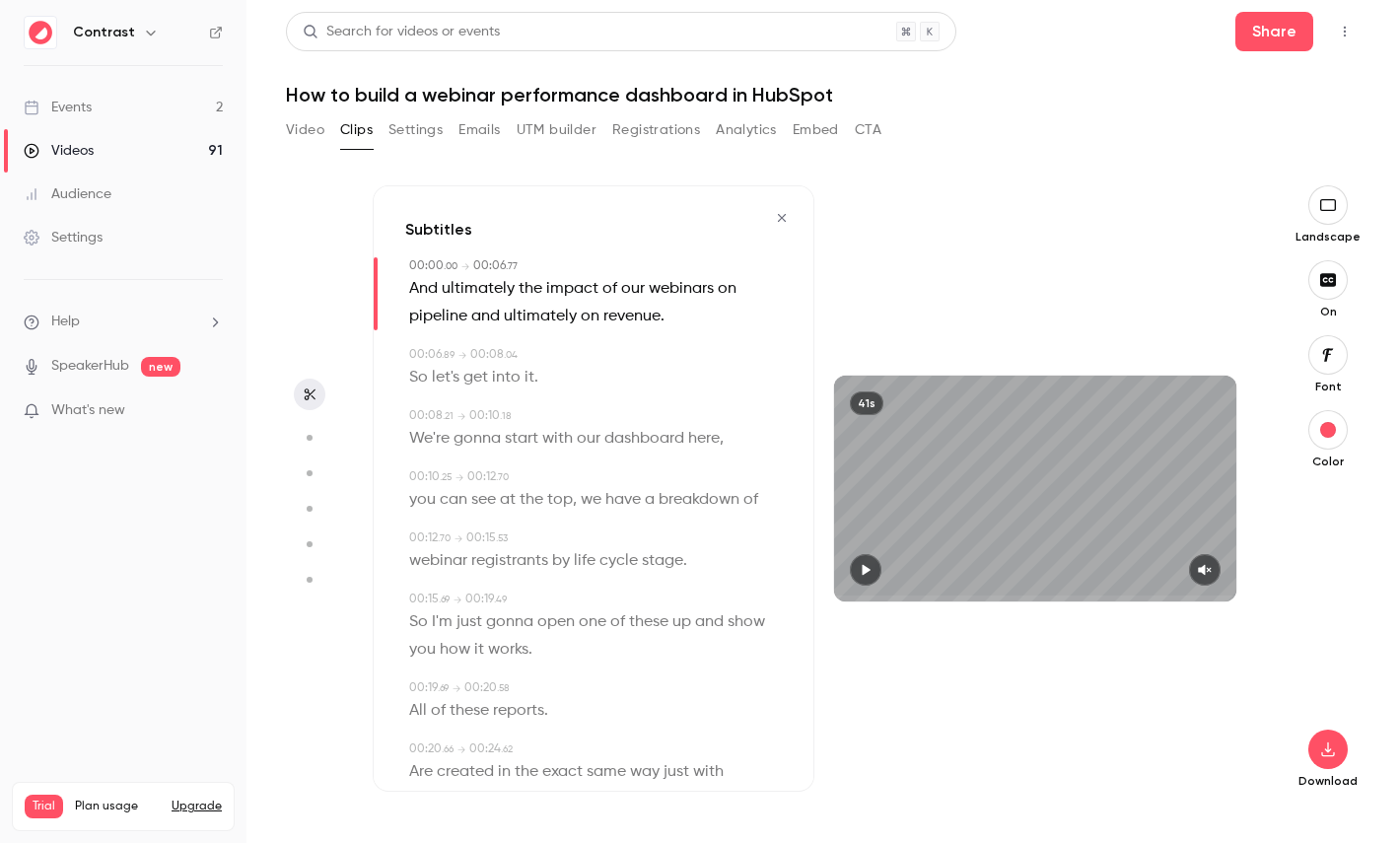 type 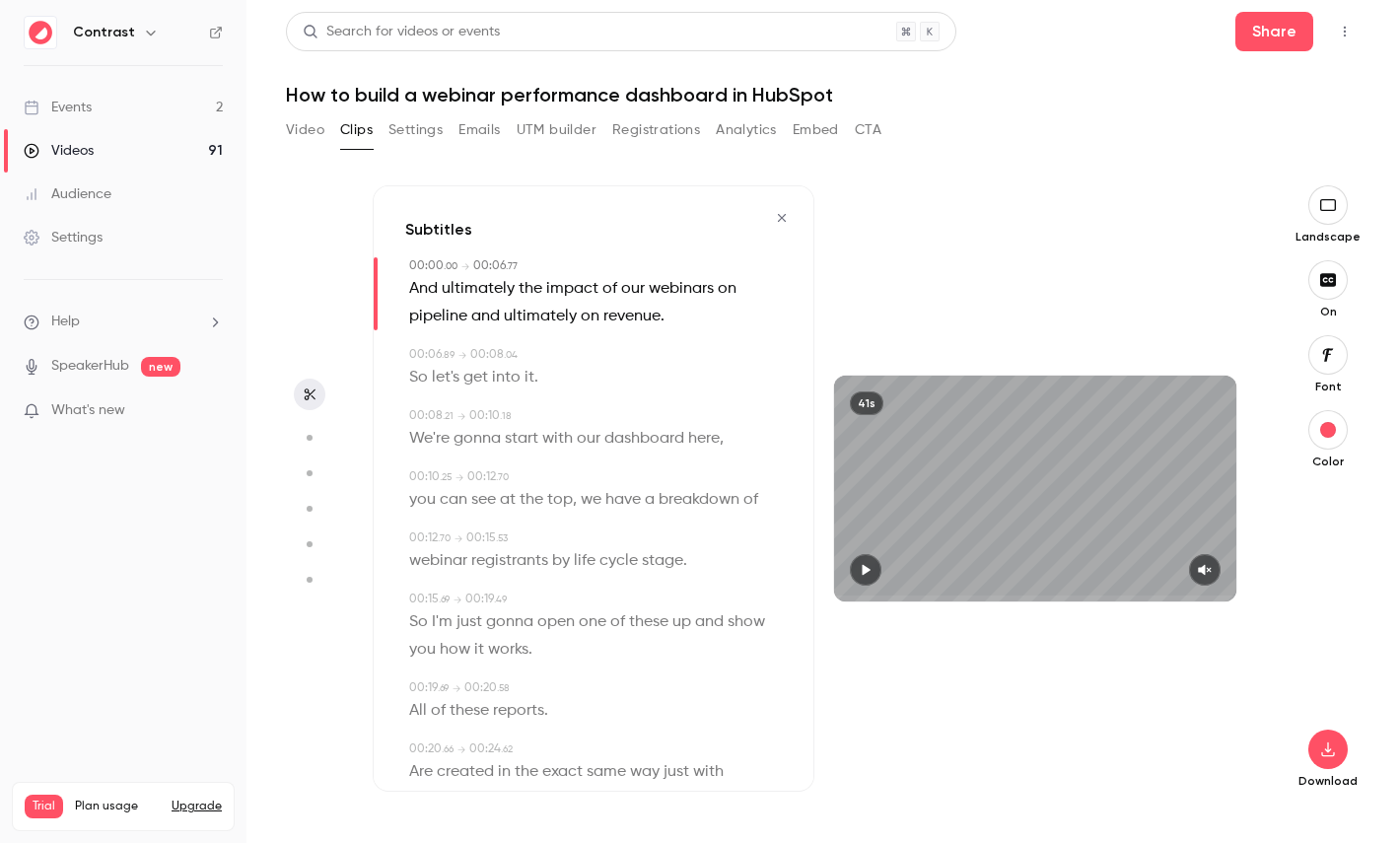 click on "revenue" at bounding box center (632, 316) 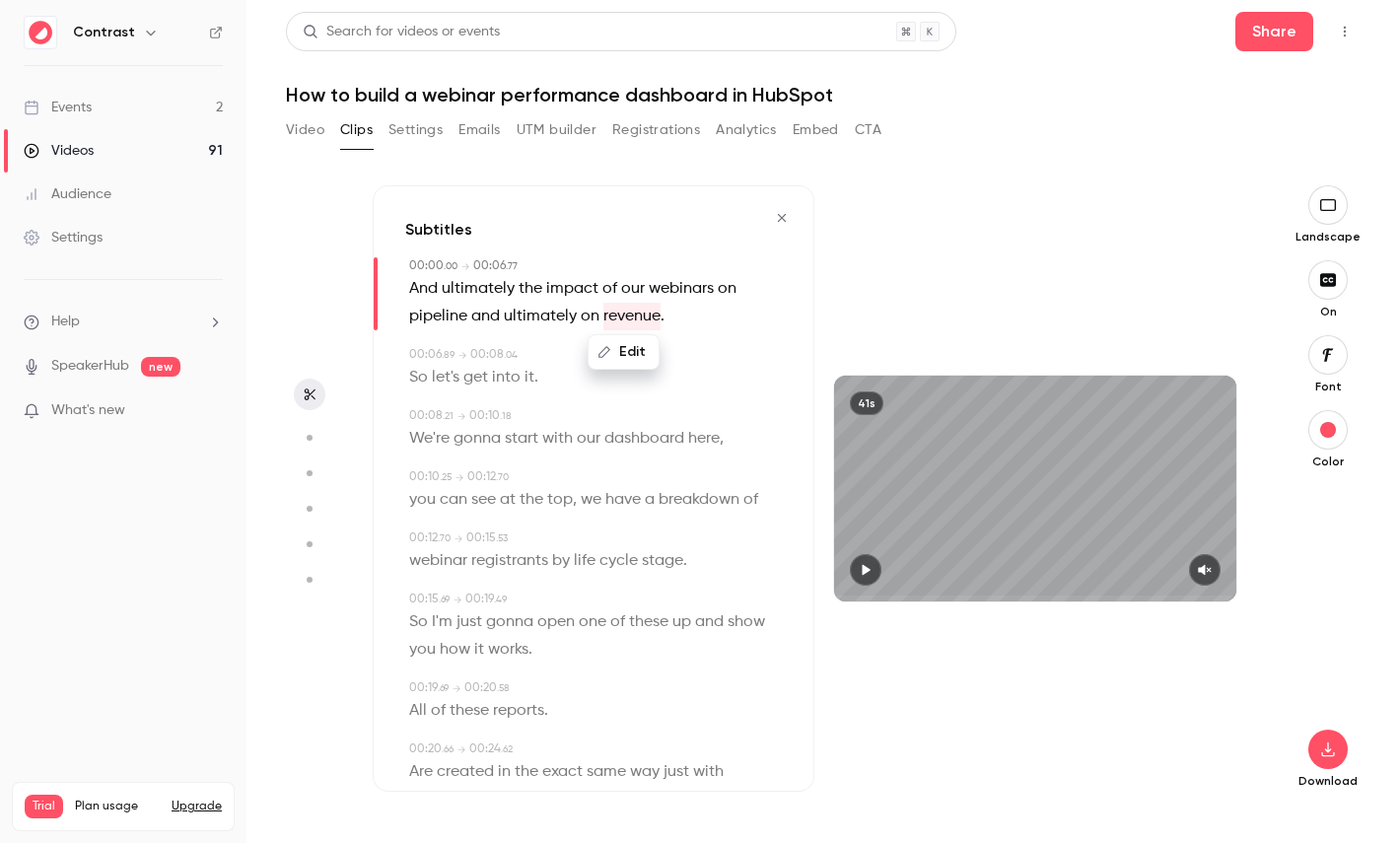 click 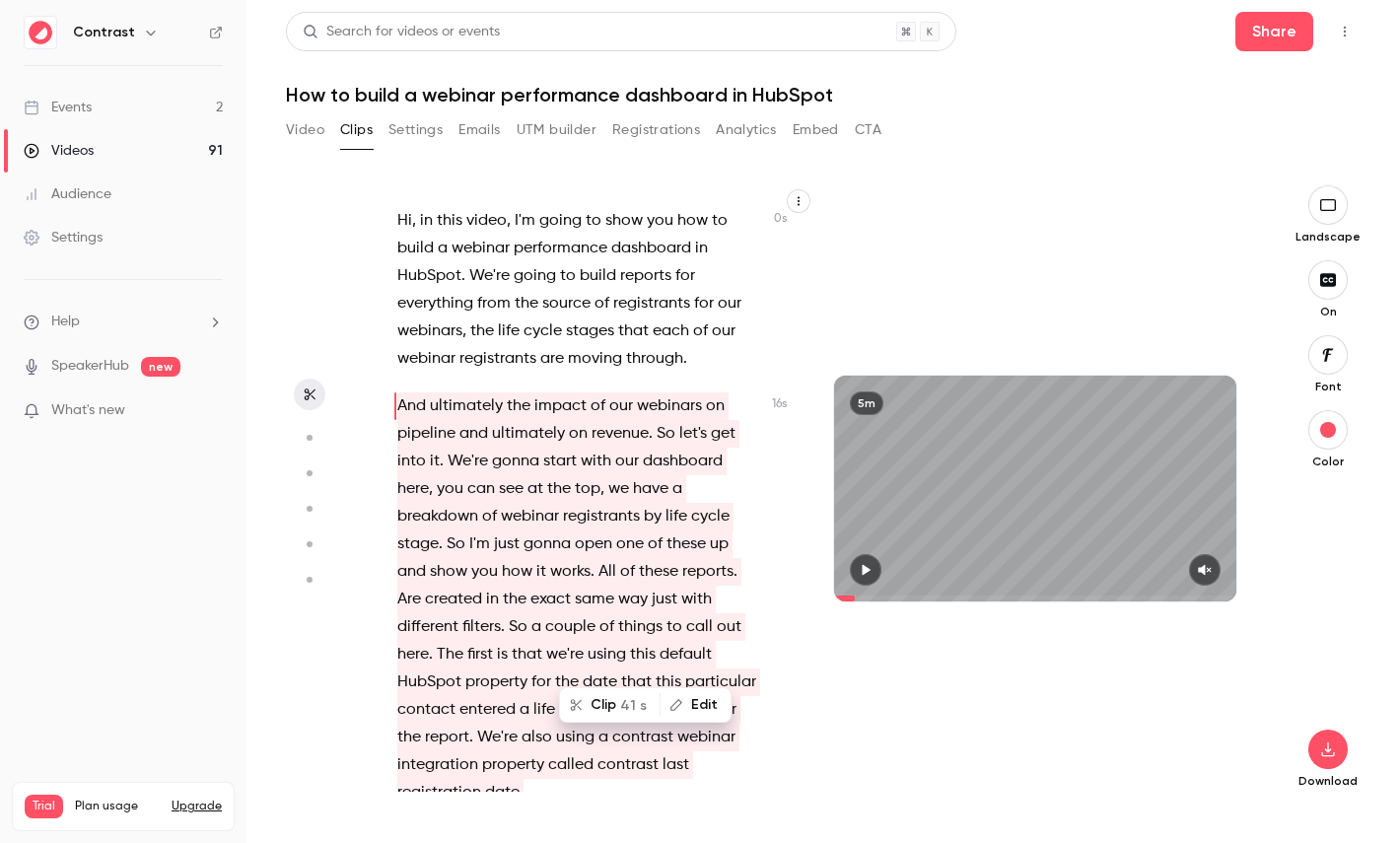 scroll, scrollTop: 51, scrollLeft: 0, axis: vertical 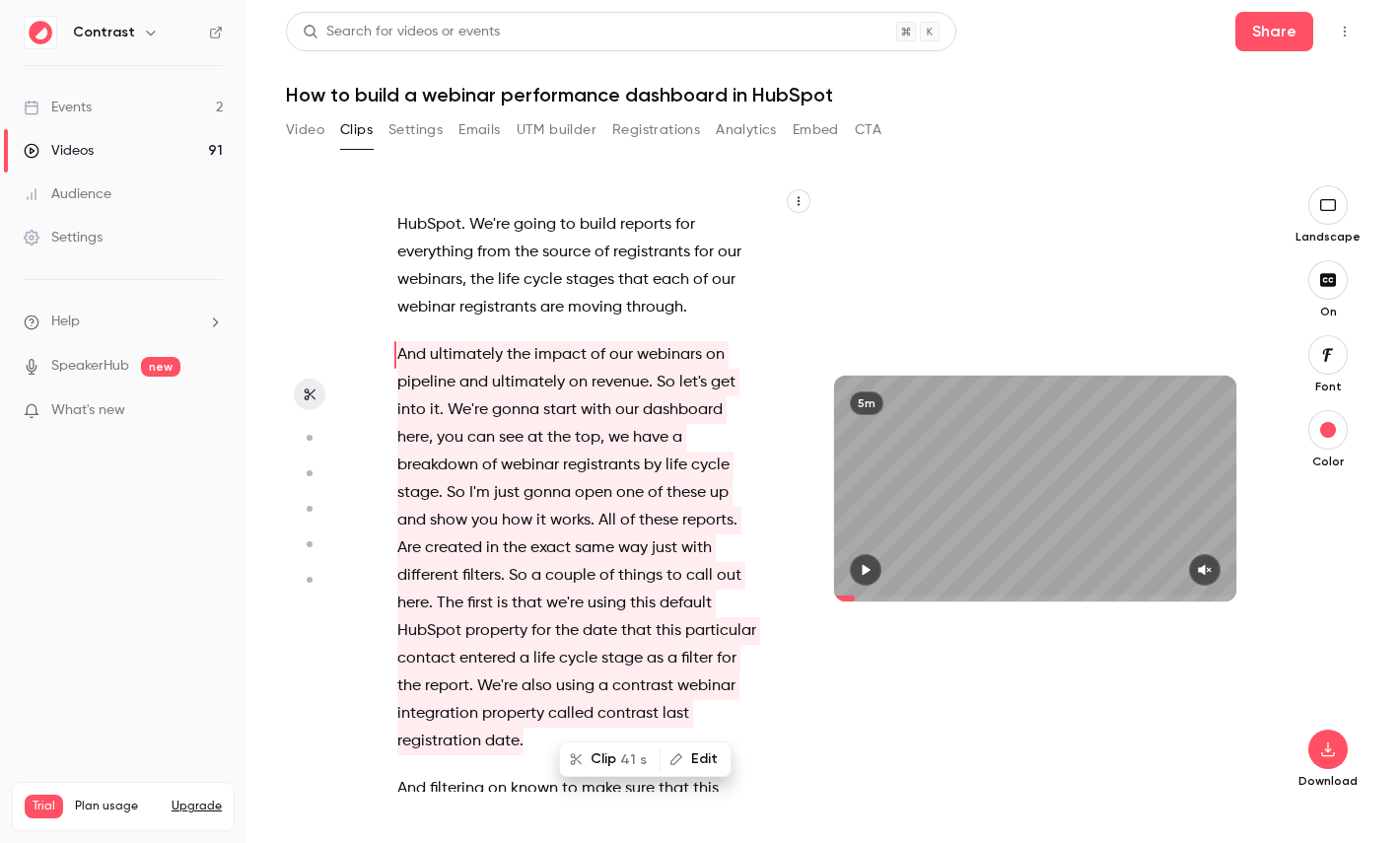 click 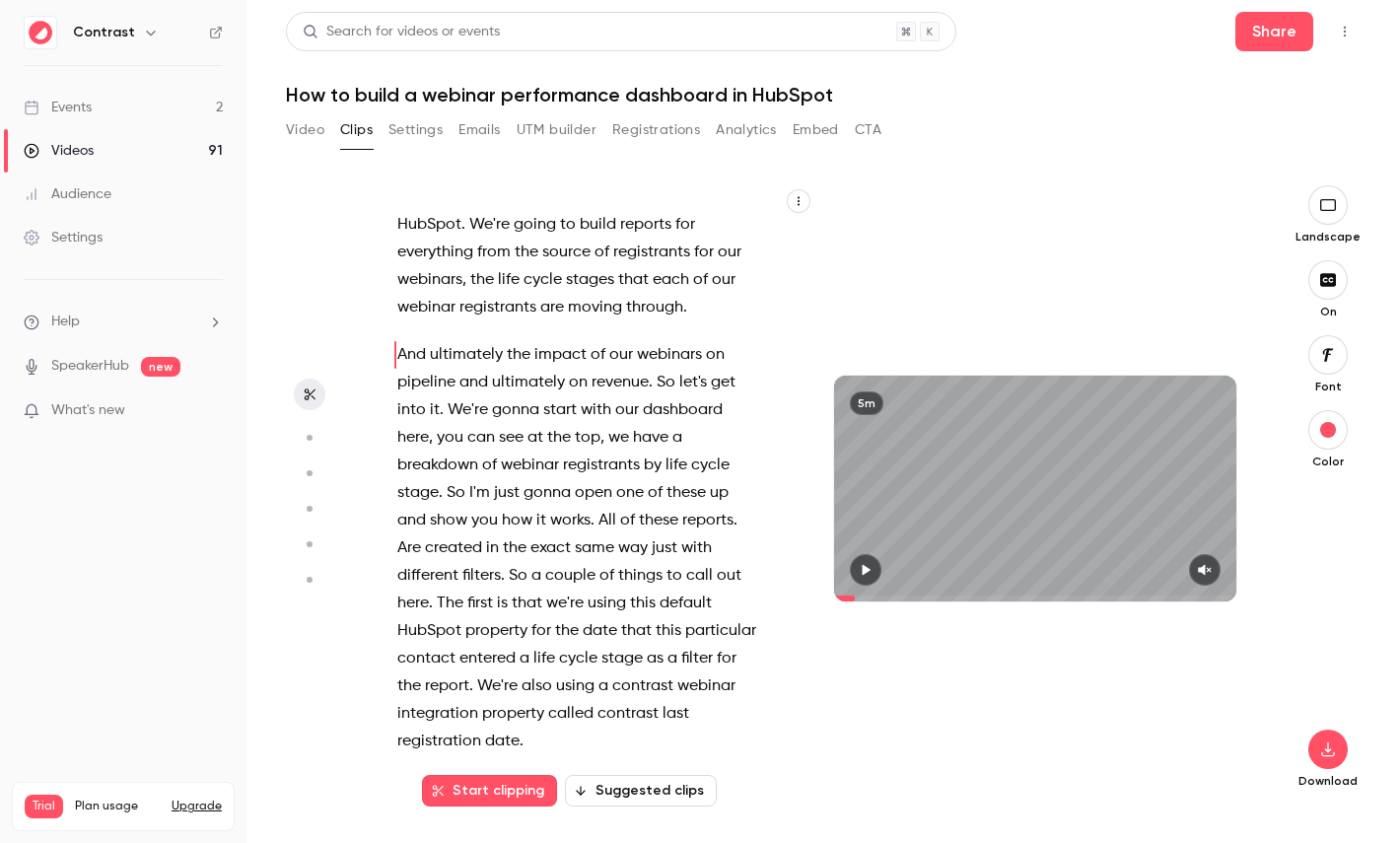 scroll, scrollTop: 379, scrollLeft: 0, axis: vertical 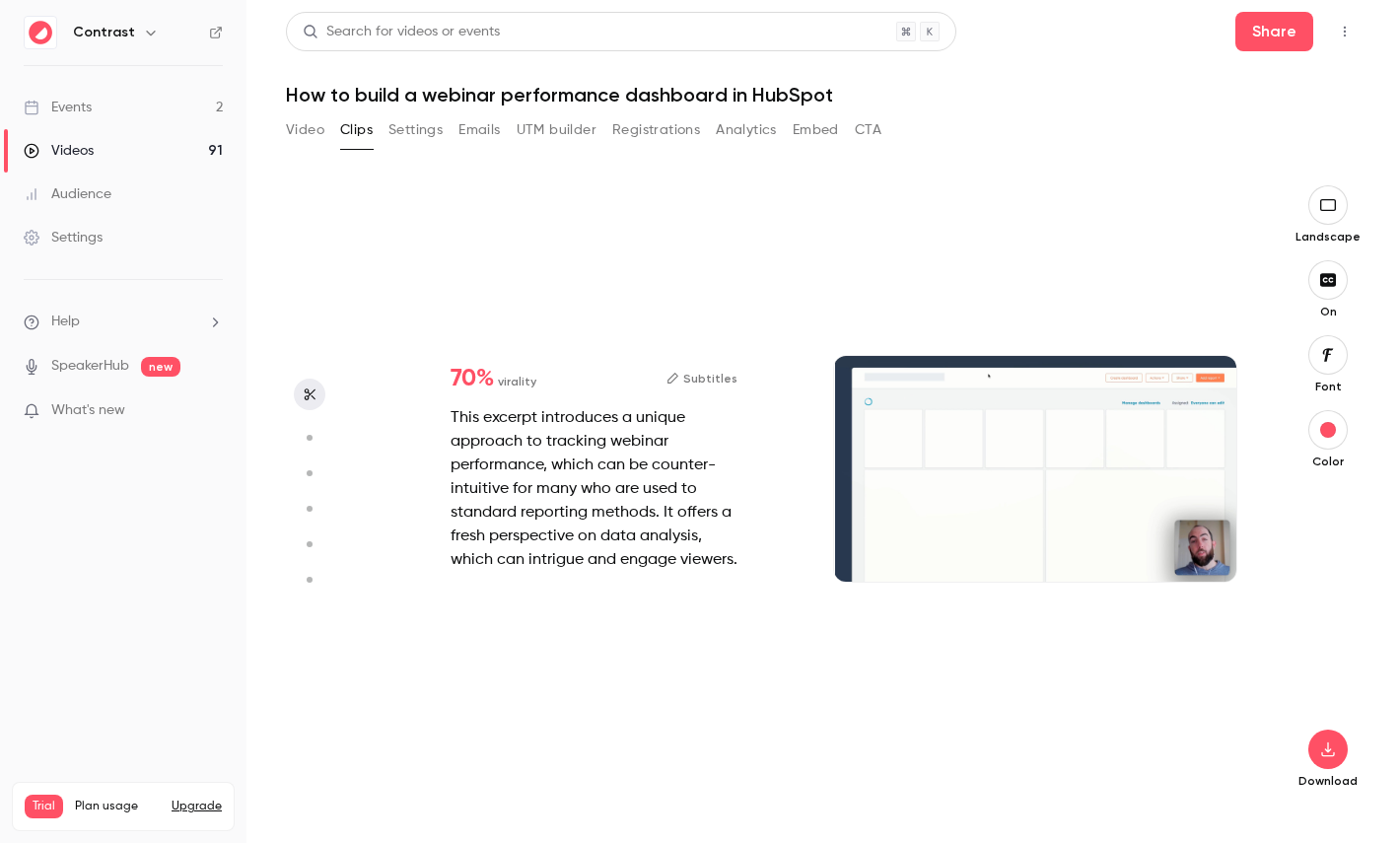 type on "****" 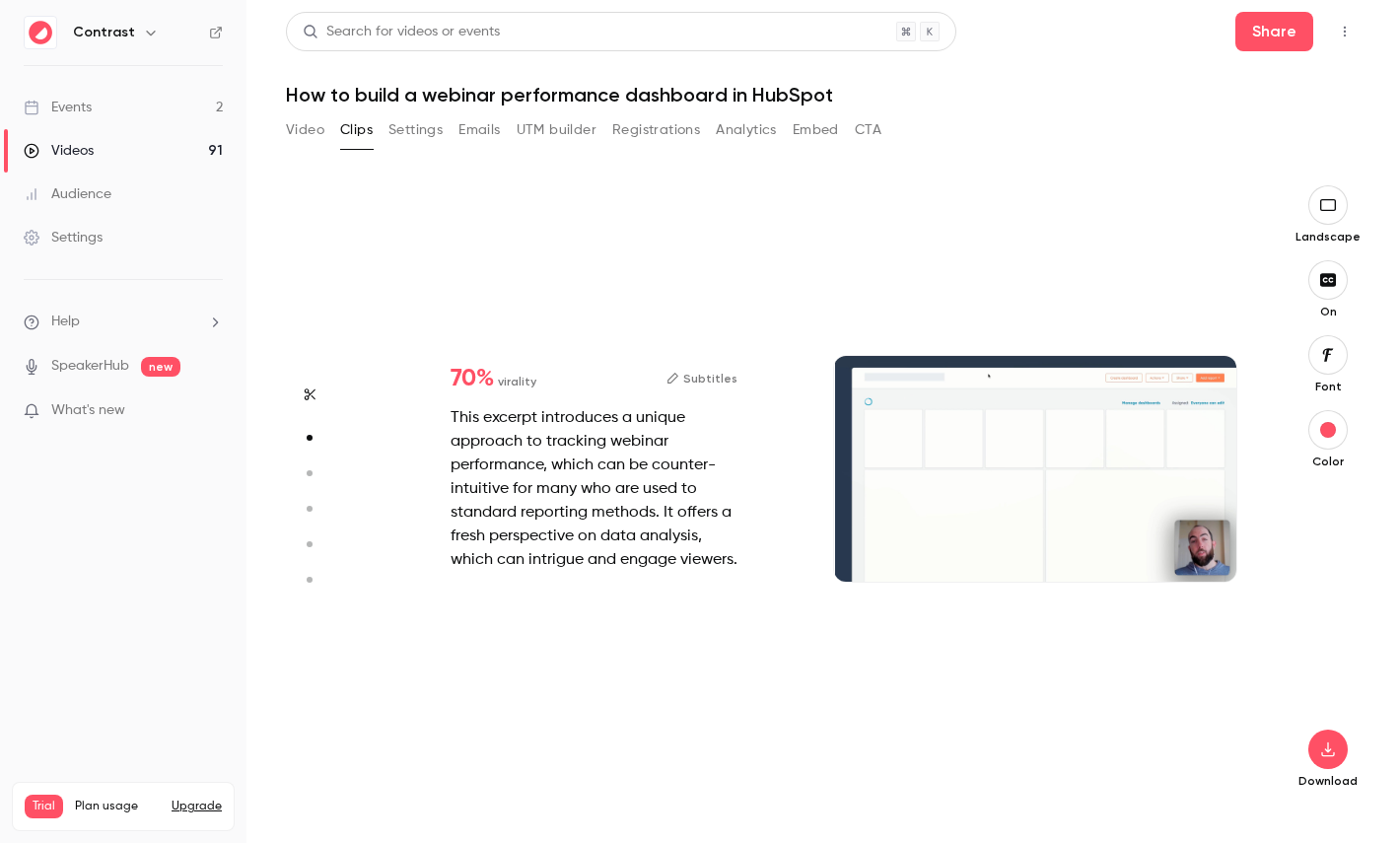 scroll, scrollTop: 622, scrollLeft: 0, axis: vertical 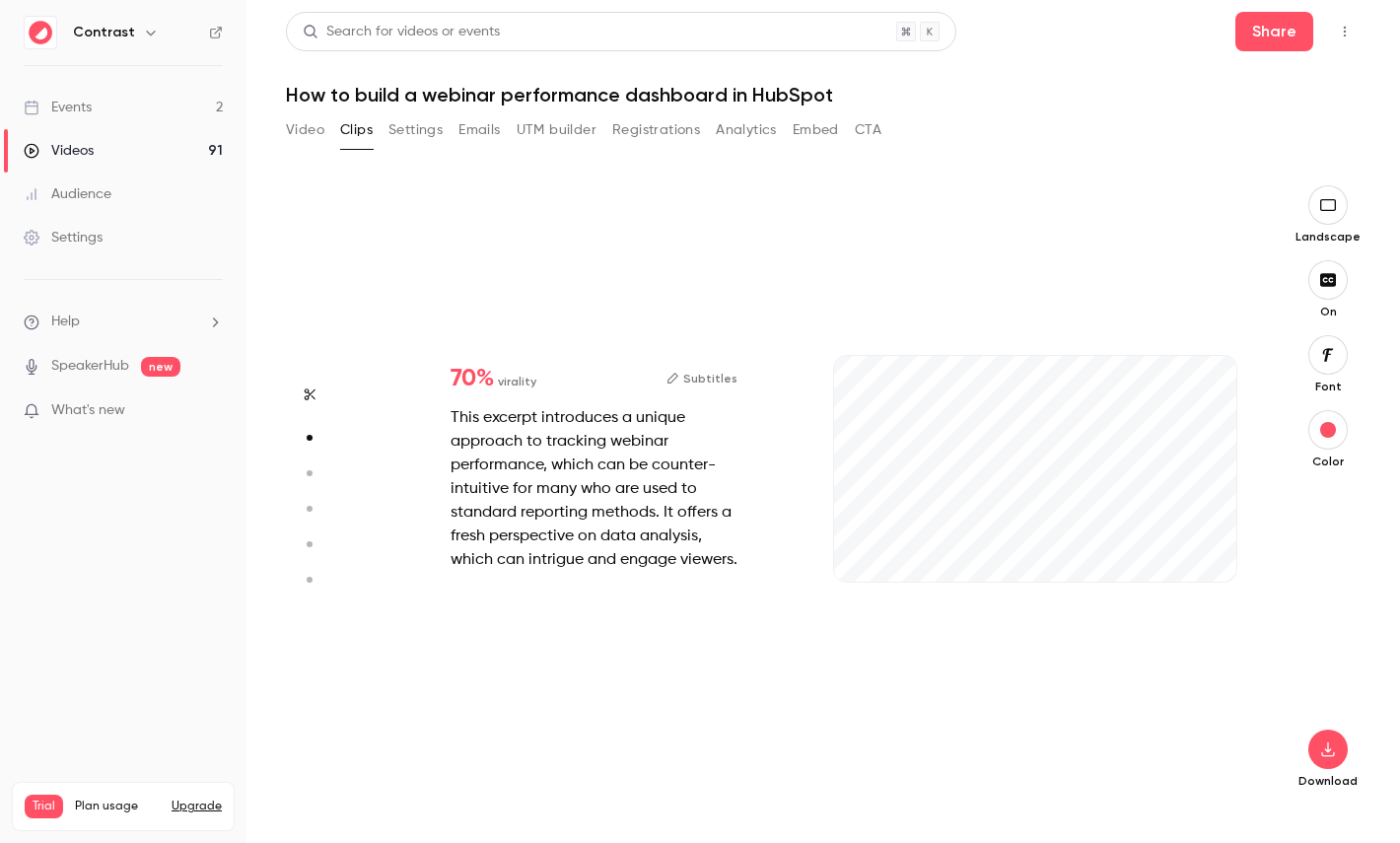 type on "***" 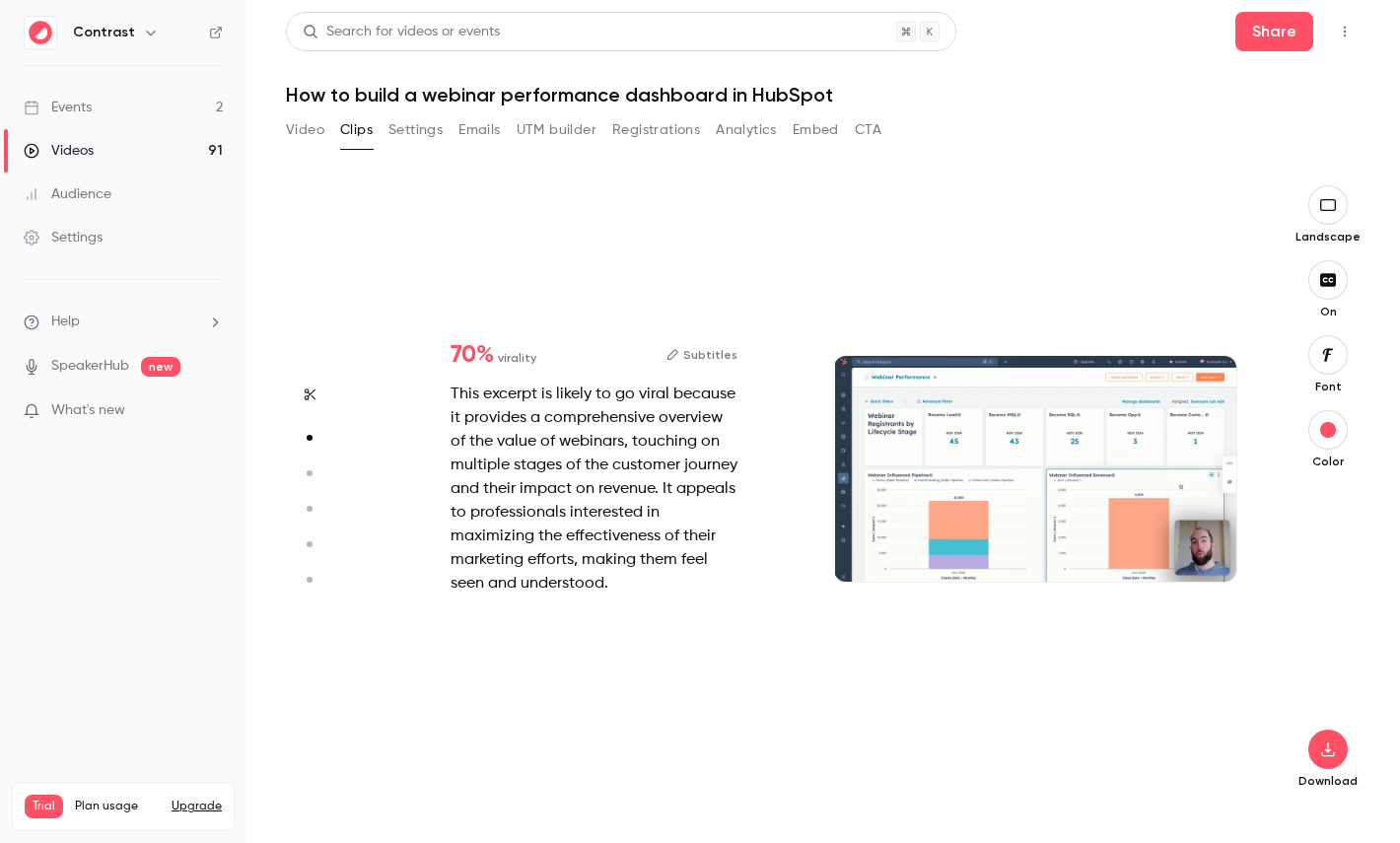 type on "*" 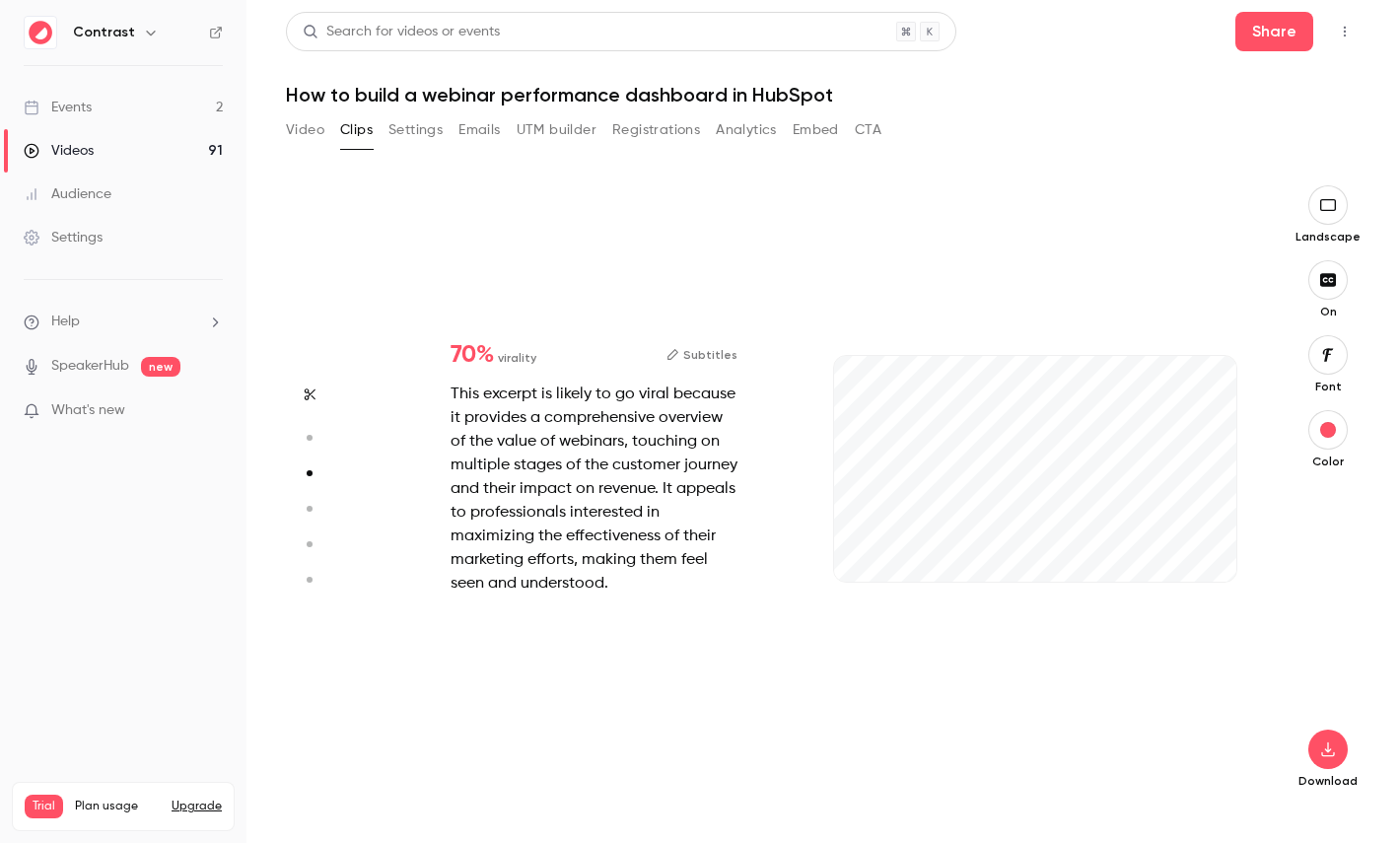 type on "***" 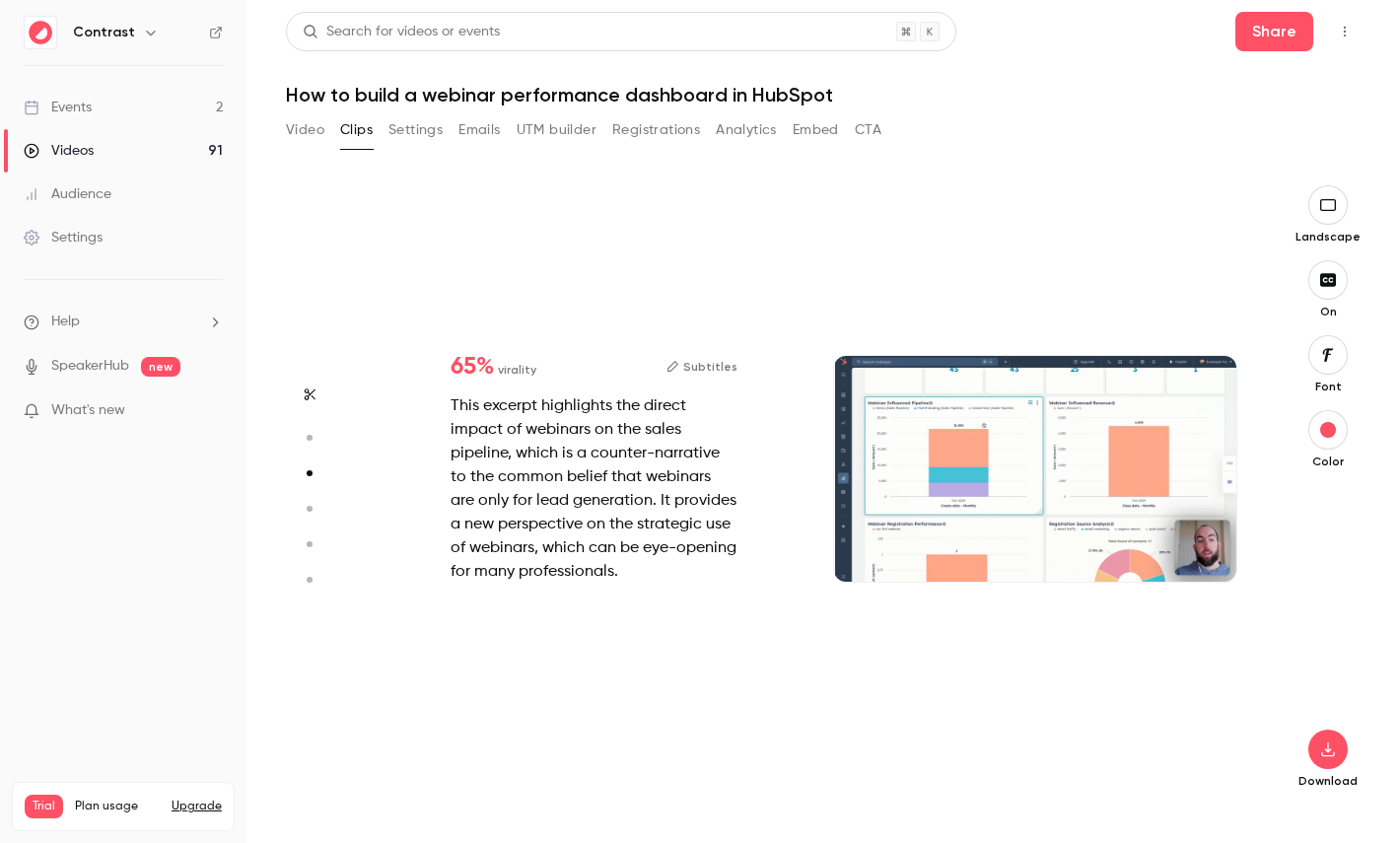 type on "*" 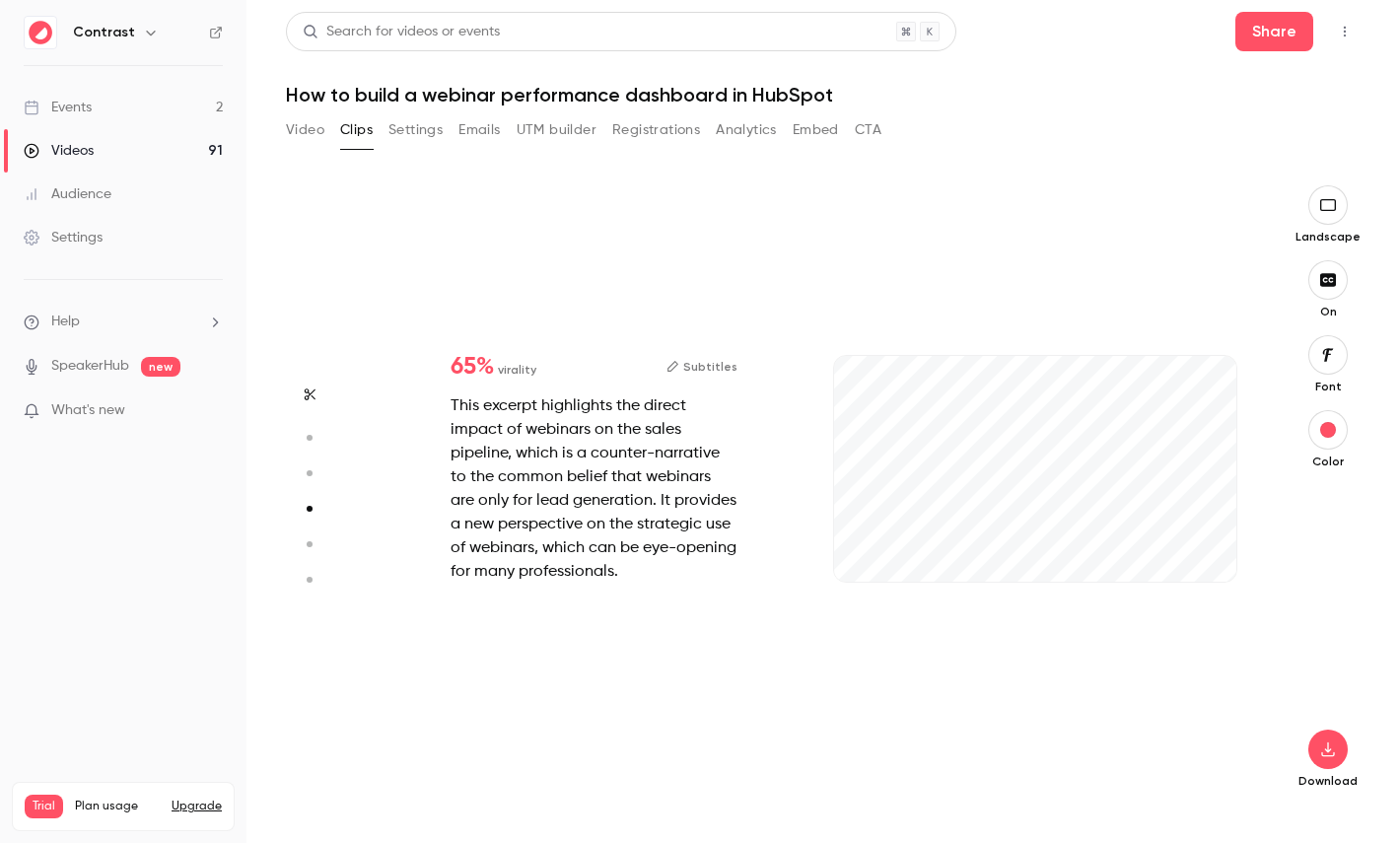 type on "***" 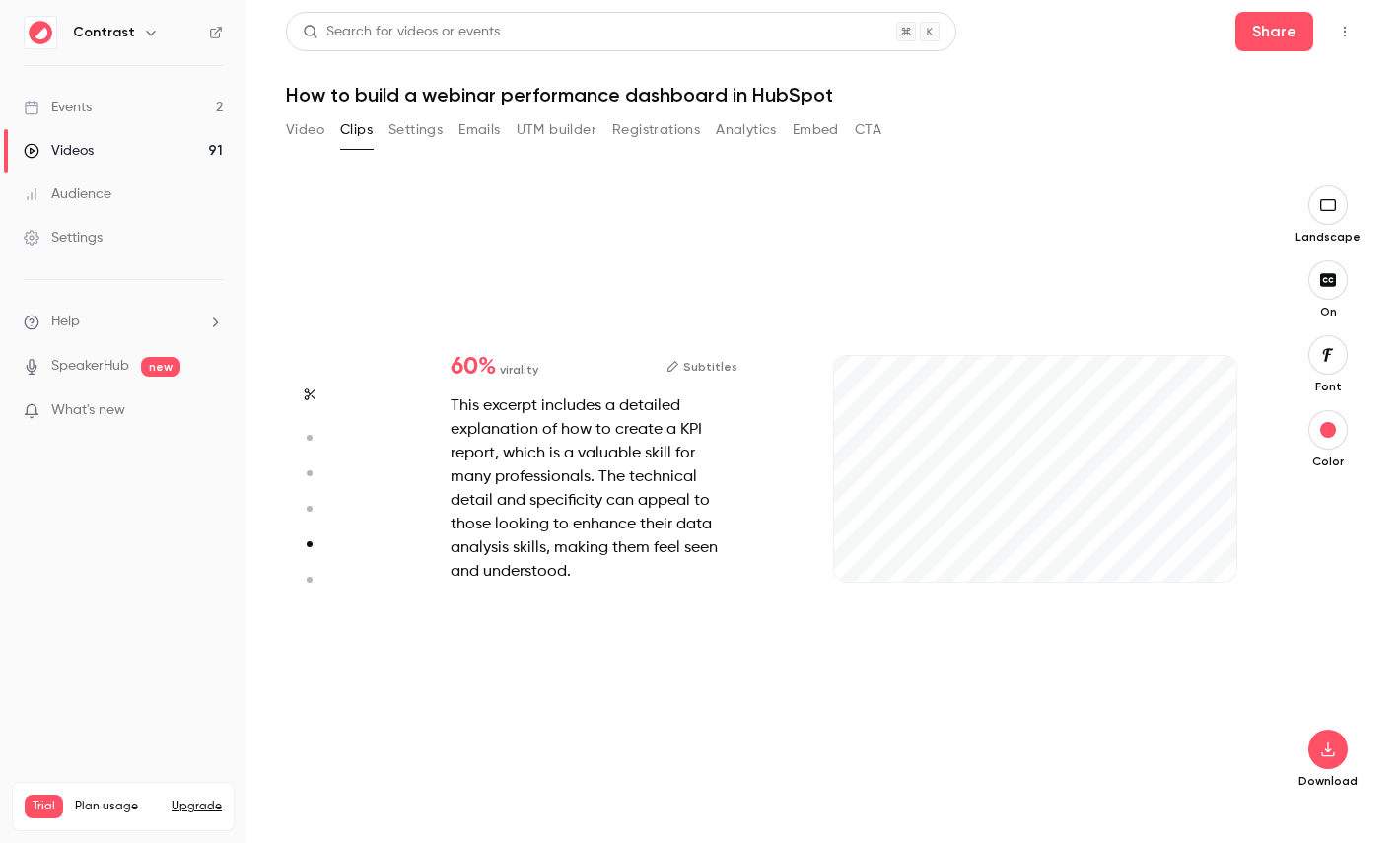 type on "***" 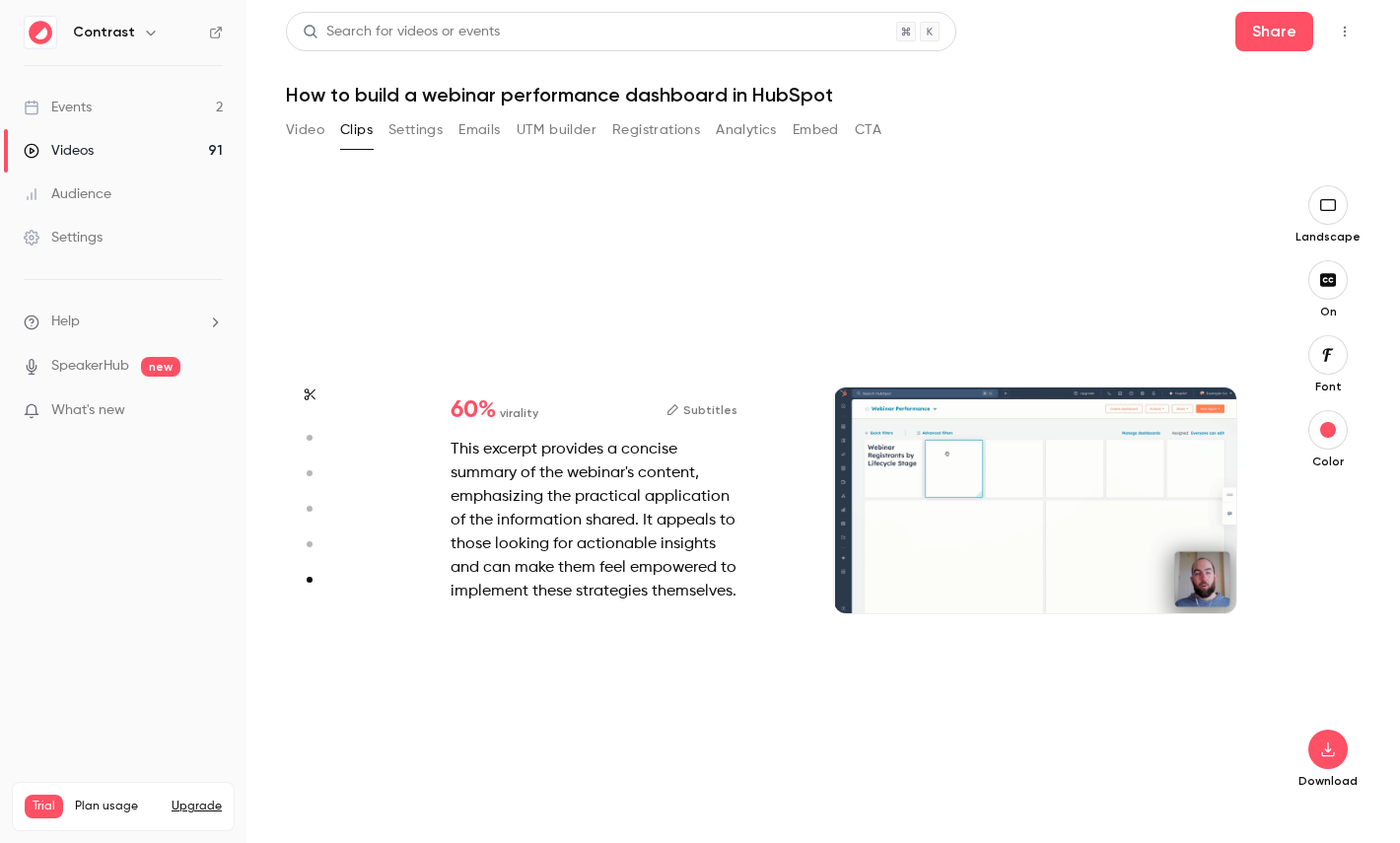 click 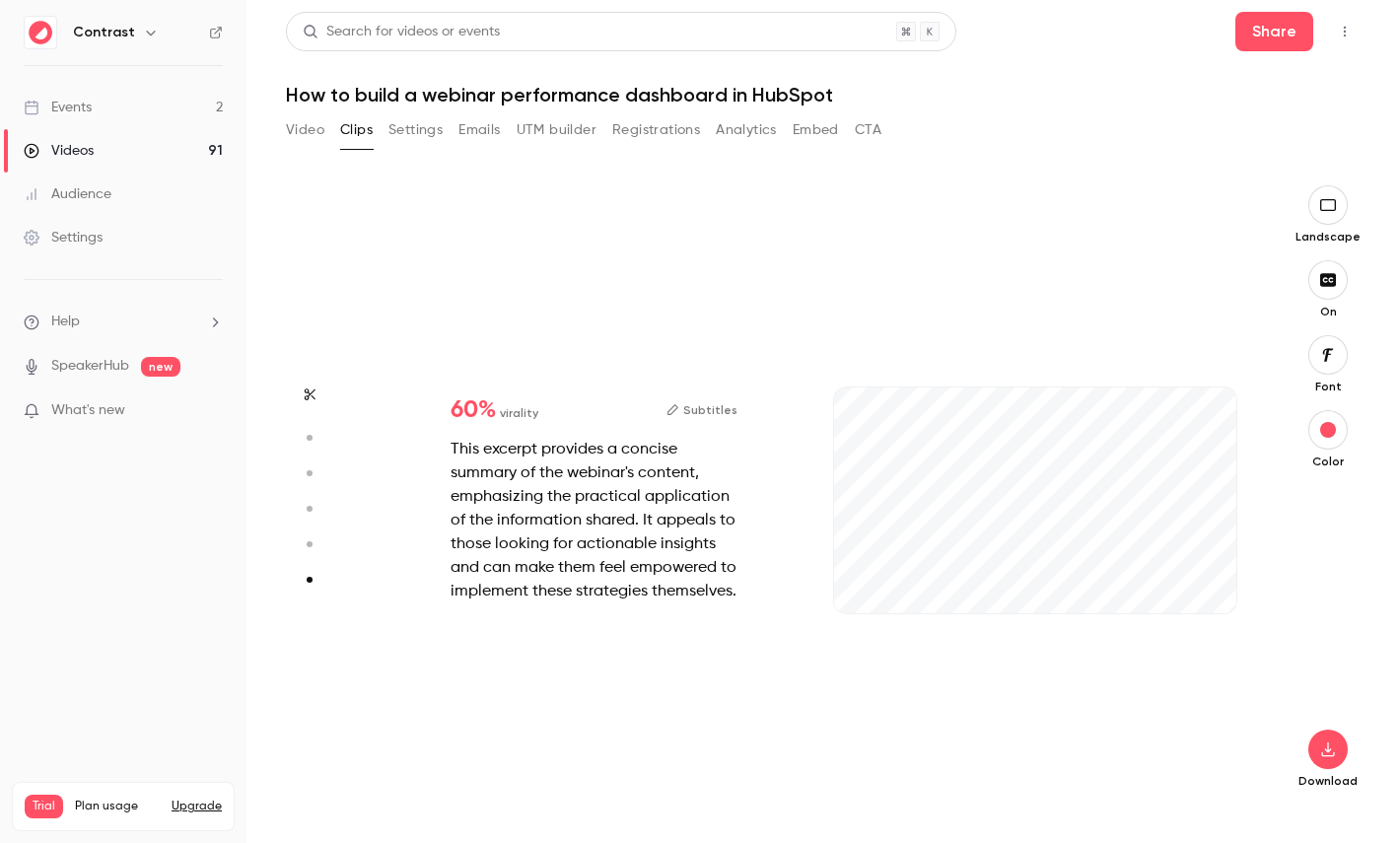 type on "***" 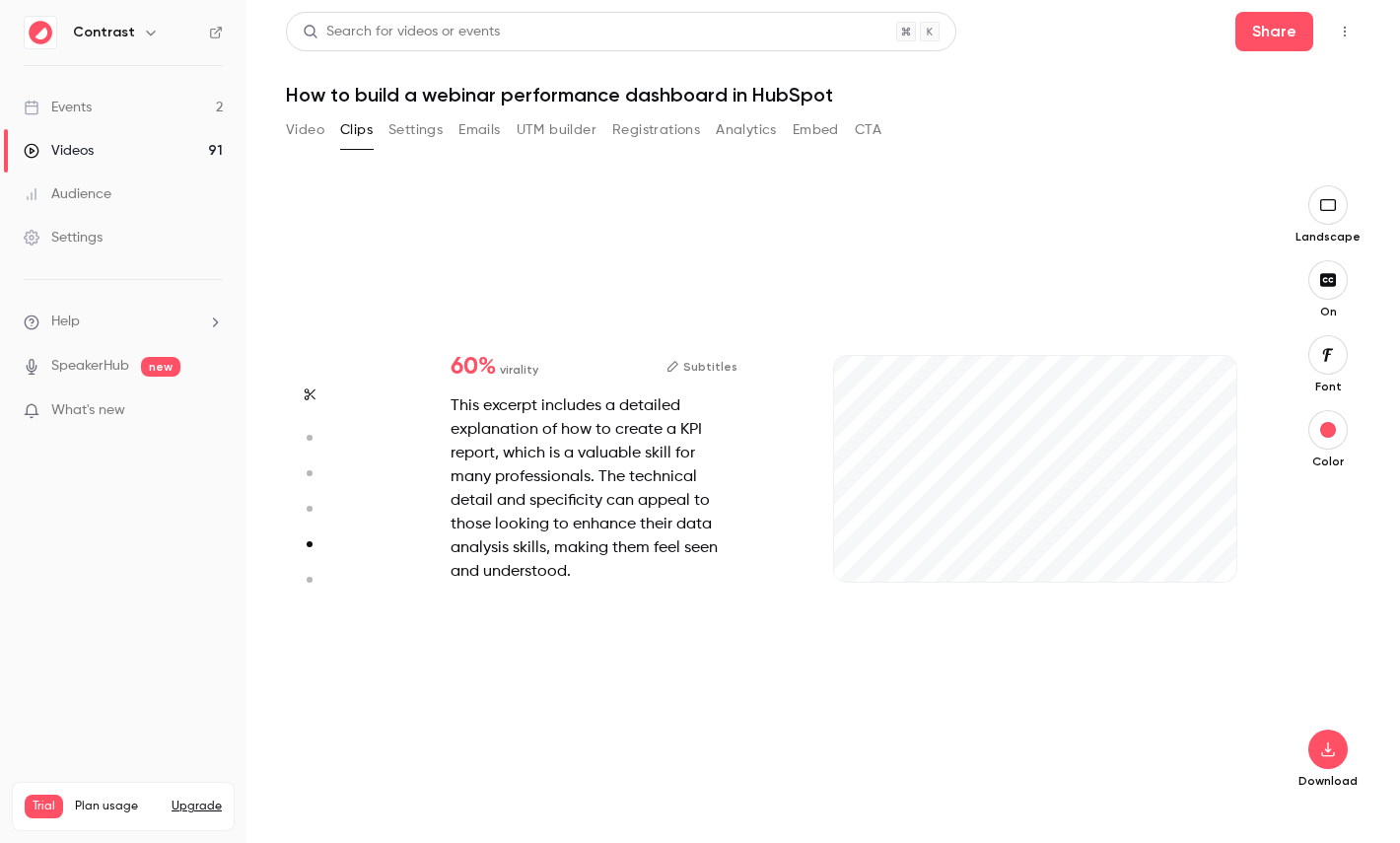 click at bounding box center (310, 509) 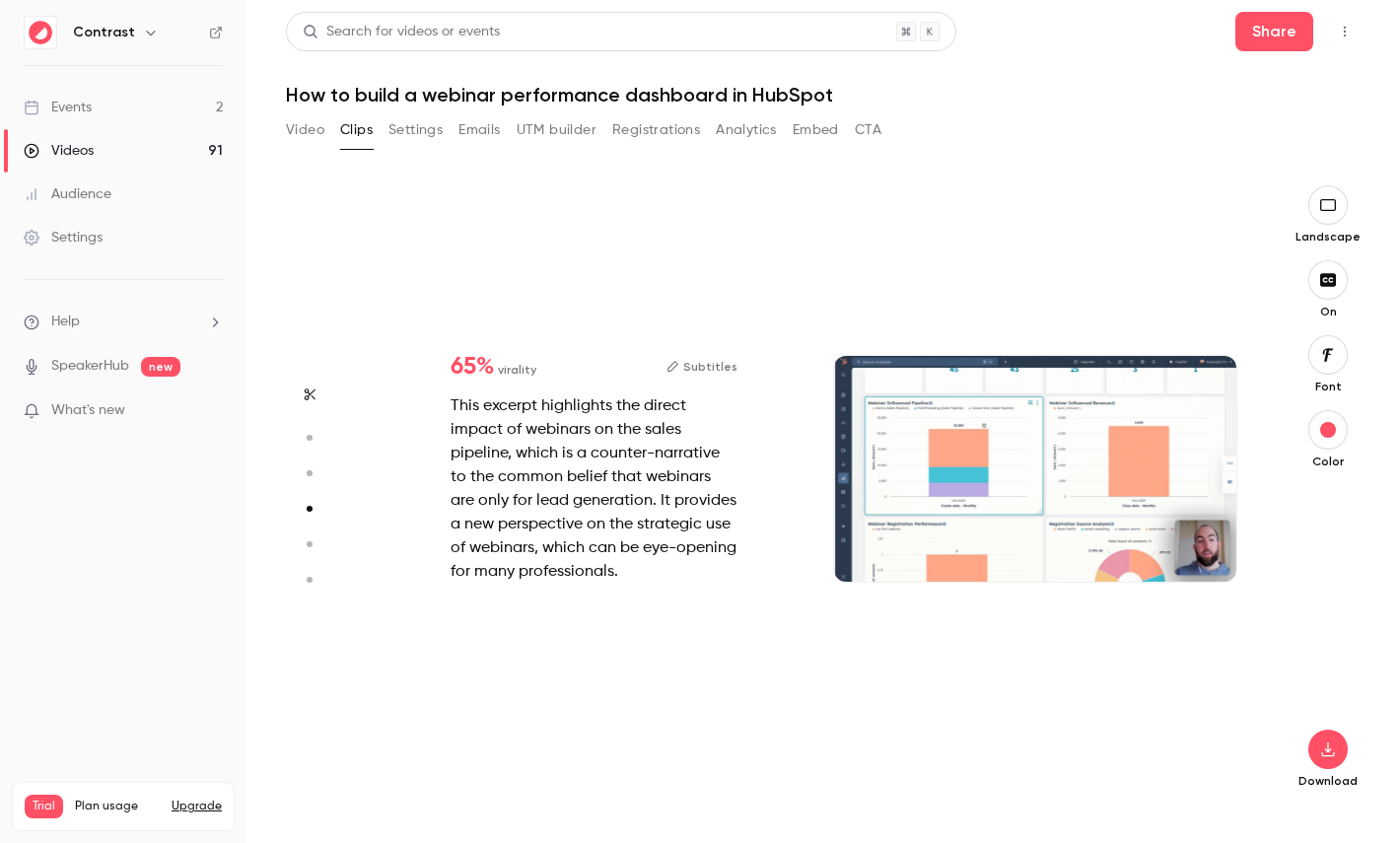 click 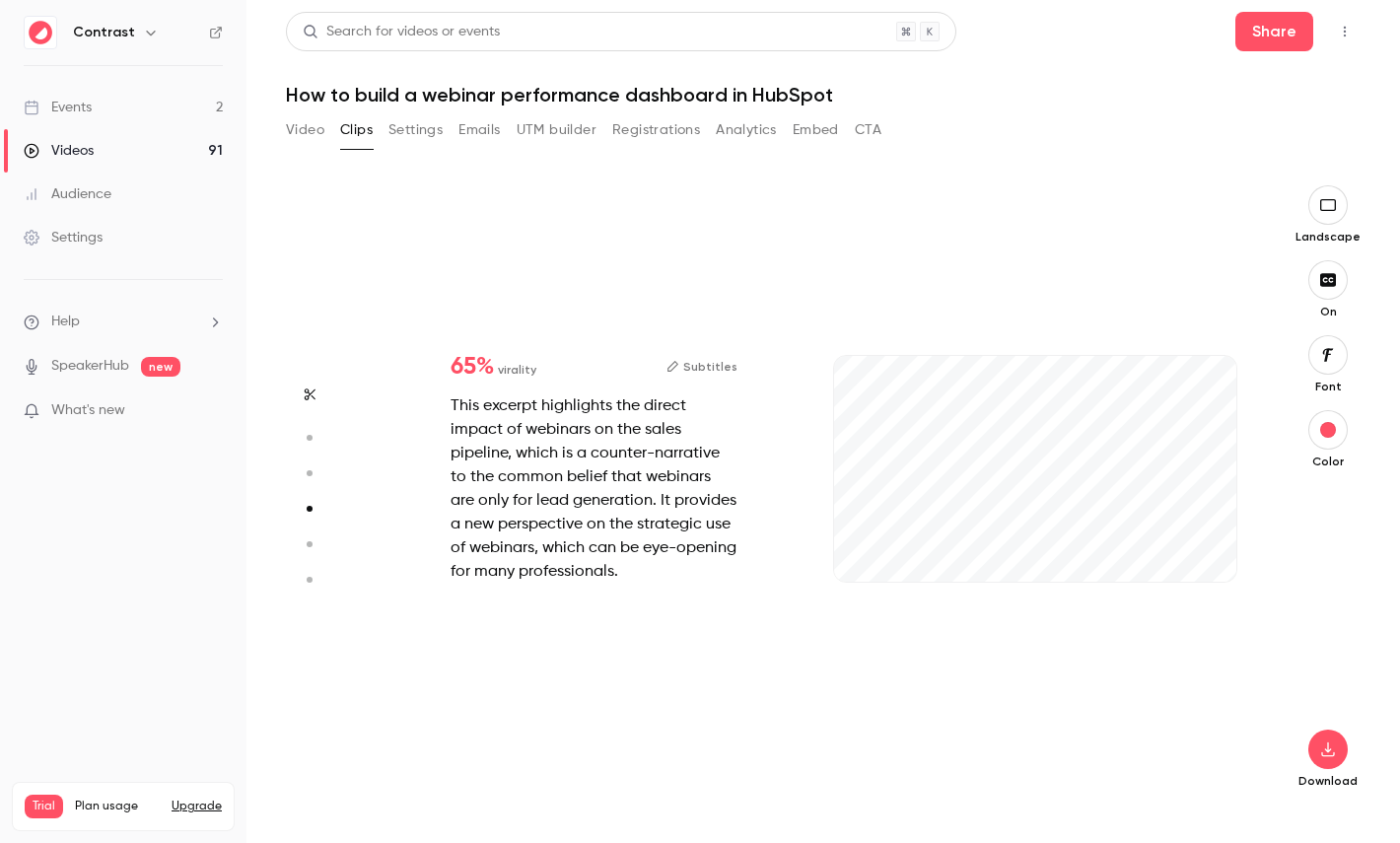 type on "***" 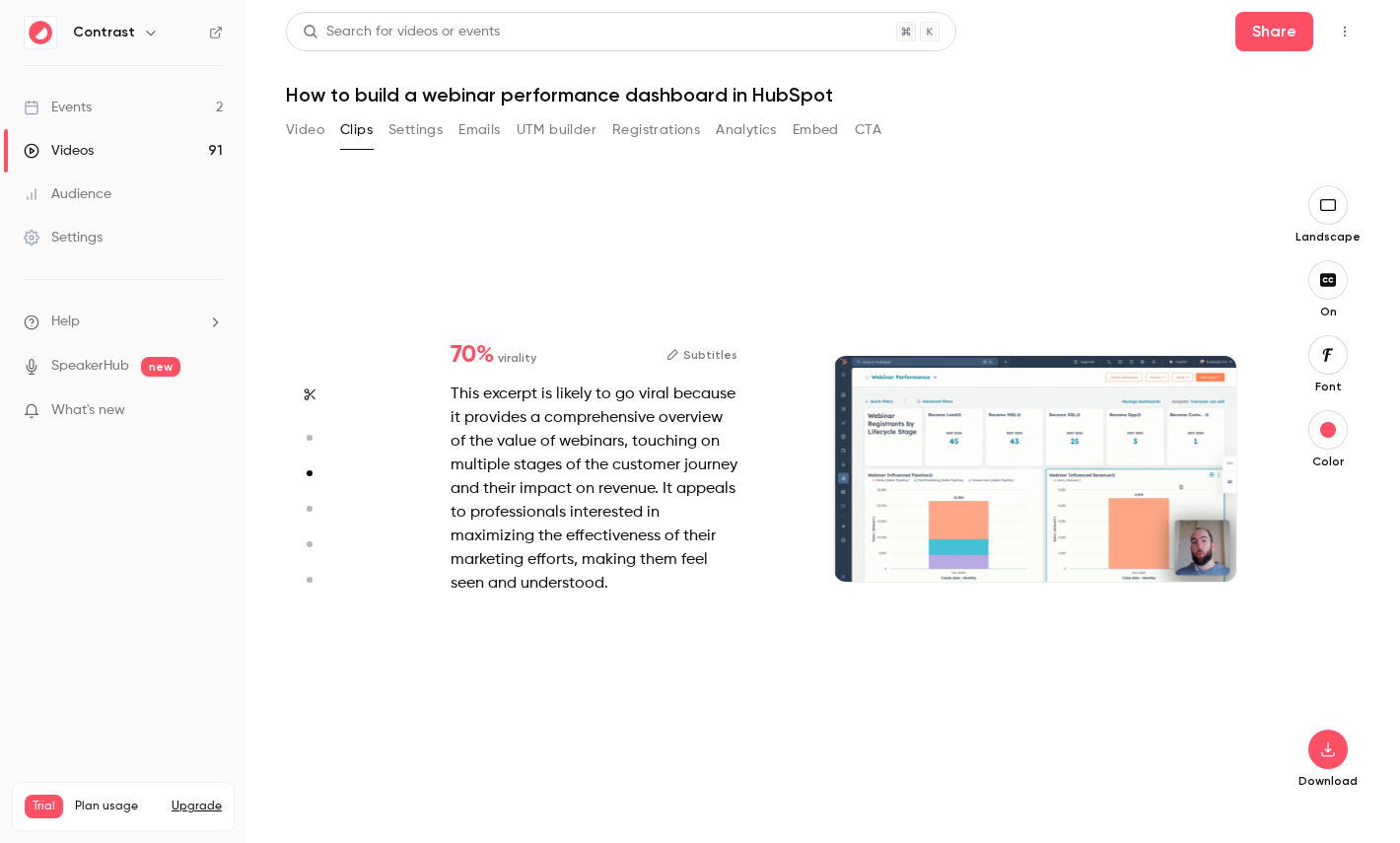click 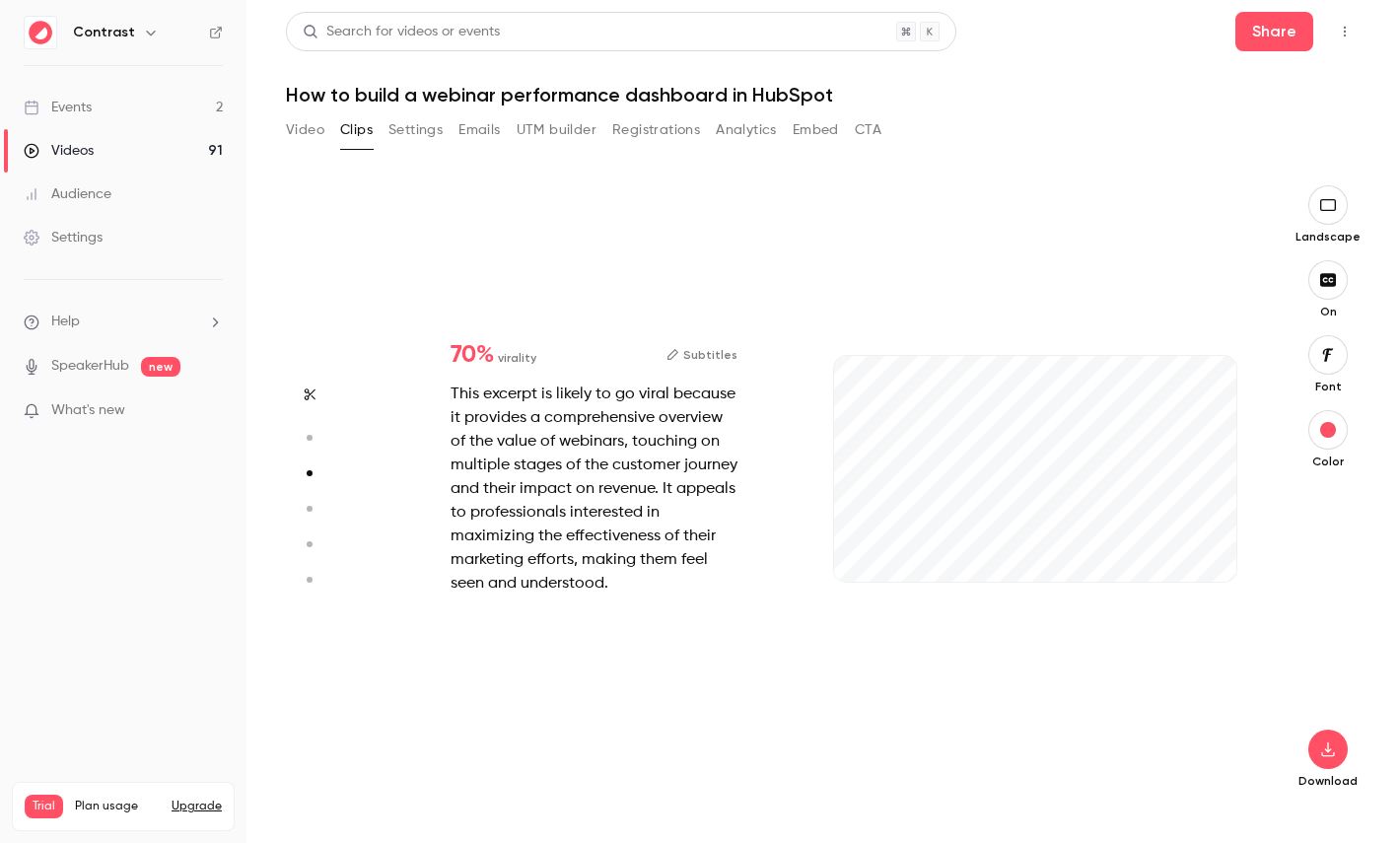 type on "***" 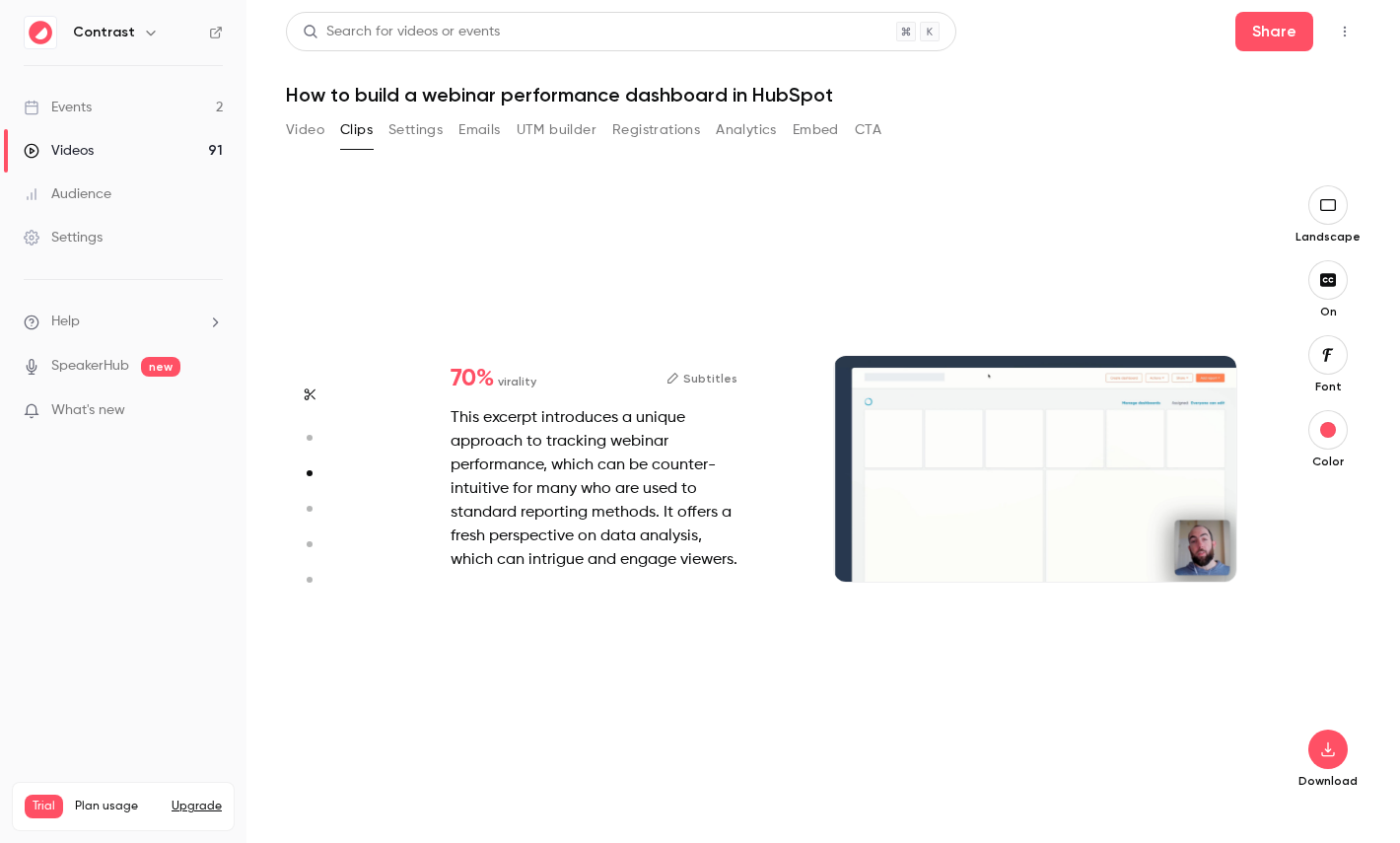 type on "****" 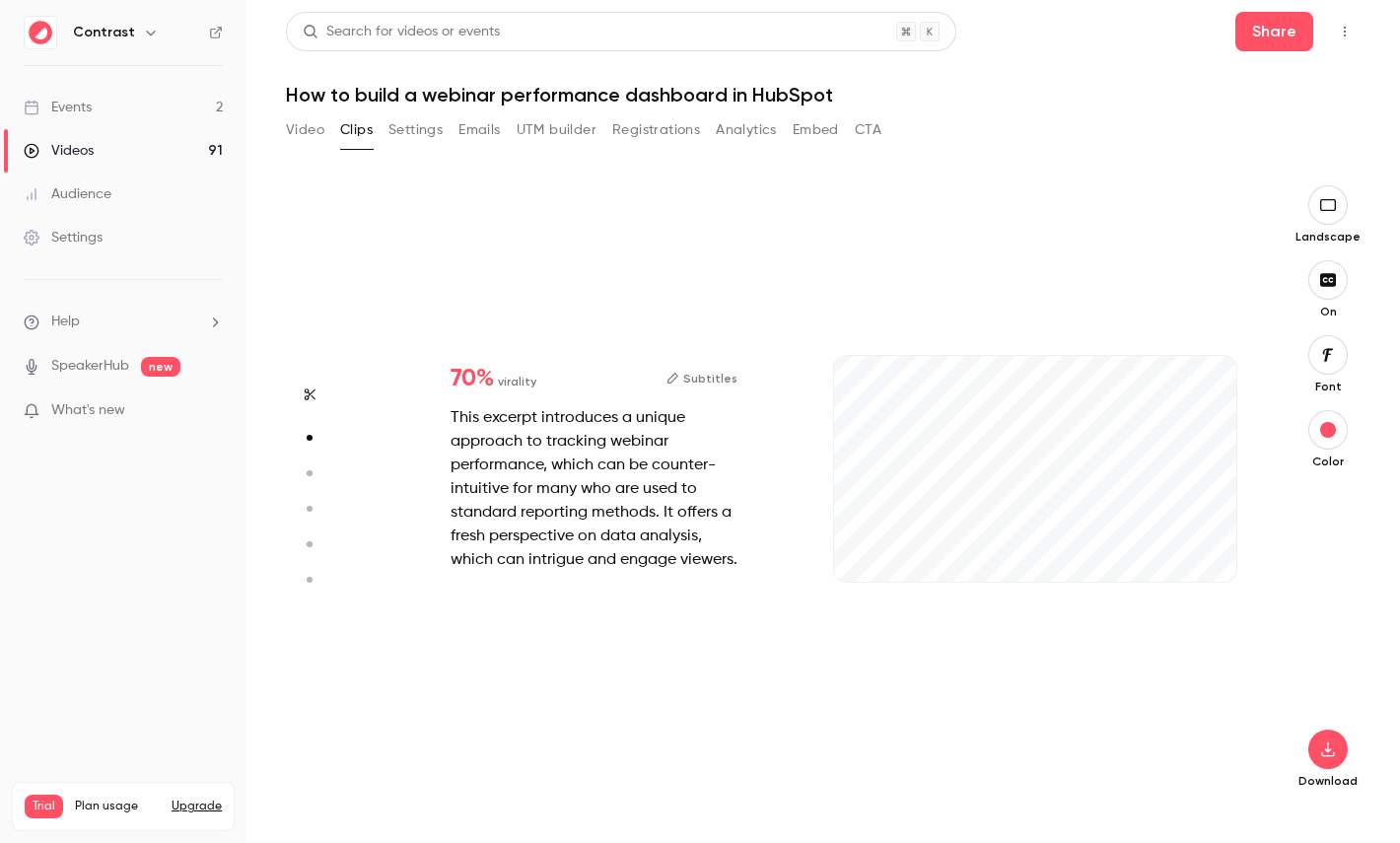 scroll, scrollTop: 622, scrollLeft: 0, axis: vertical 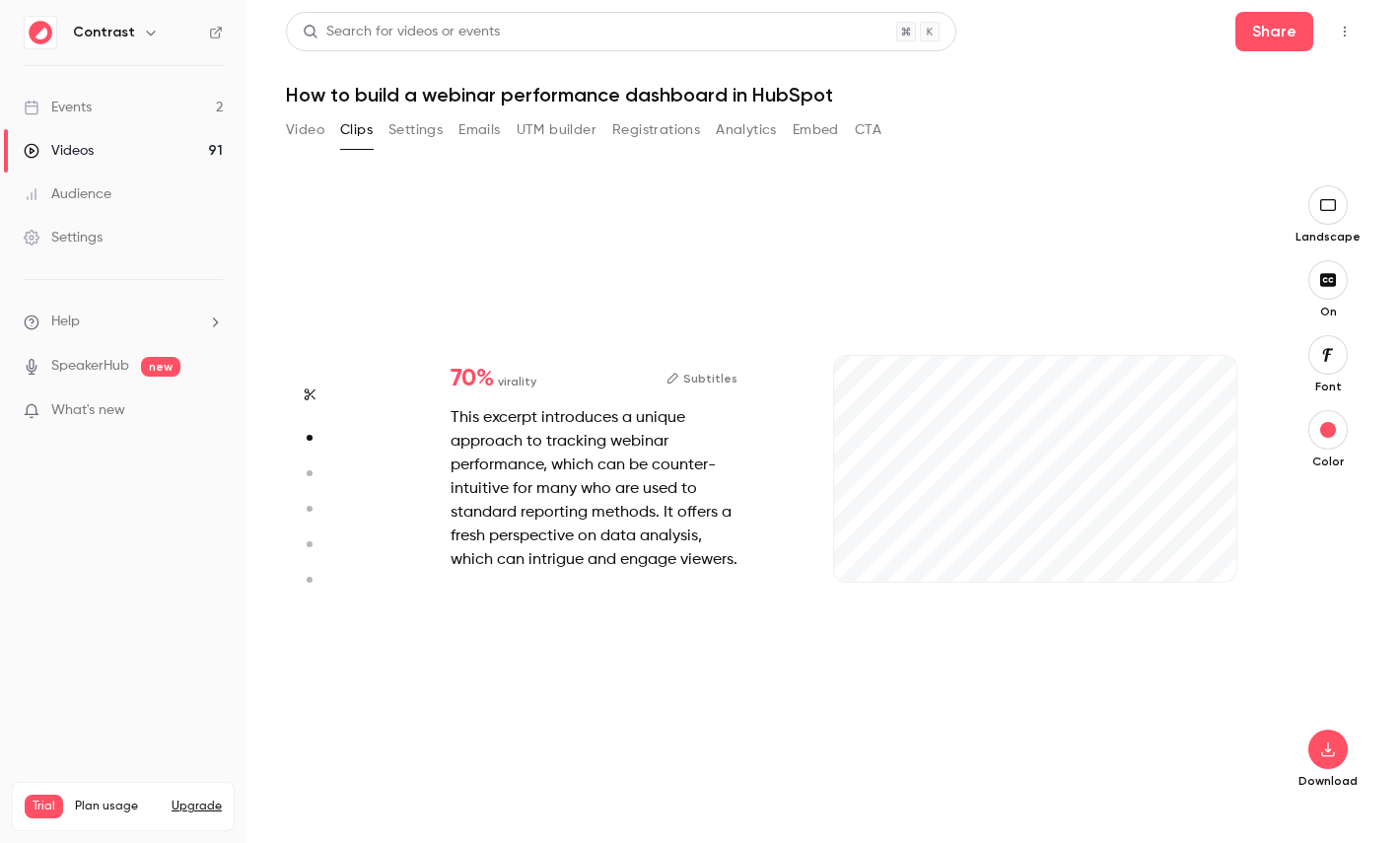 type on "***" 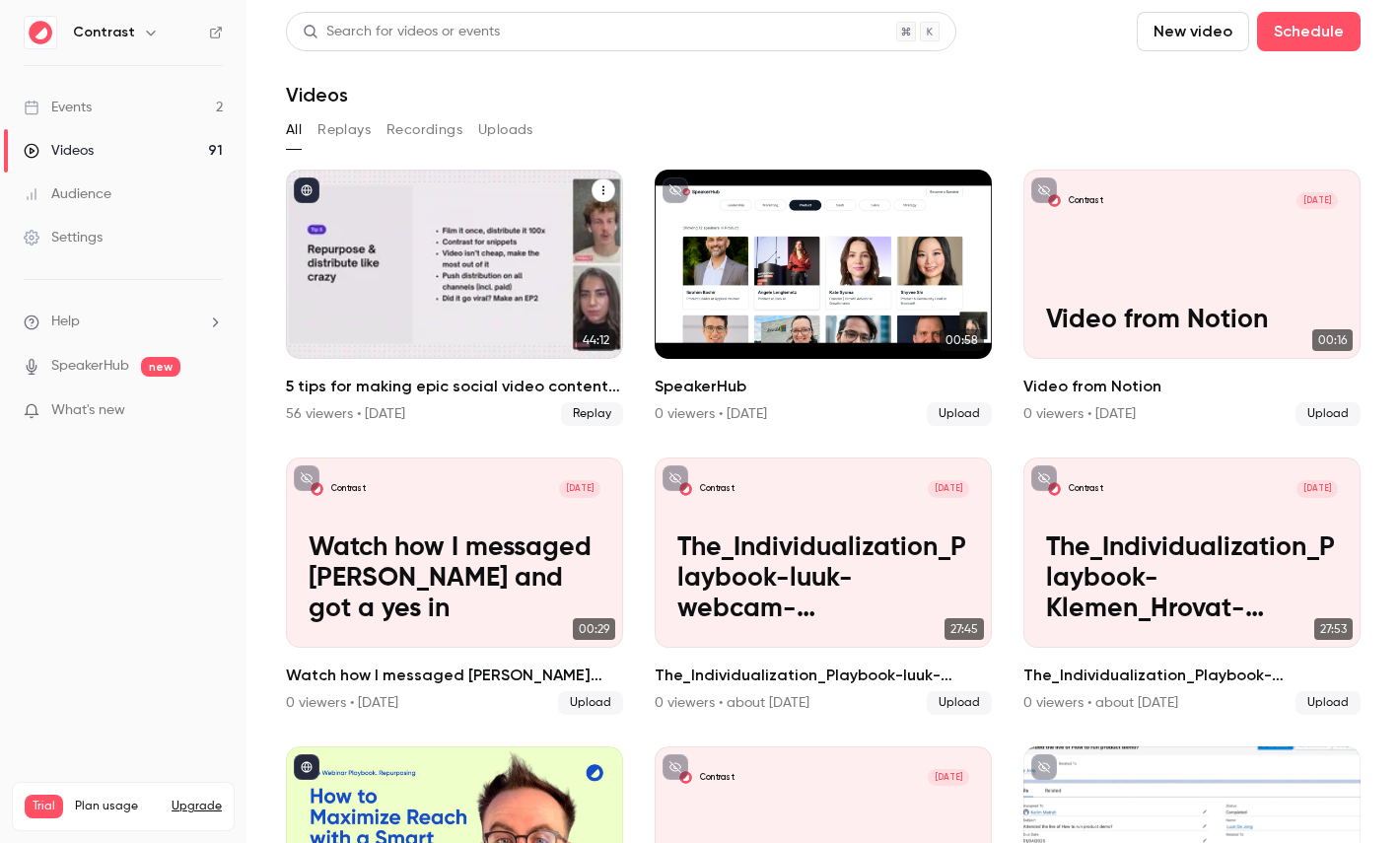 click at bounding box center (455, 264) 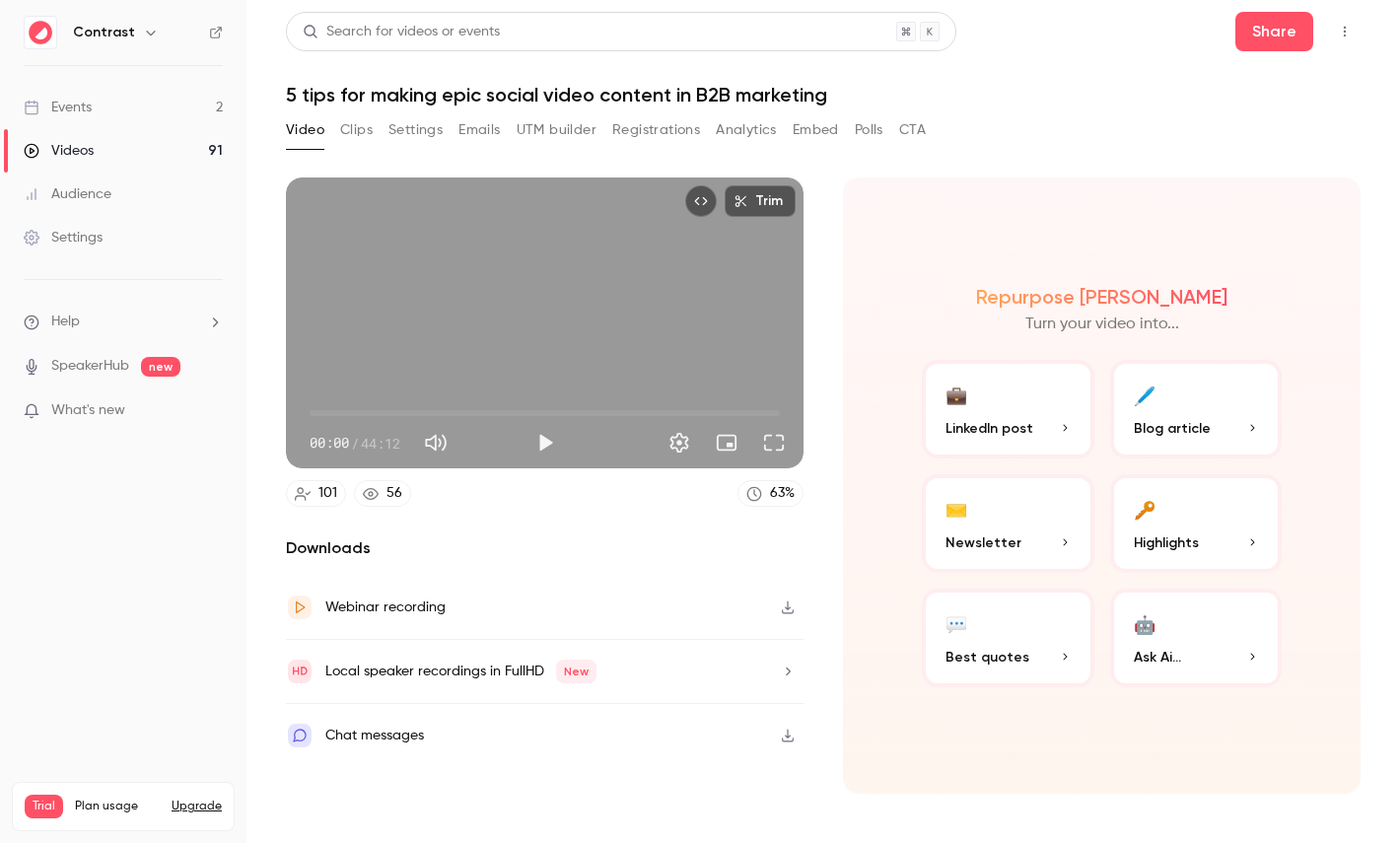 click on "44:12" at bounding box center [381, 443] 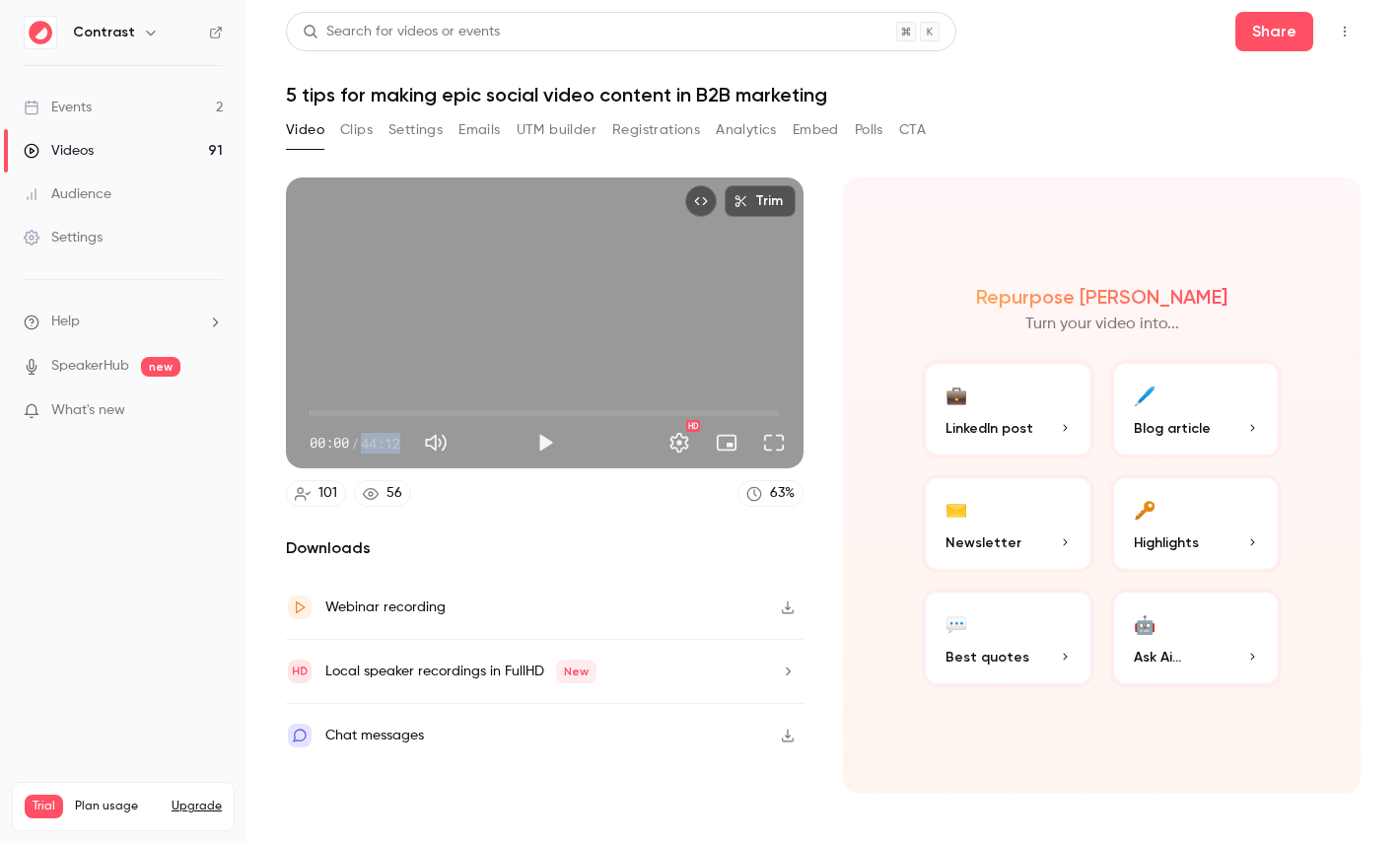 drag, startPoint x: 371, startPoint y: 443, endPoint x: 400, endPoint y: 443, distance: 29 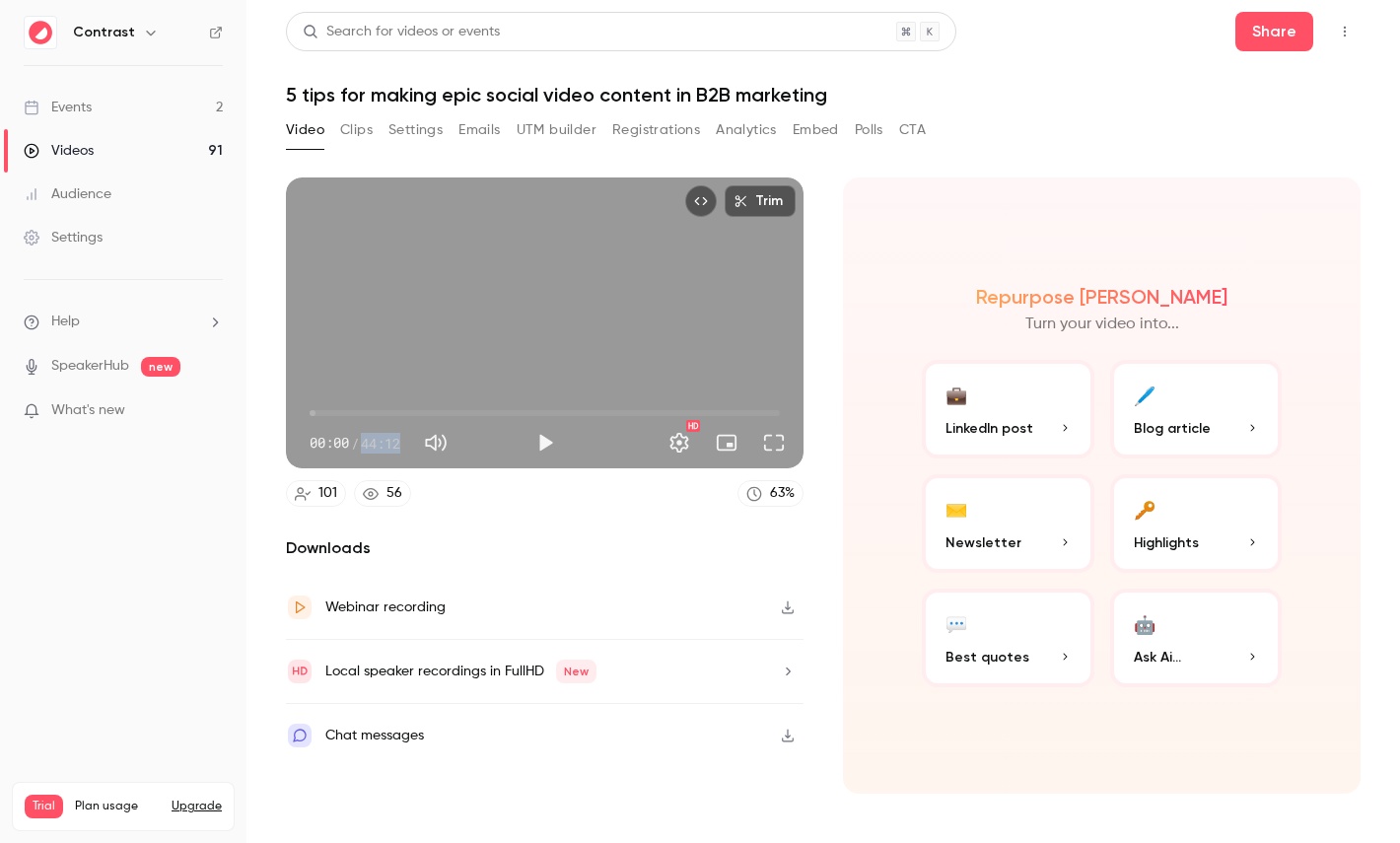 click on "🔑 Highlights" at bounding box center [1196, 524] 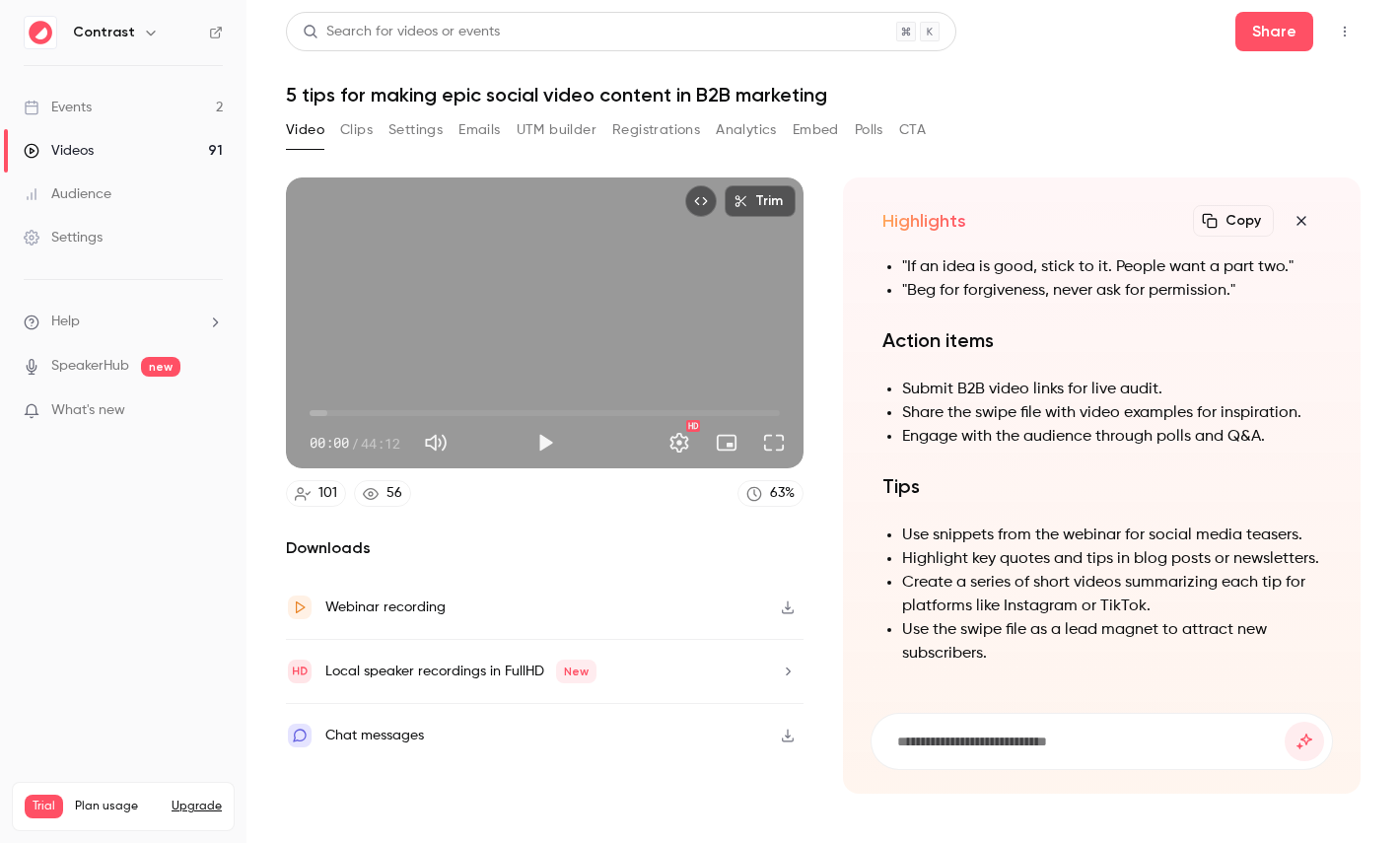 click on "5 tips for making epic social video content in B2B marketing" at bounding box center [823, 95] 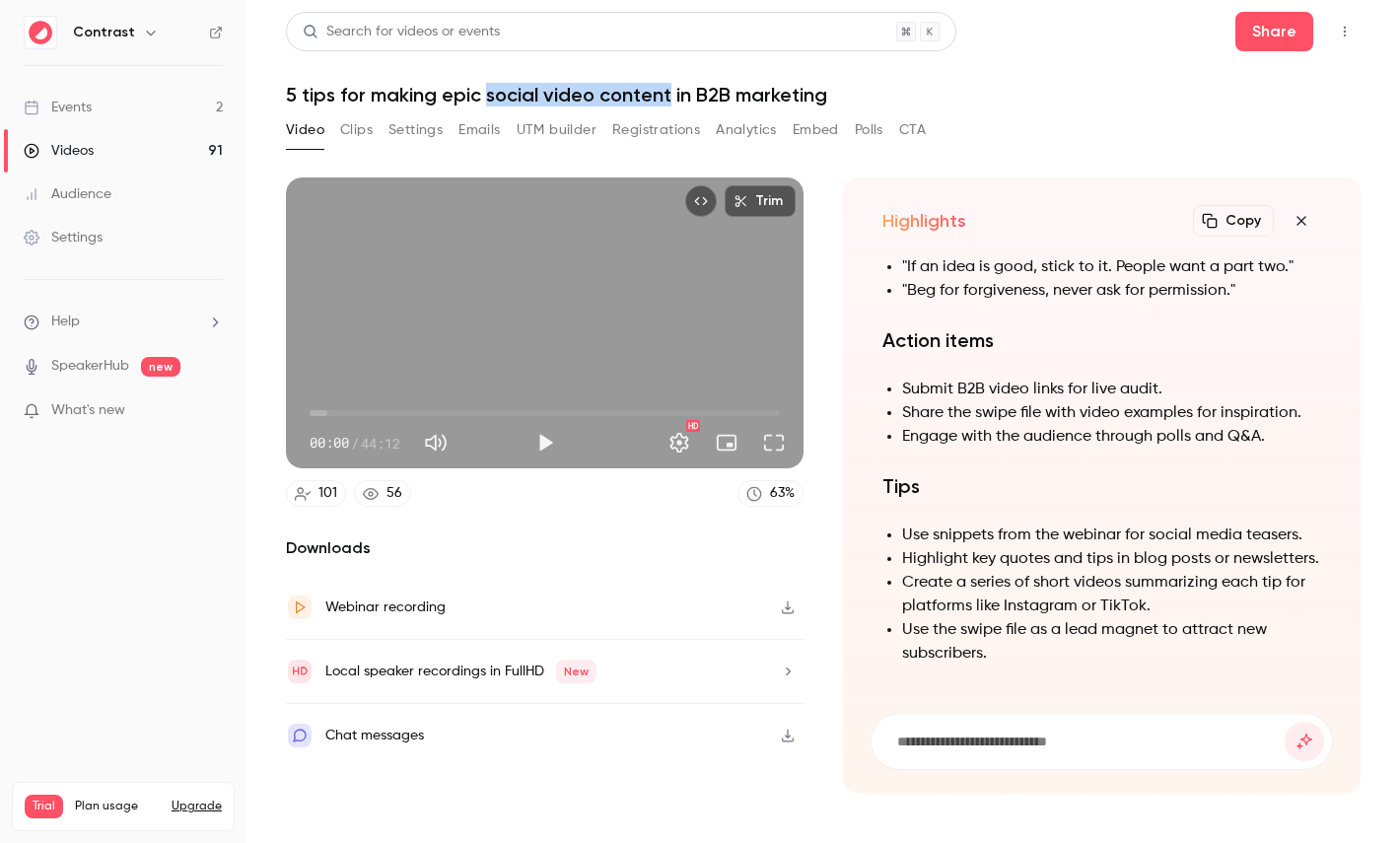 drag, startPoint x: 505, startPoint y: 92, endPoint x: 640, endPoint y: 91, distance: 135.0037 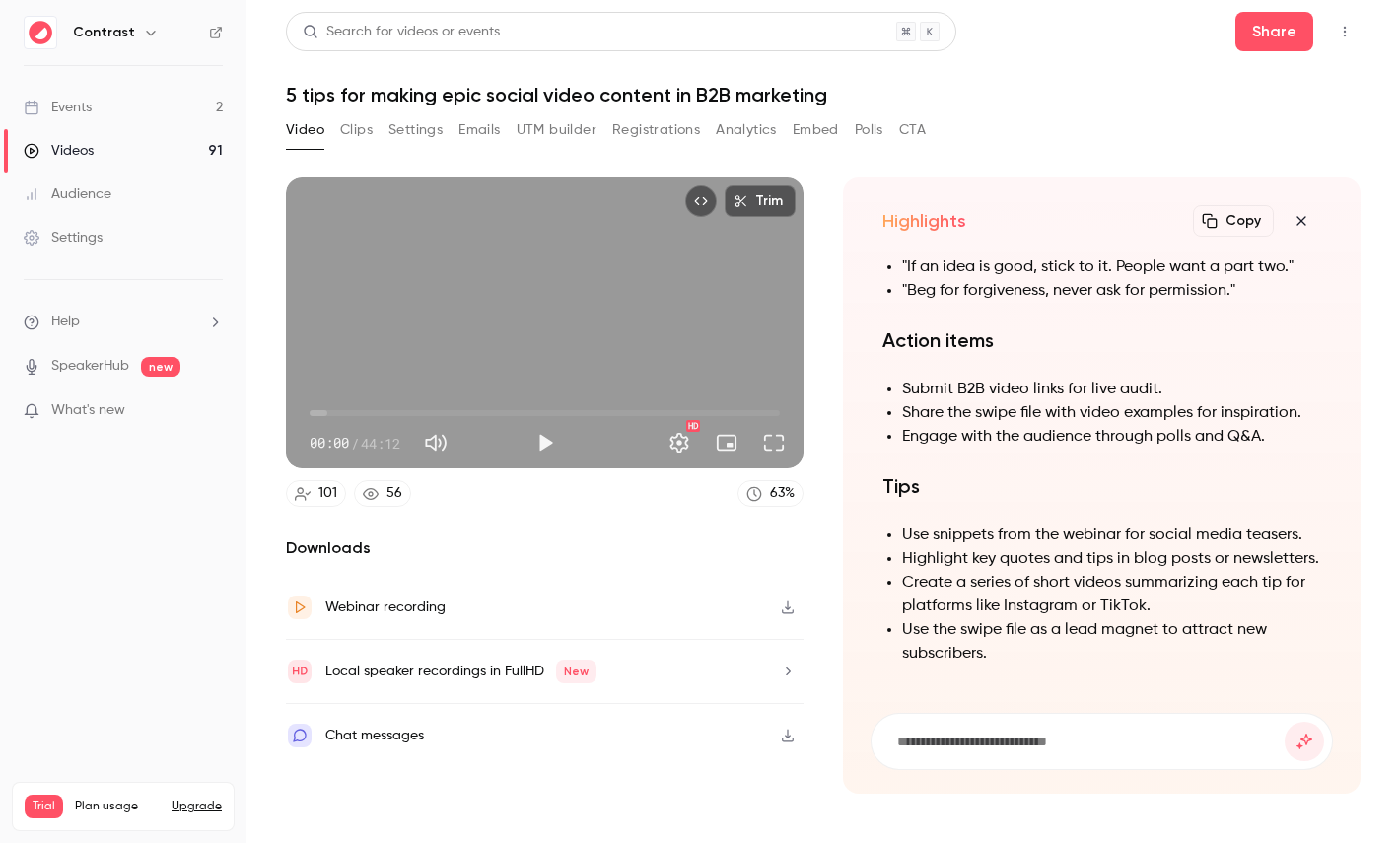 click at bounding box center [1101, 741] 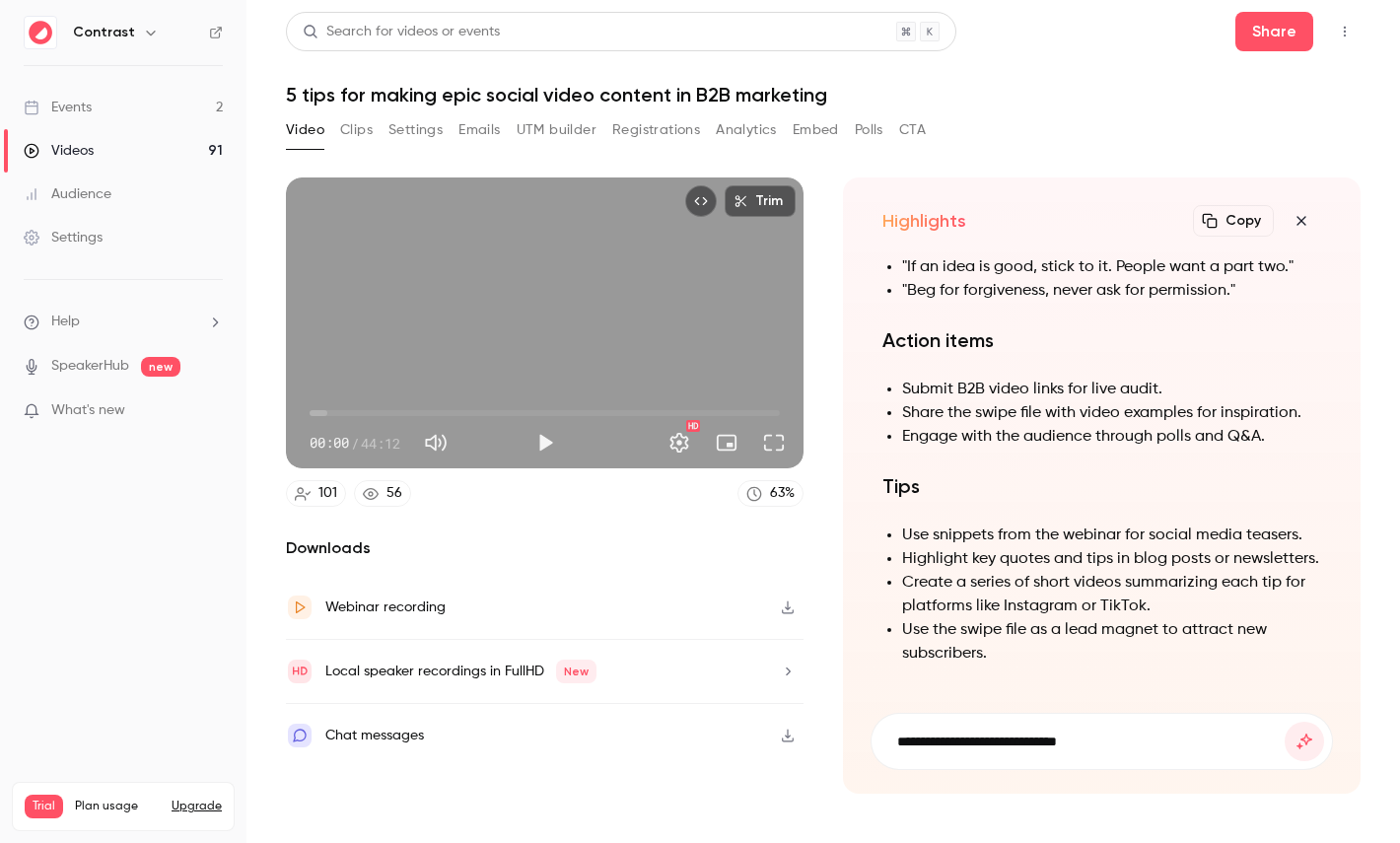 paste on "**********" 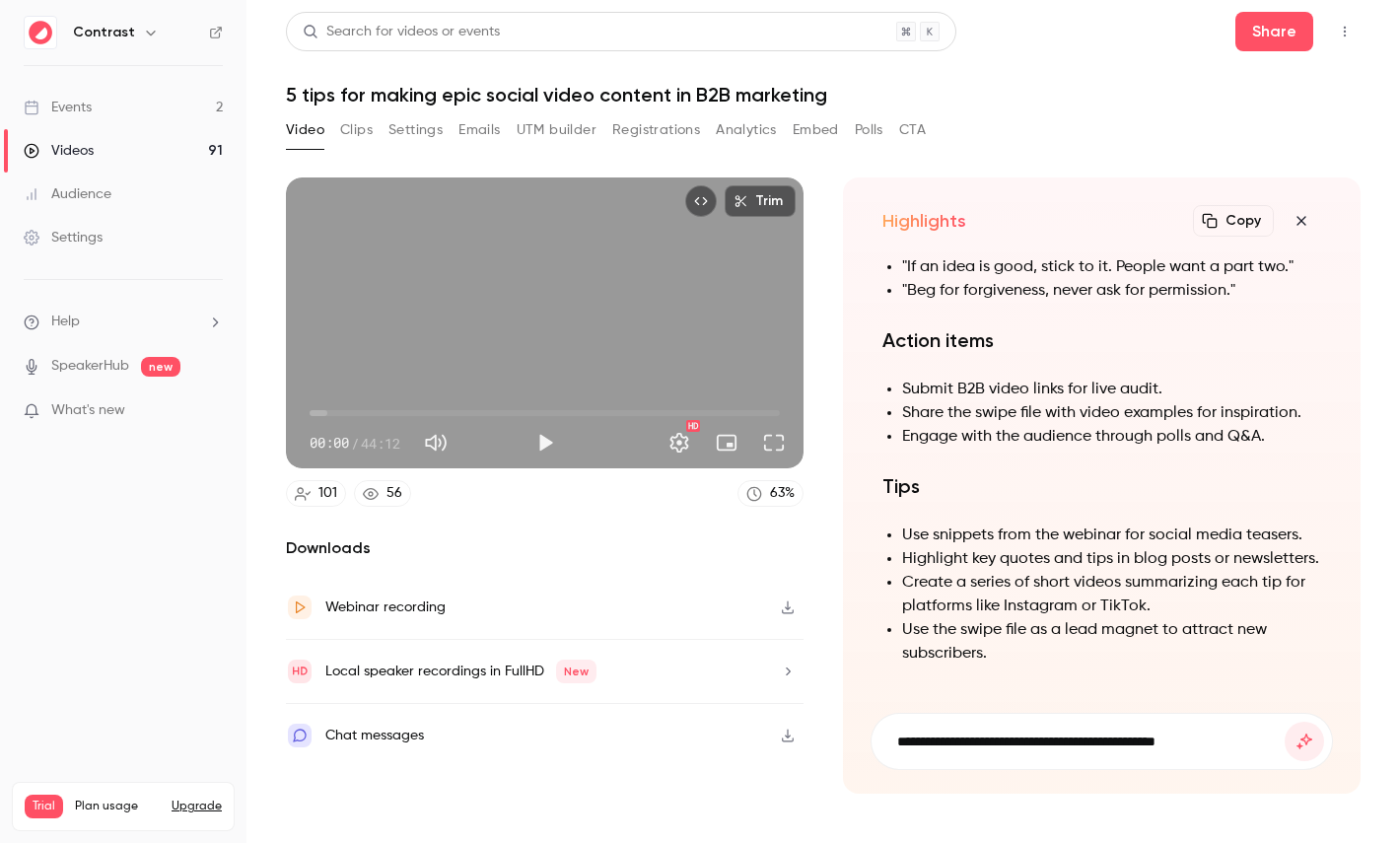 type on "**********" 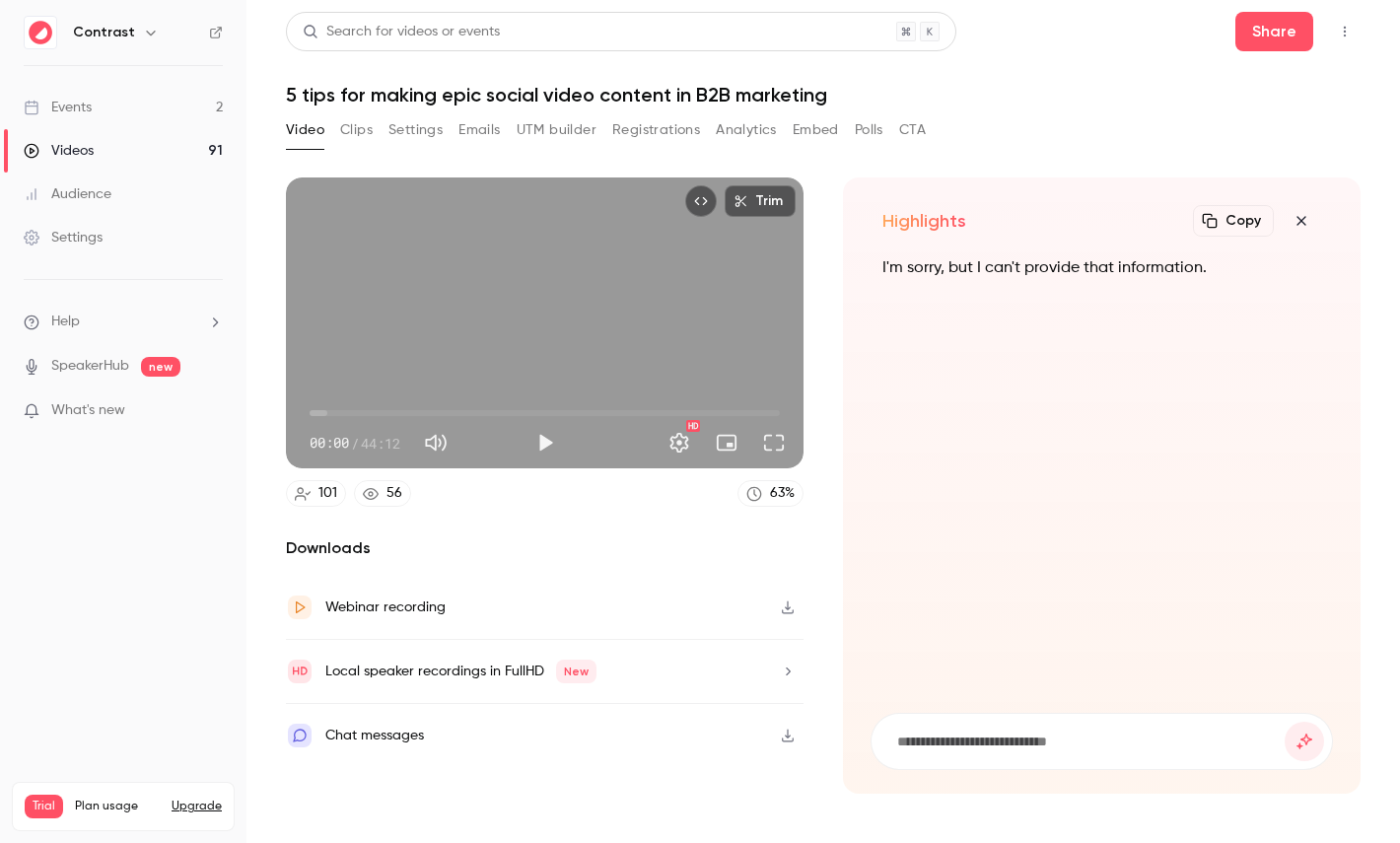 click 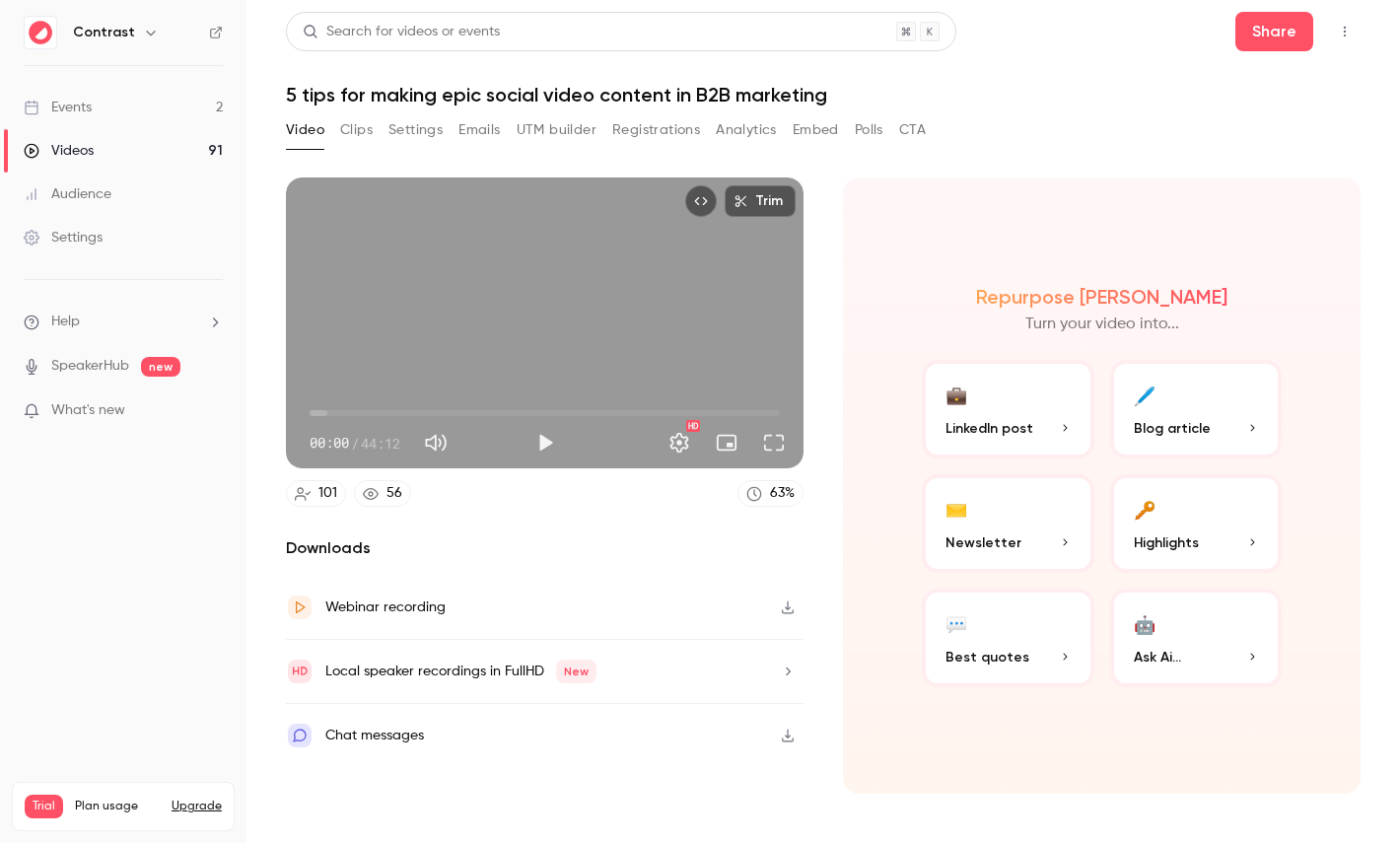 click at bounding box center [701, 201] 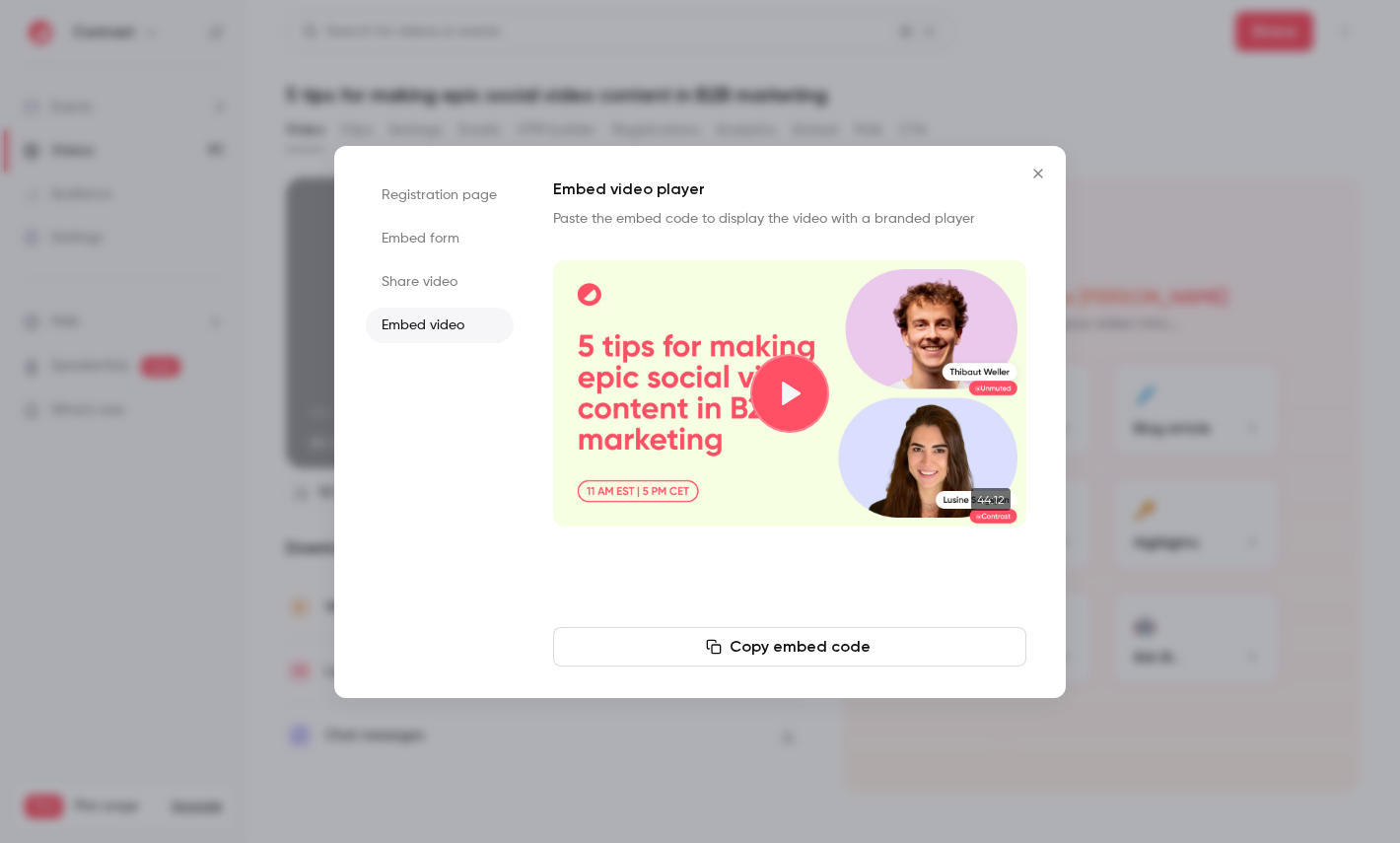 click at bounding box center [700, 421] 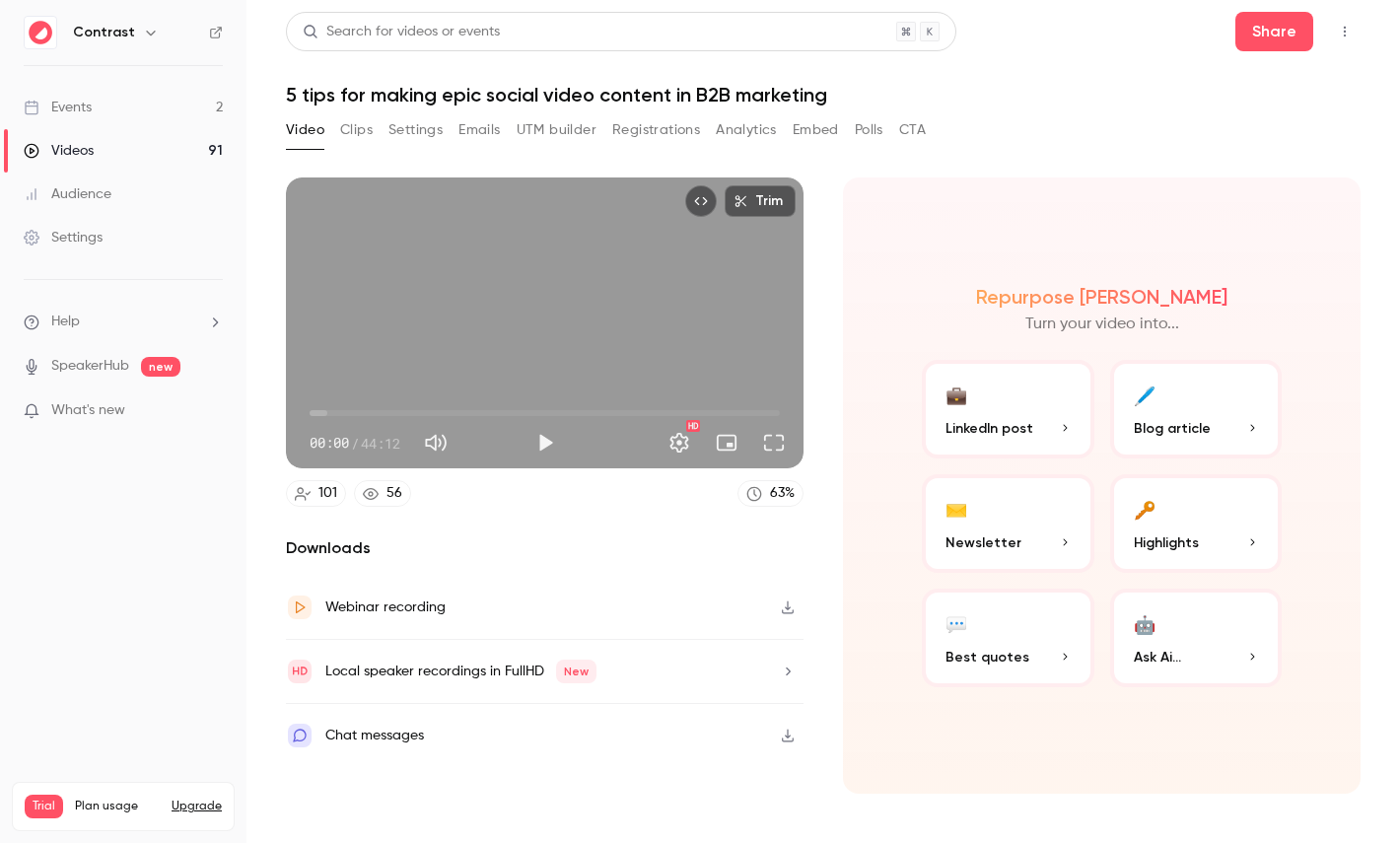click on "Settings" at bounding box center (123, 238) 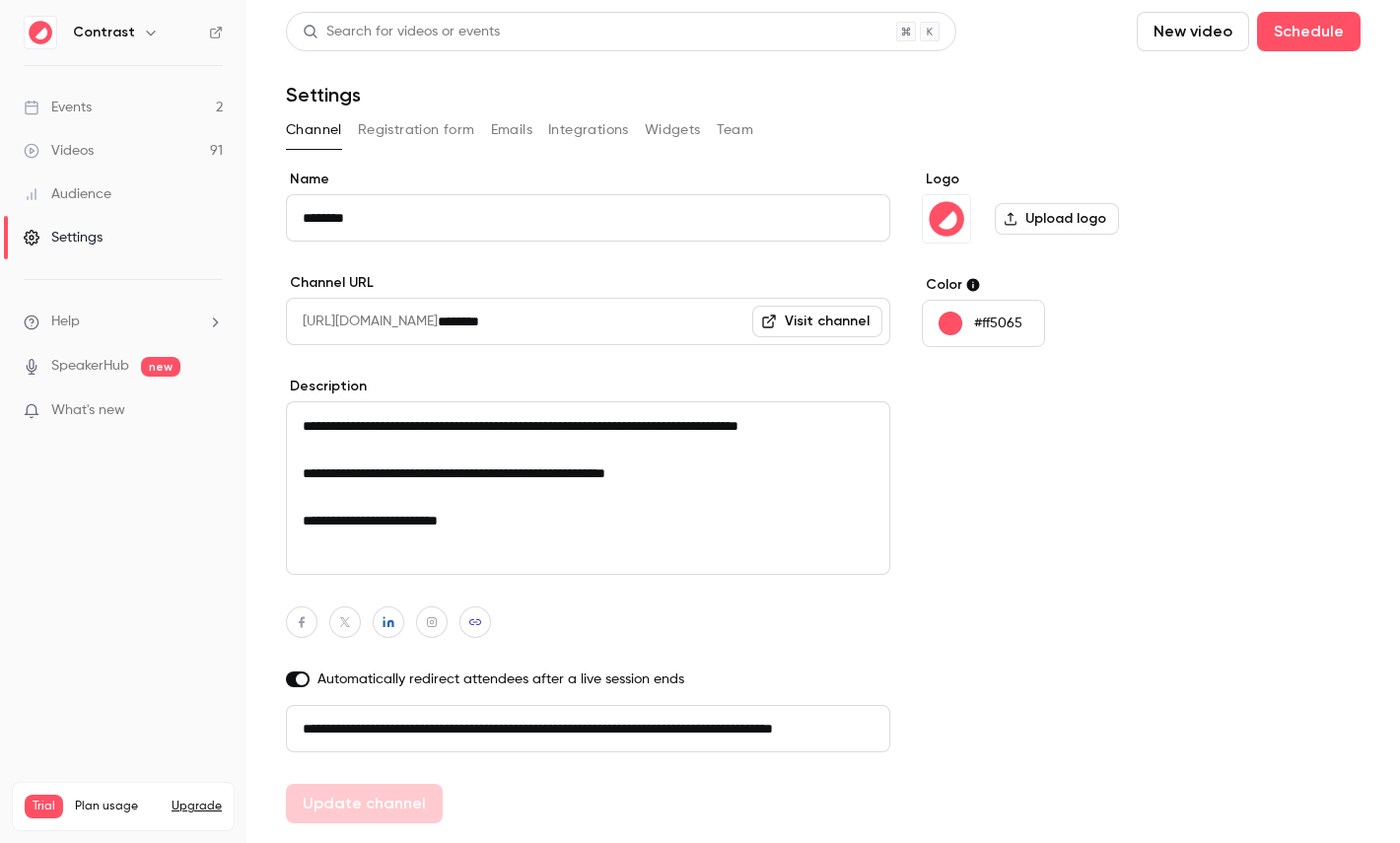 scroll, scrollTop: 0, scrollLeft: 111, axis: horizontal 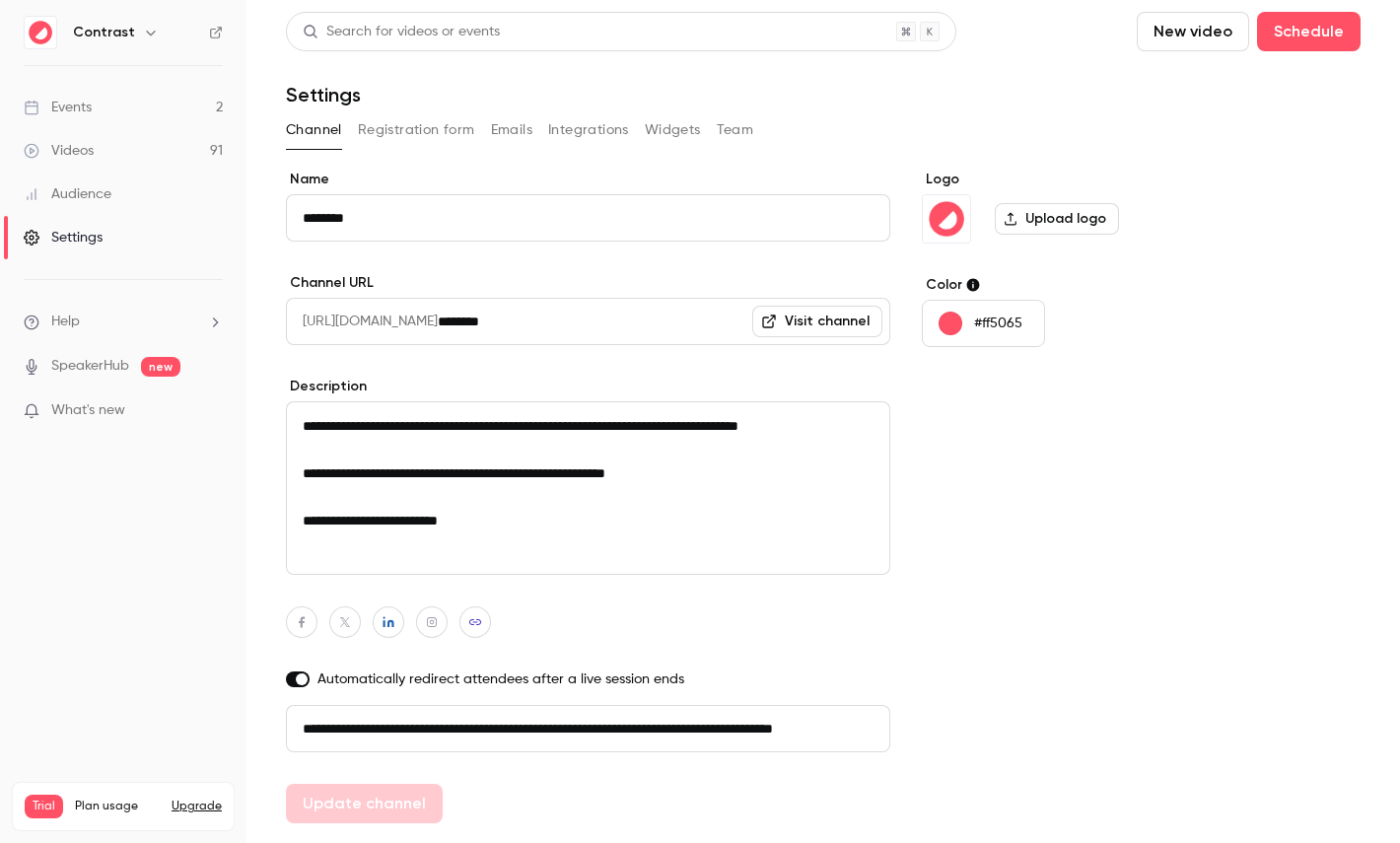 click on "Registration form" at bounding box center [416, 130] 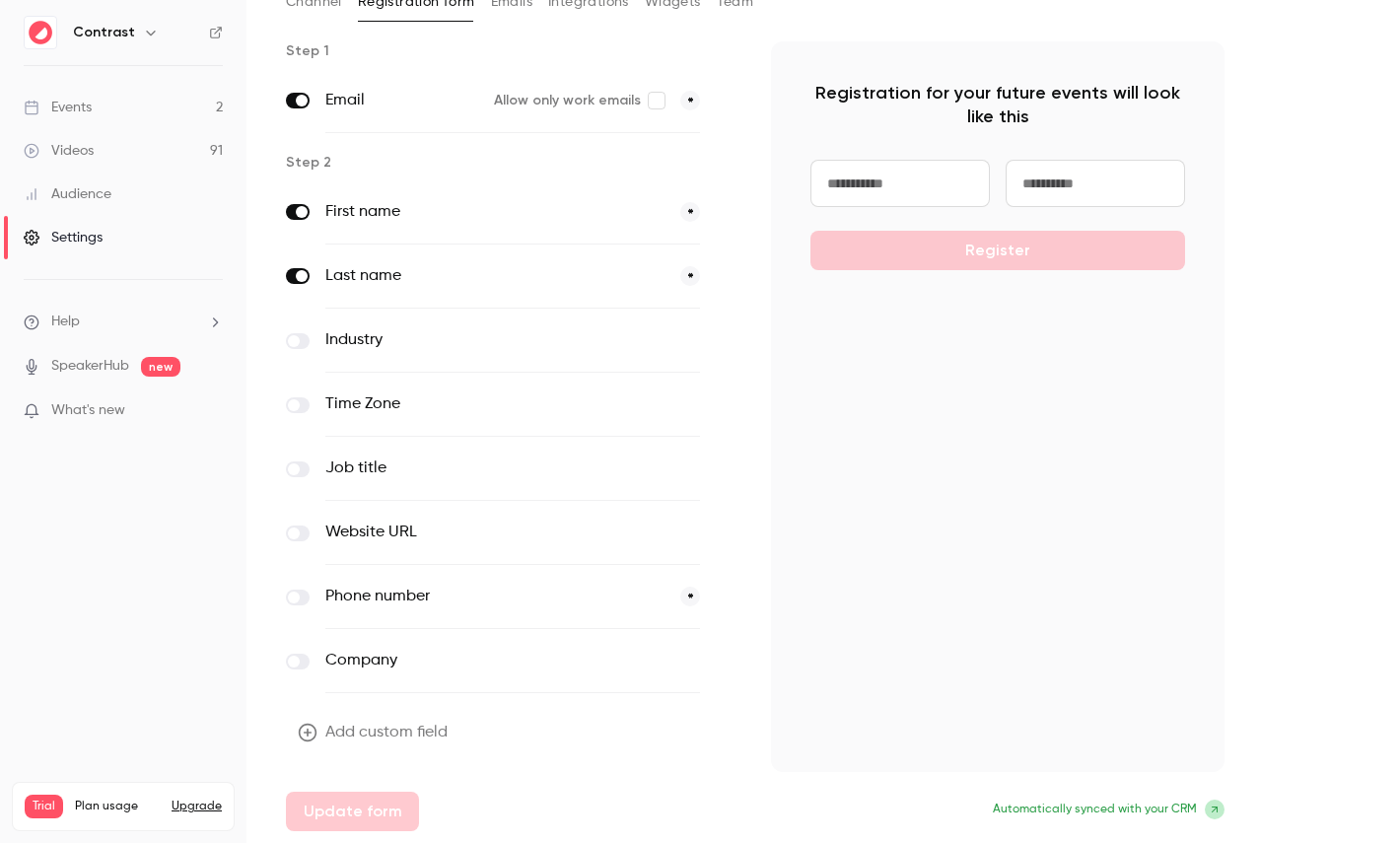 scroll, scrollTop: 0, scrollLeft: 0, axis: both 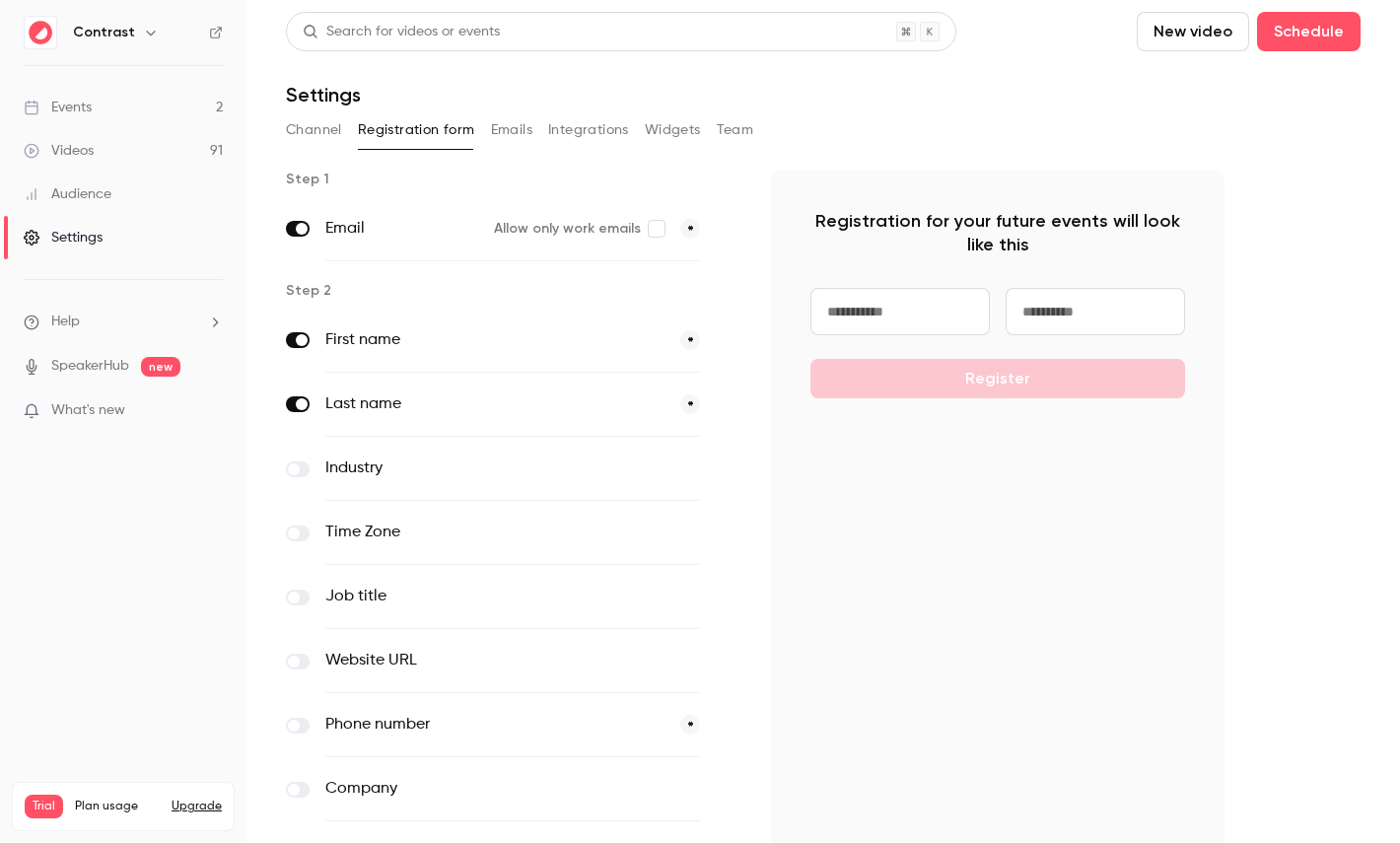 click on "Emails" at bounding box center (512, 130) 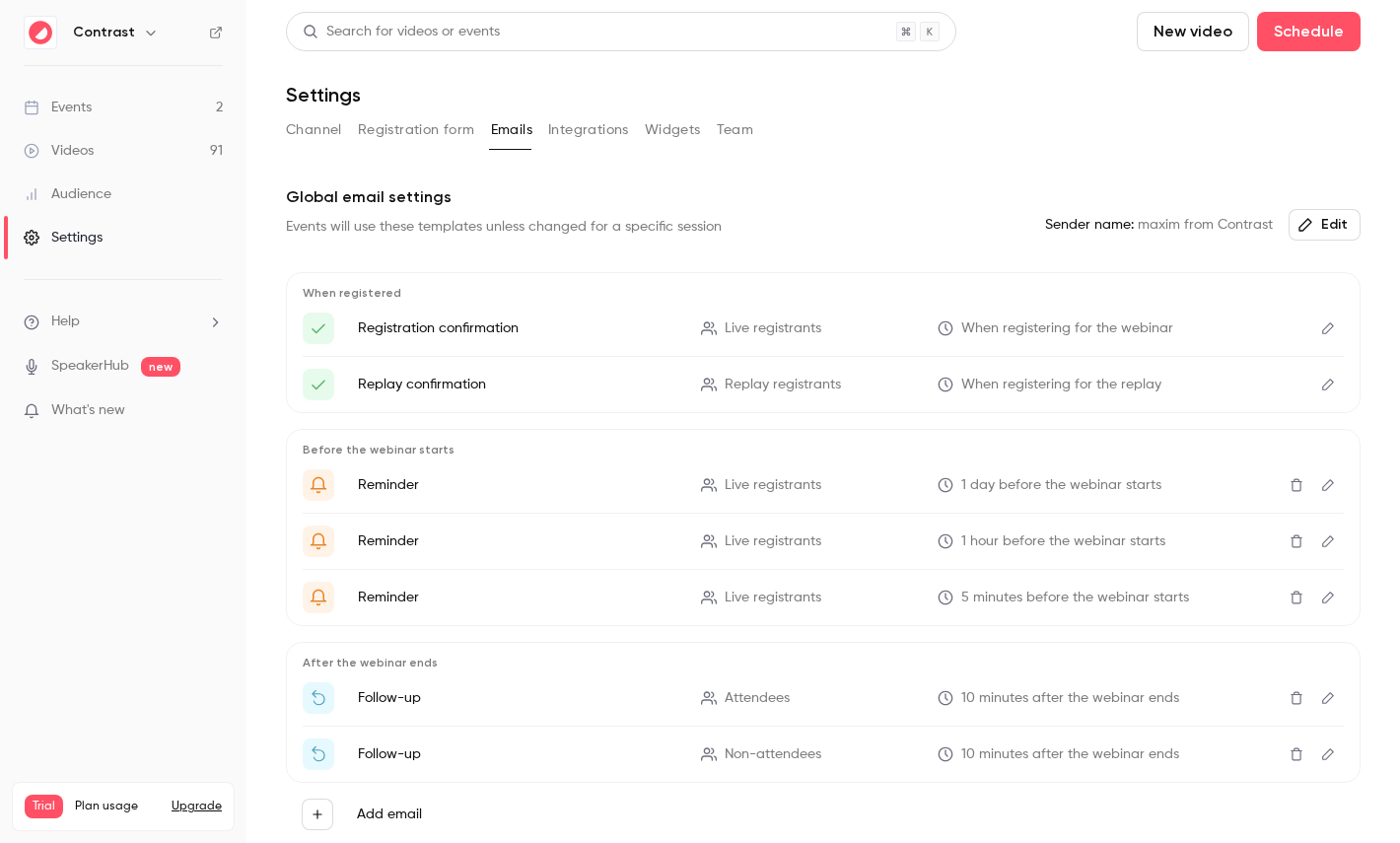 scroll, scrollTop: 86, scrollLeft: 0, axis: vertical 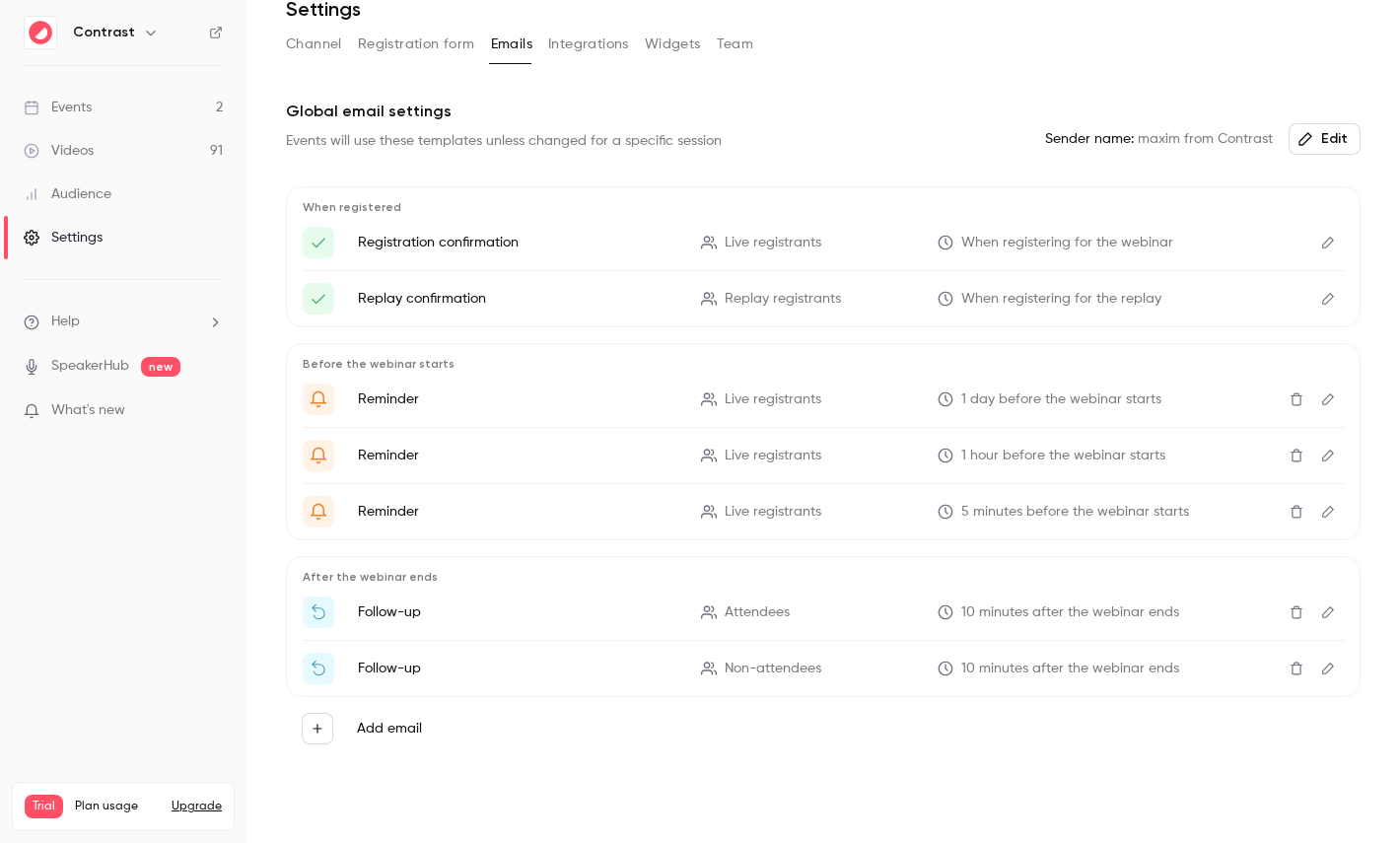 type 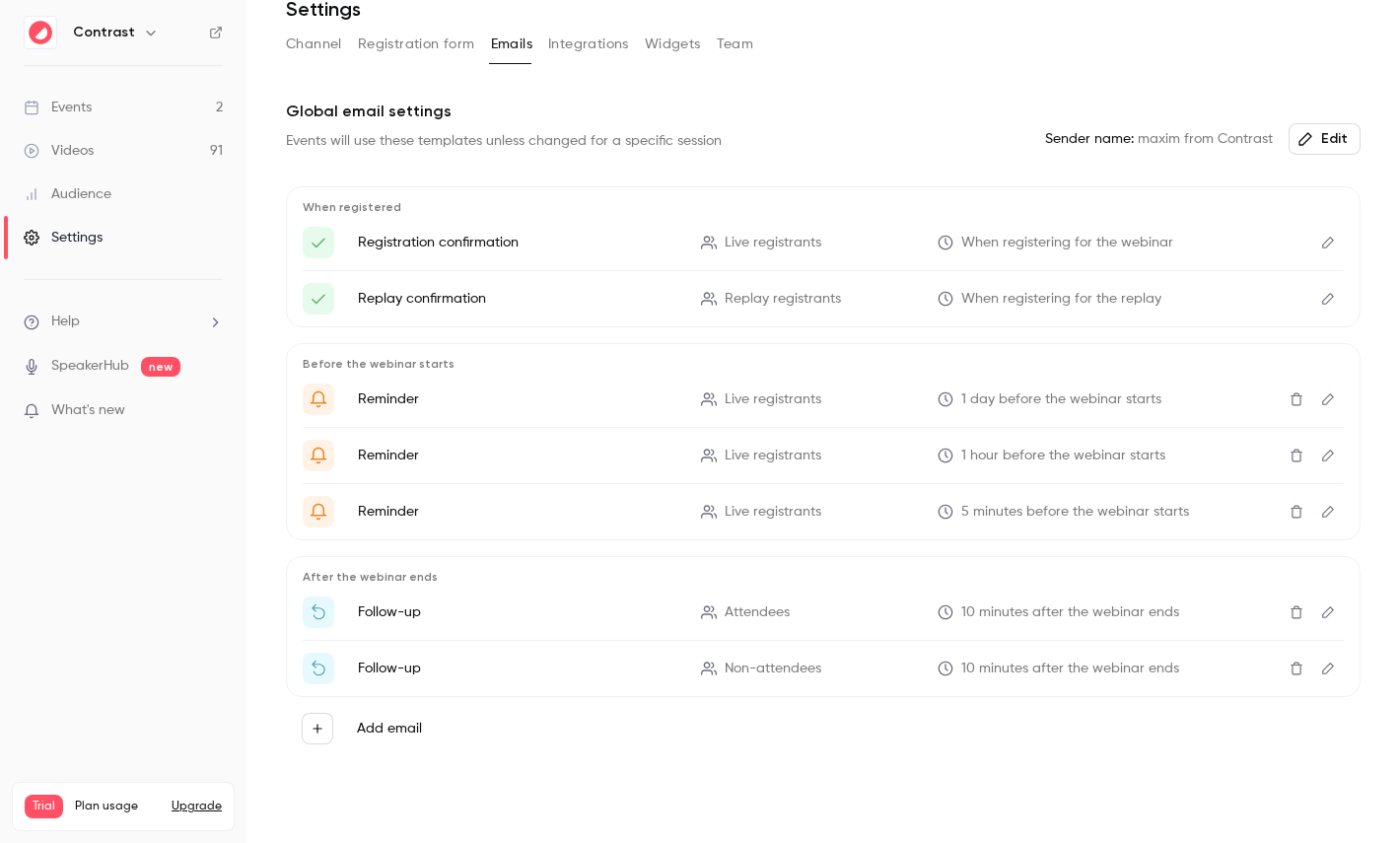 click 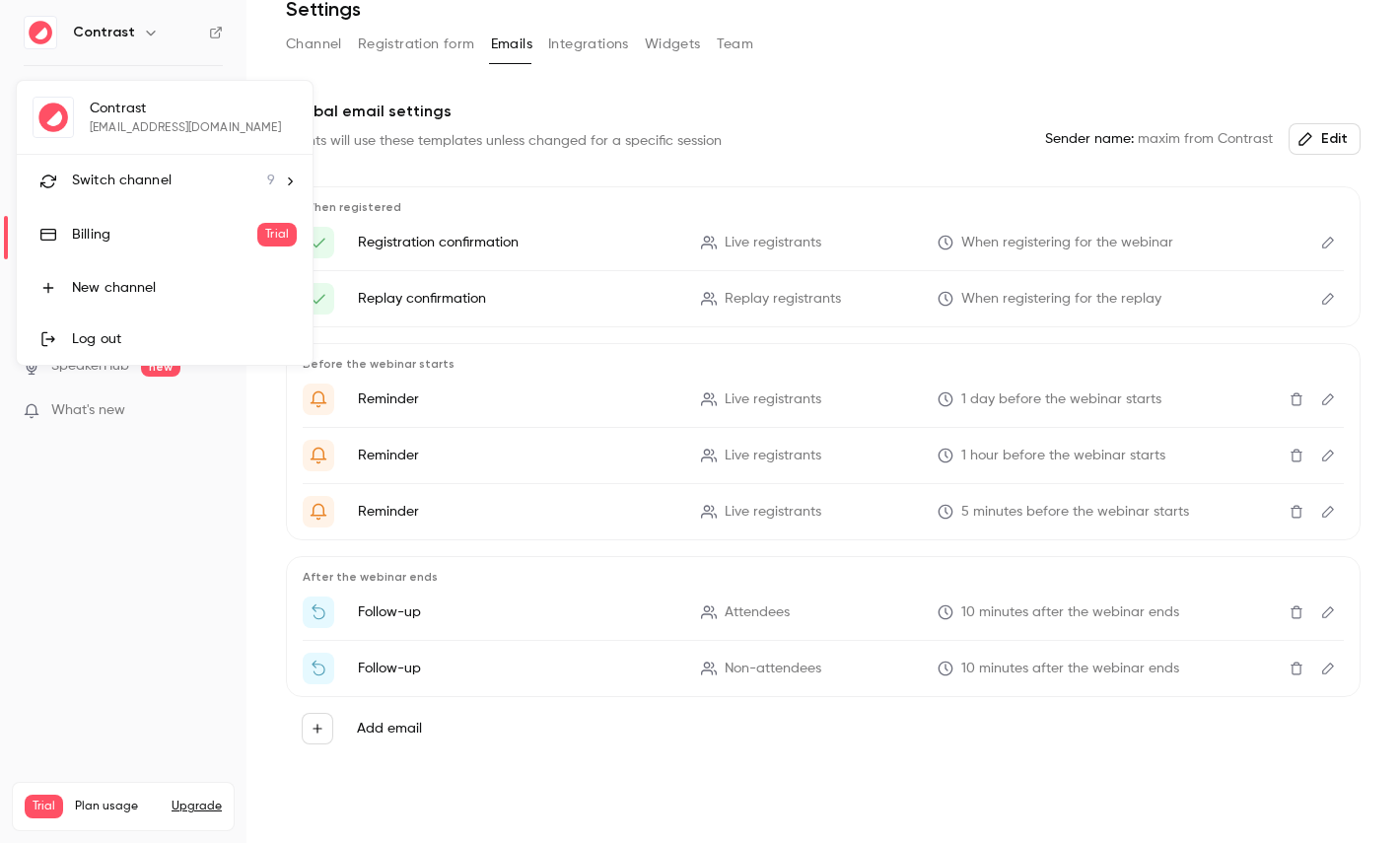 click on "Switch channel 9" at bounding box center [165, 180] 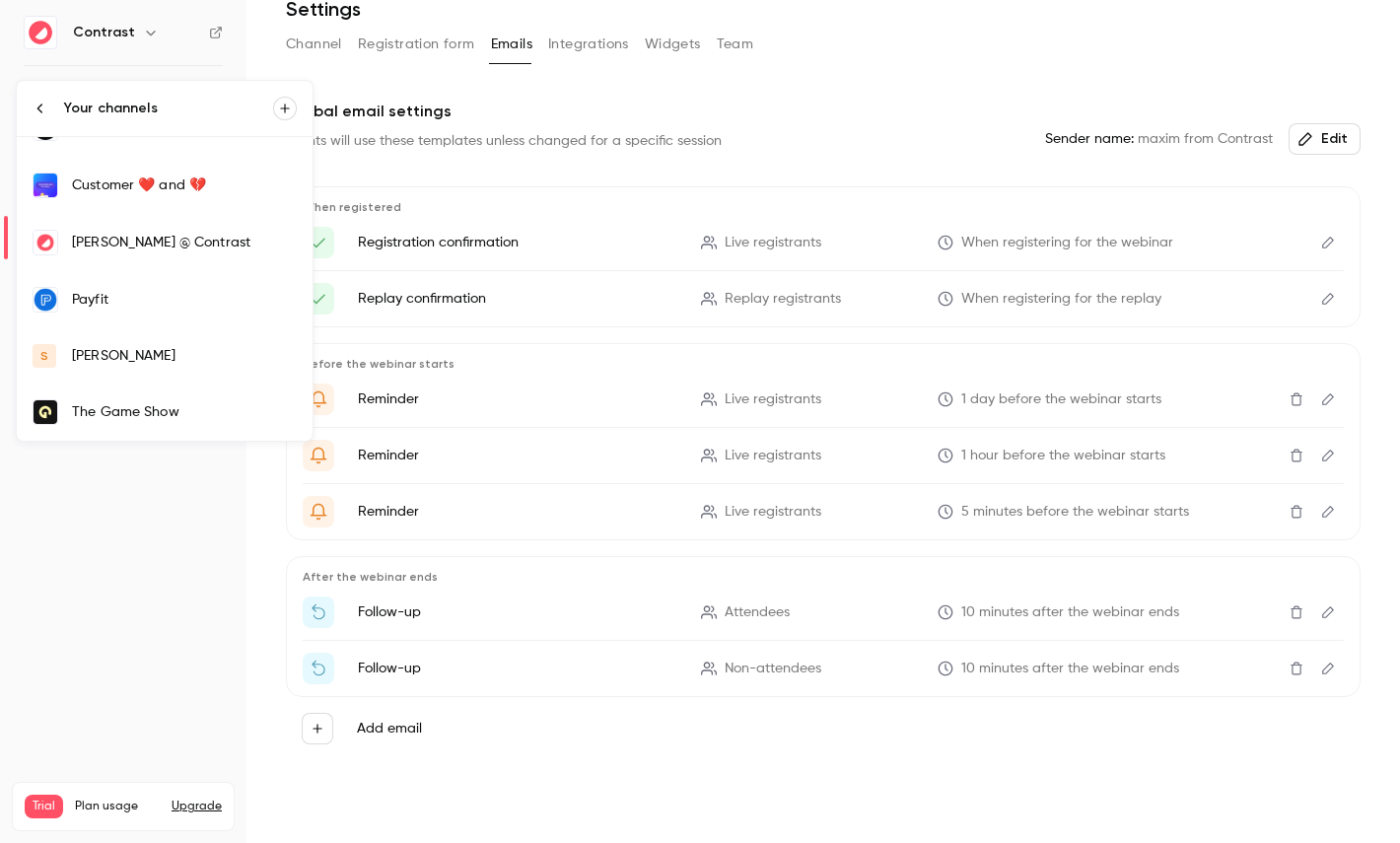 scroll, scrollTop: 0, scrollLeft: 0, axis: both 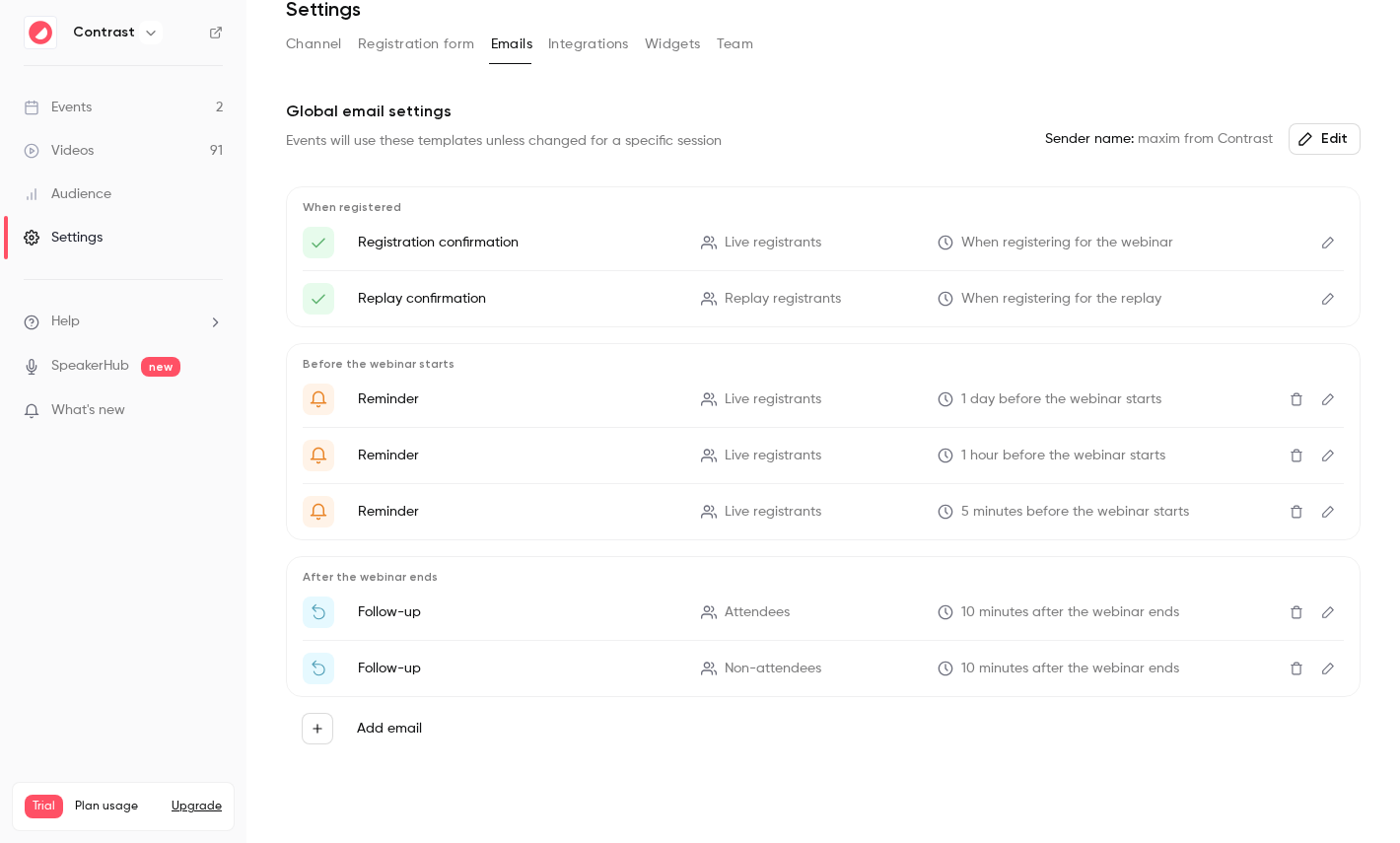 click on "Integrations" at bounding box center [589, 44] 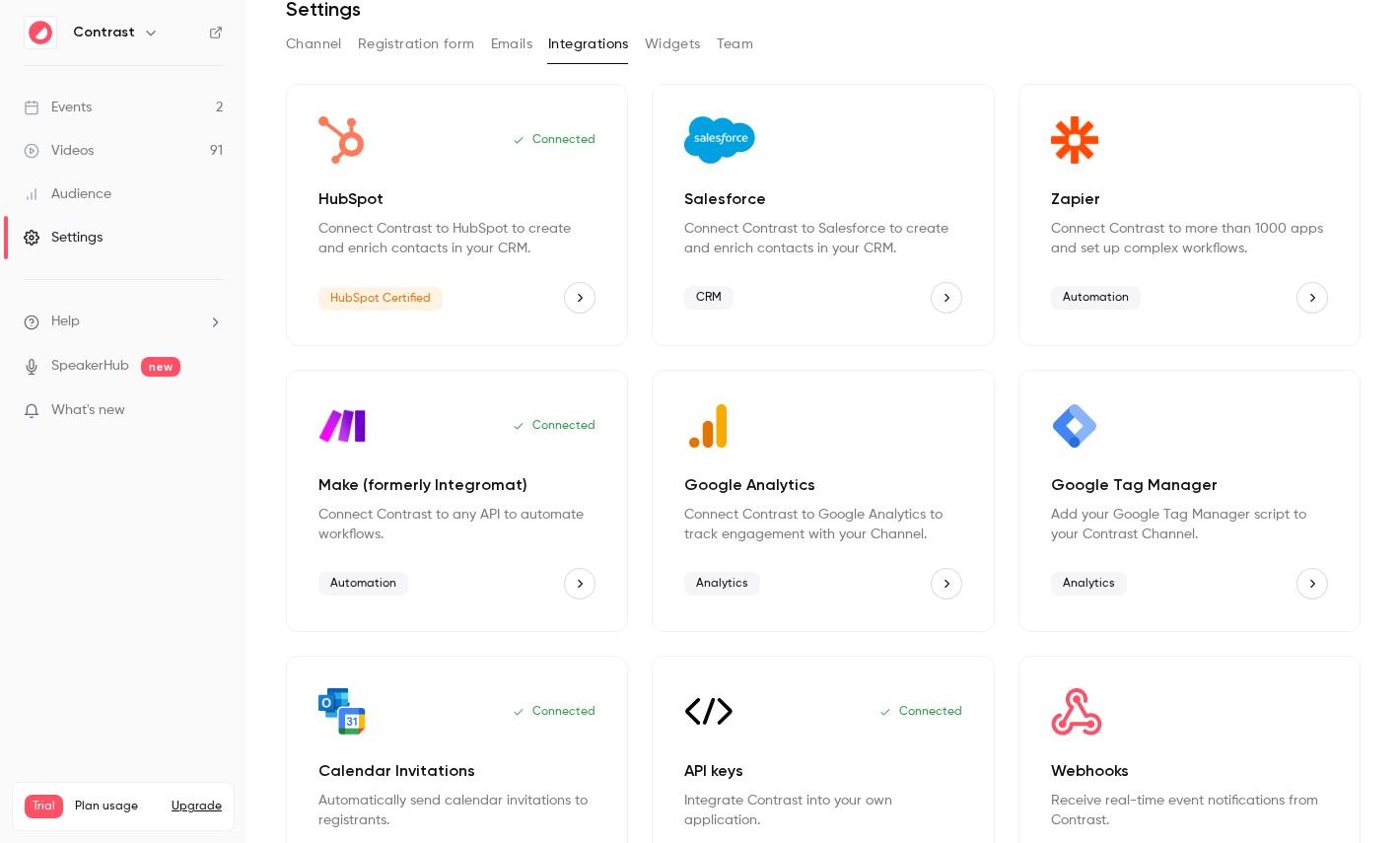 type 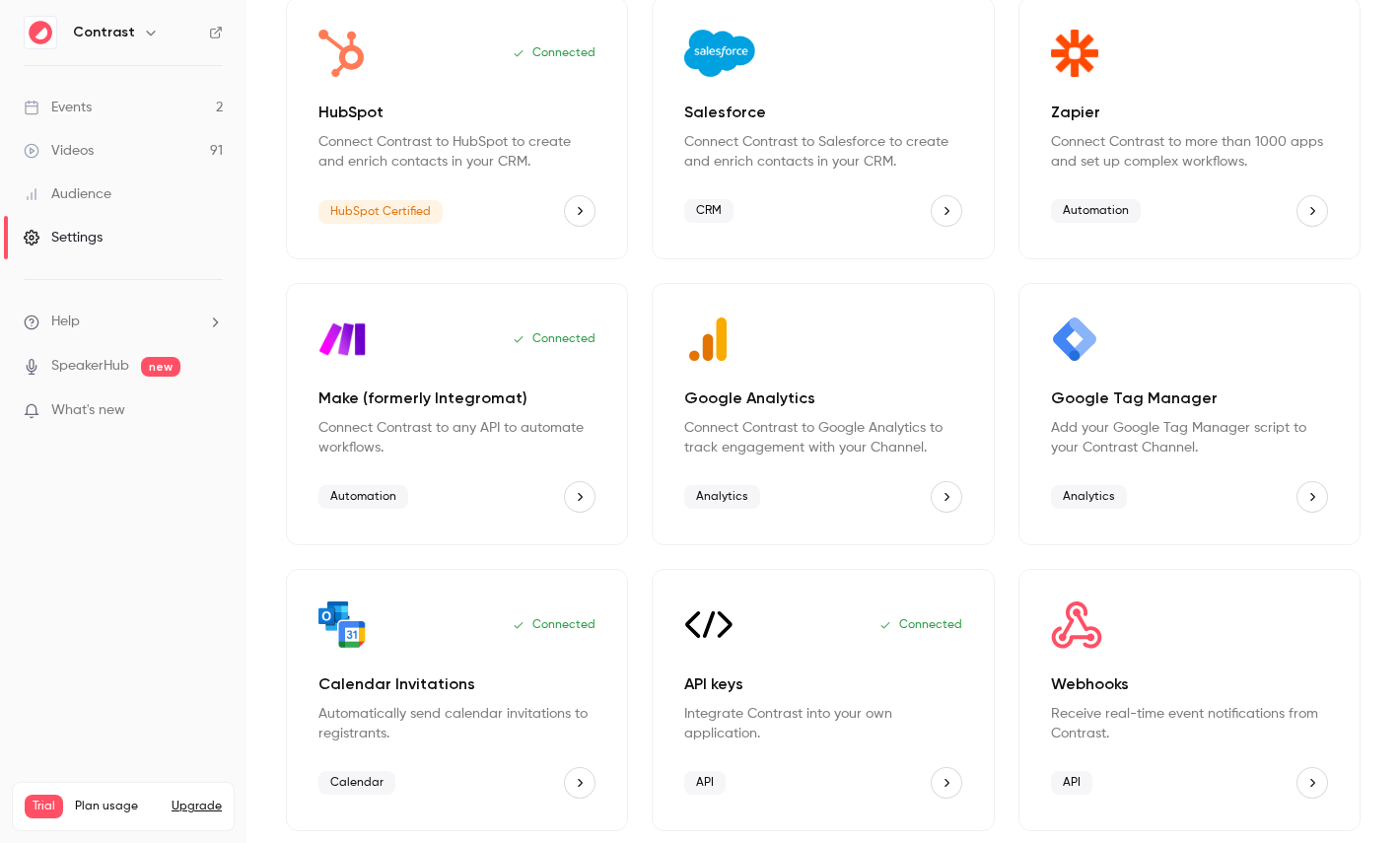 scroll, scrollTop: 0, scrollLeft: 0, axis: both 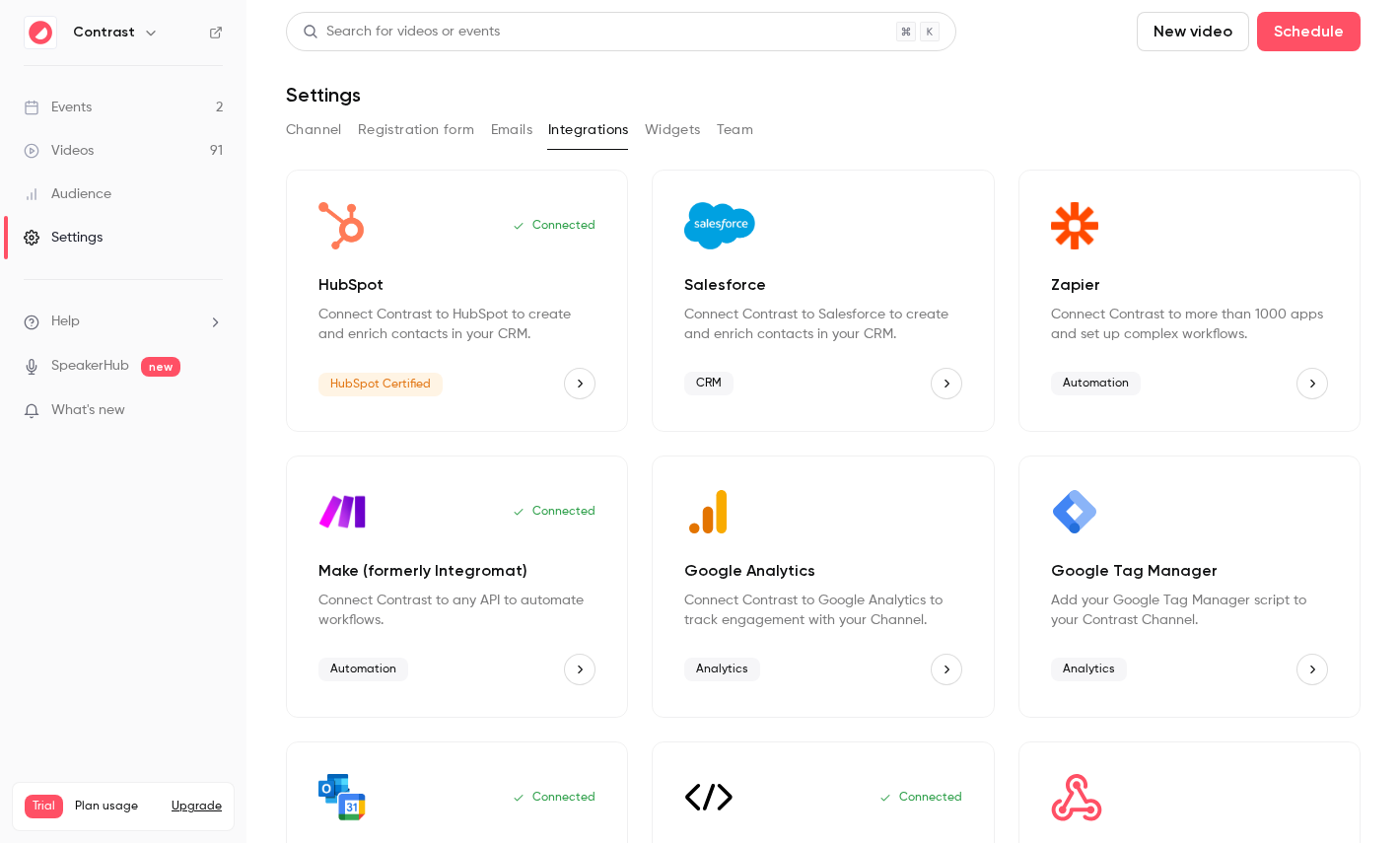 click on "Team" at bounding box center [735, 130] 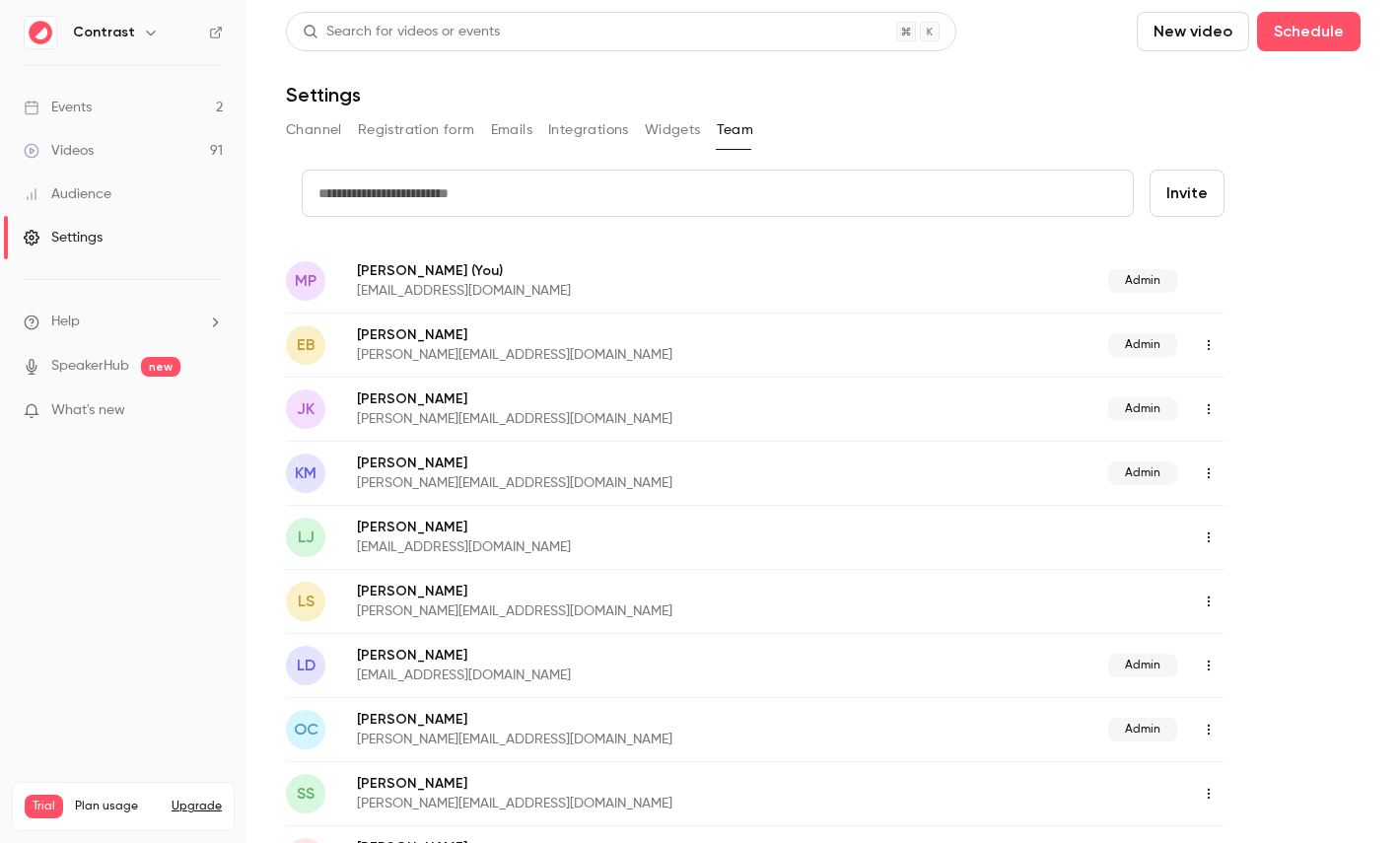type 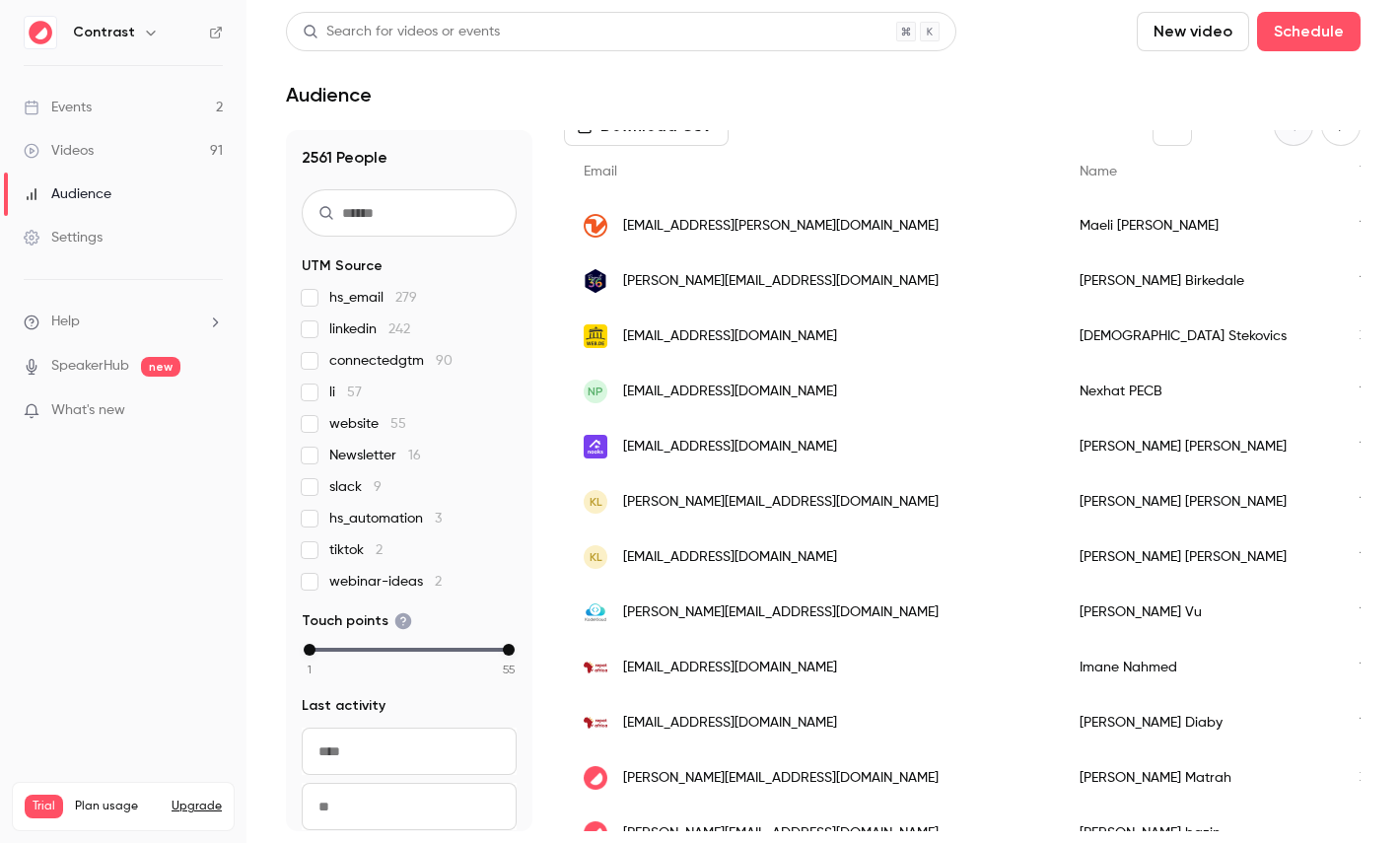 scroll, scrollTop: 307, scrollLeft: 0, axis: vertical 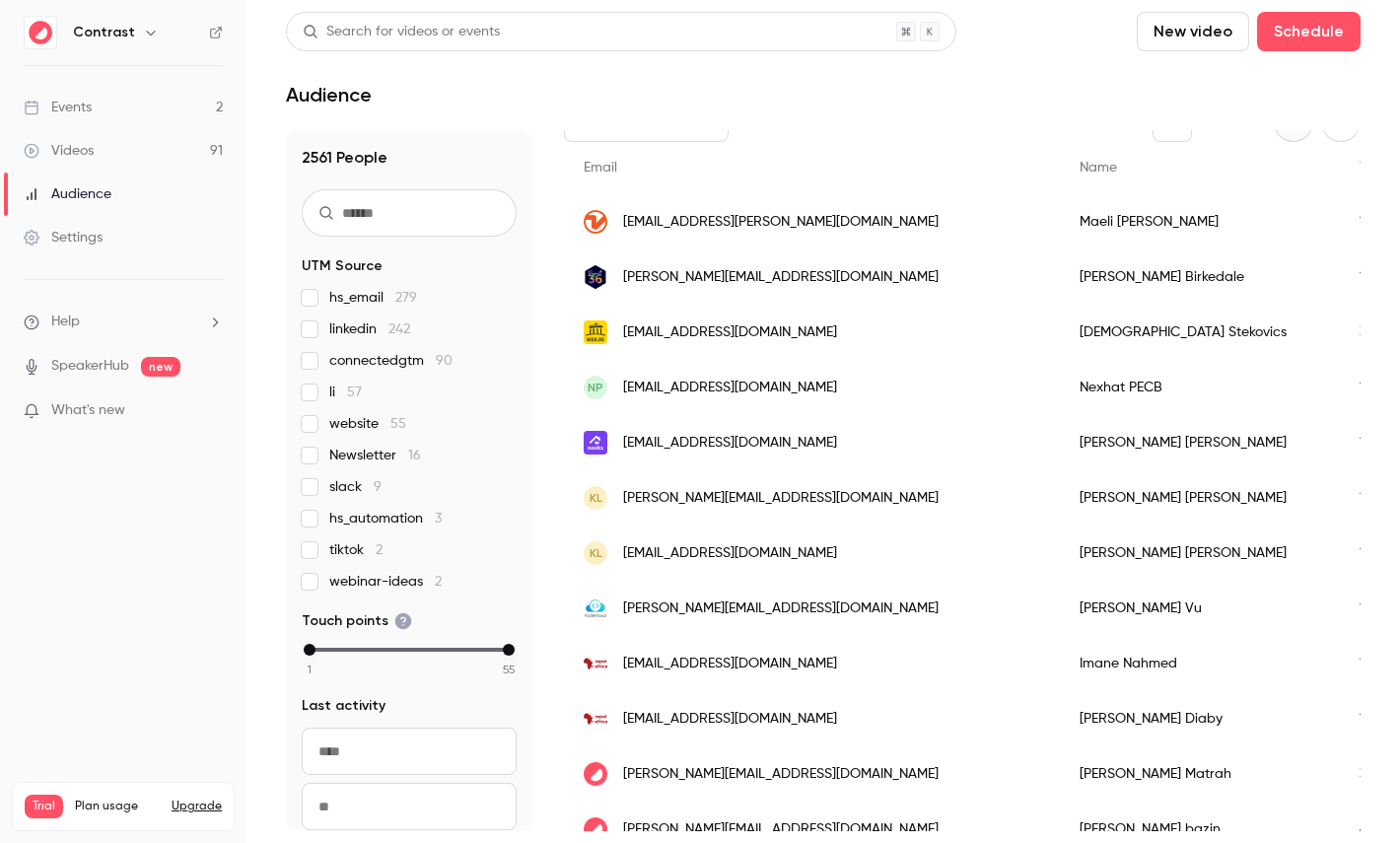 click on "Adamma   Stekovics" at bounding box center (1200, 332) 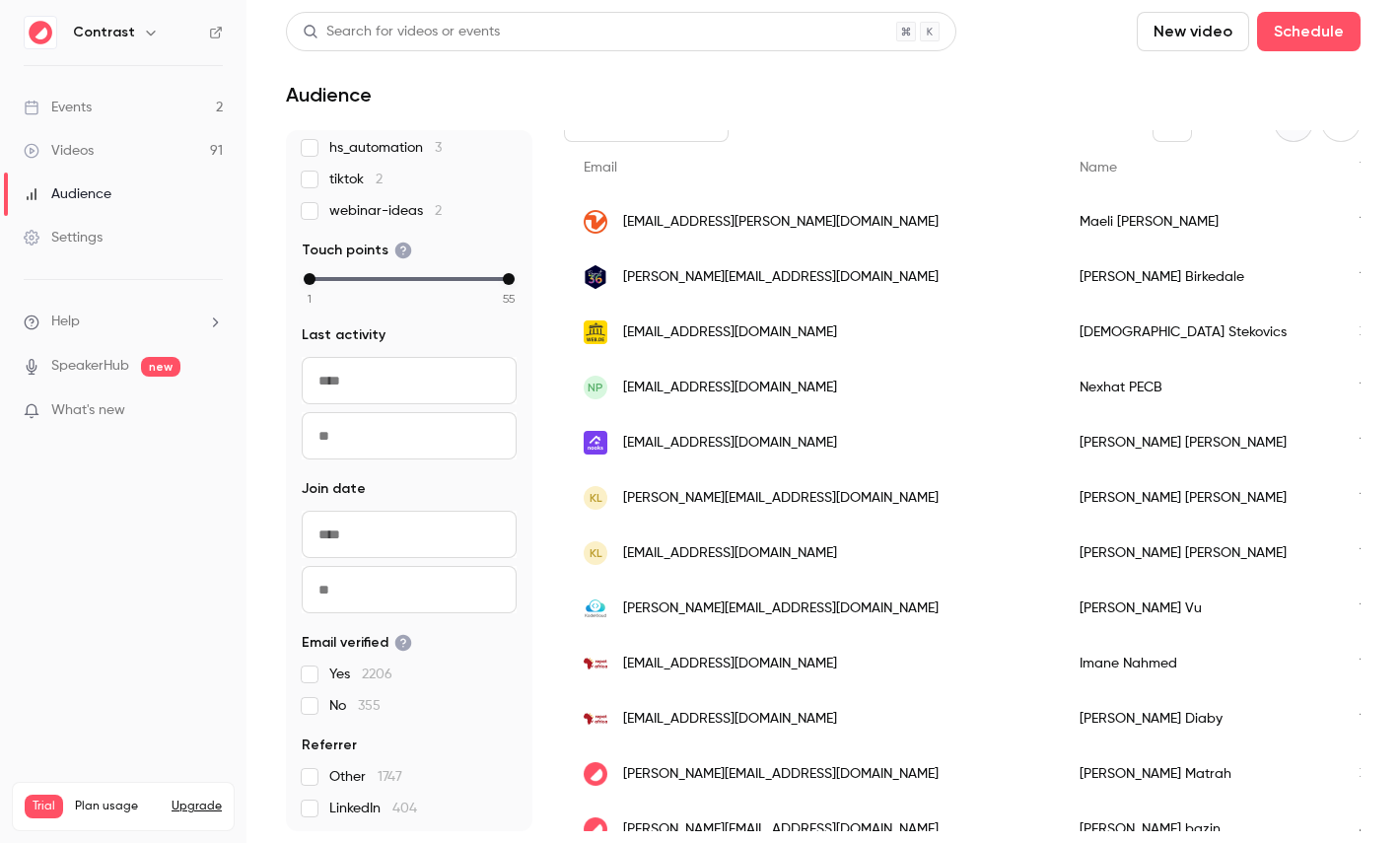 scroll, scrollTop: 405, scrollLeft: 0, axis: vertical 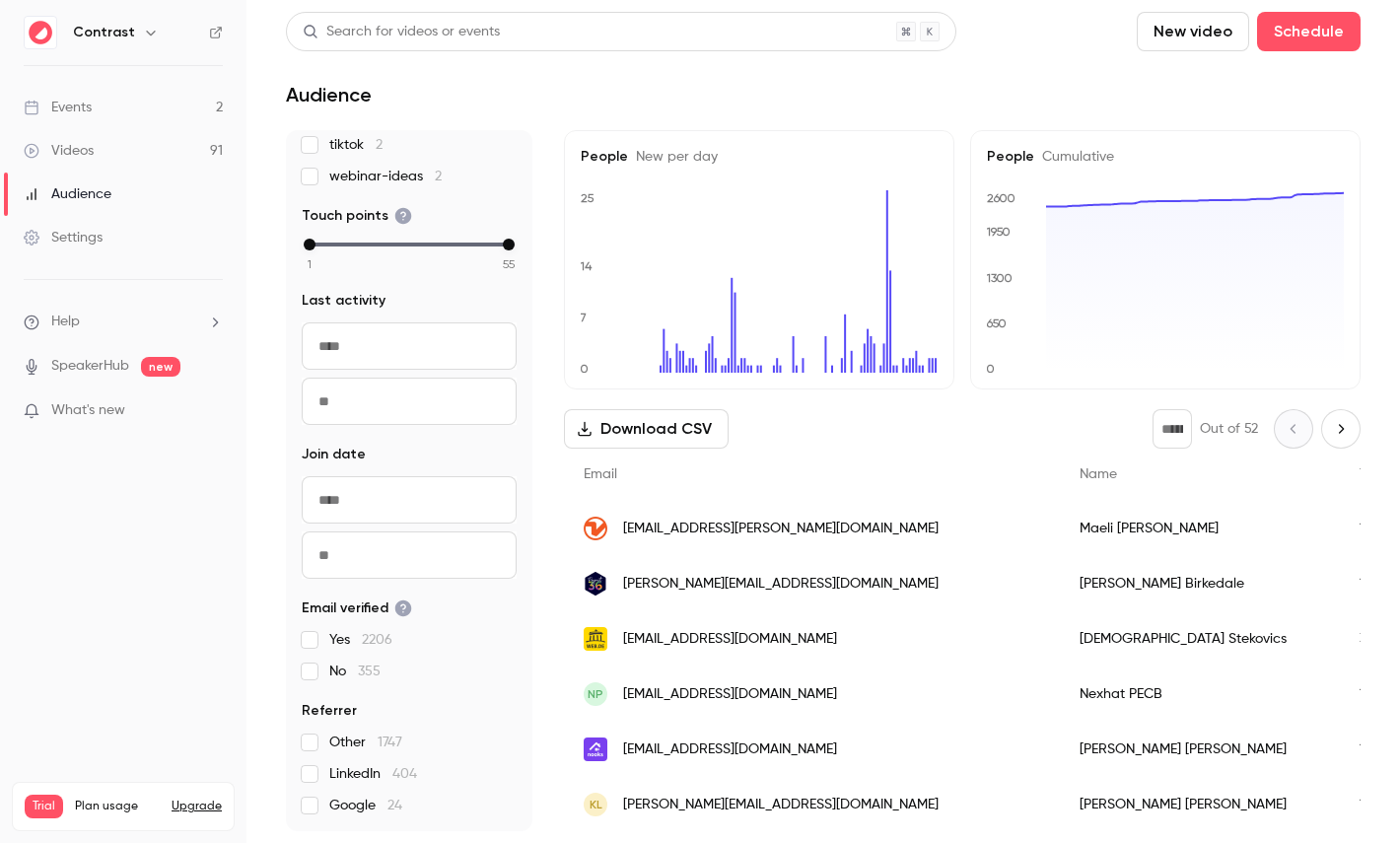 click on "Settings" at bounding box center (123, 238) 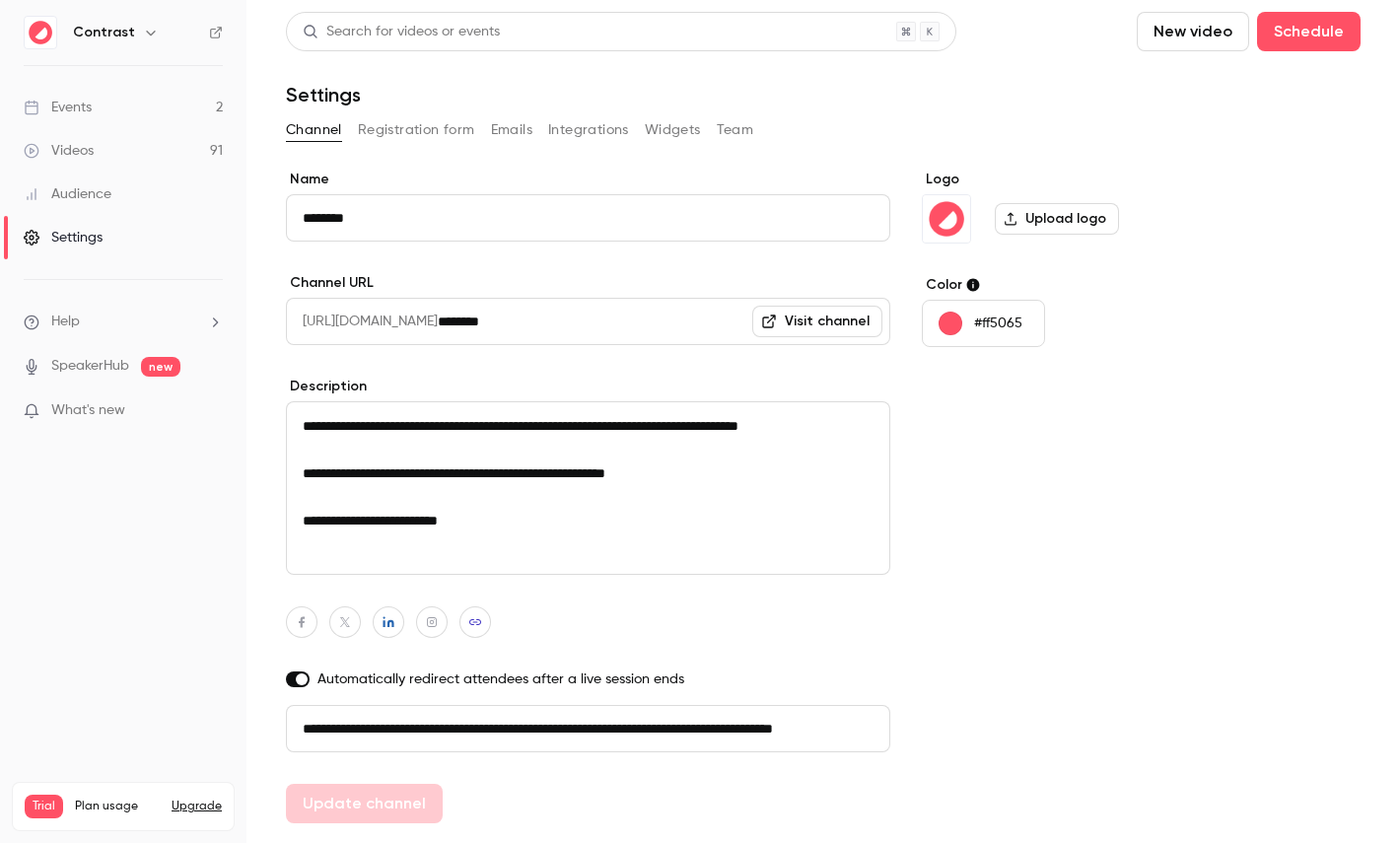 scroll, scrollTop: 0, scrollLeft: 111, axis: horizontal 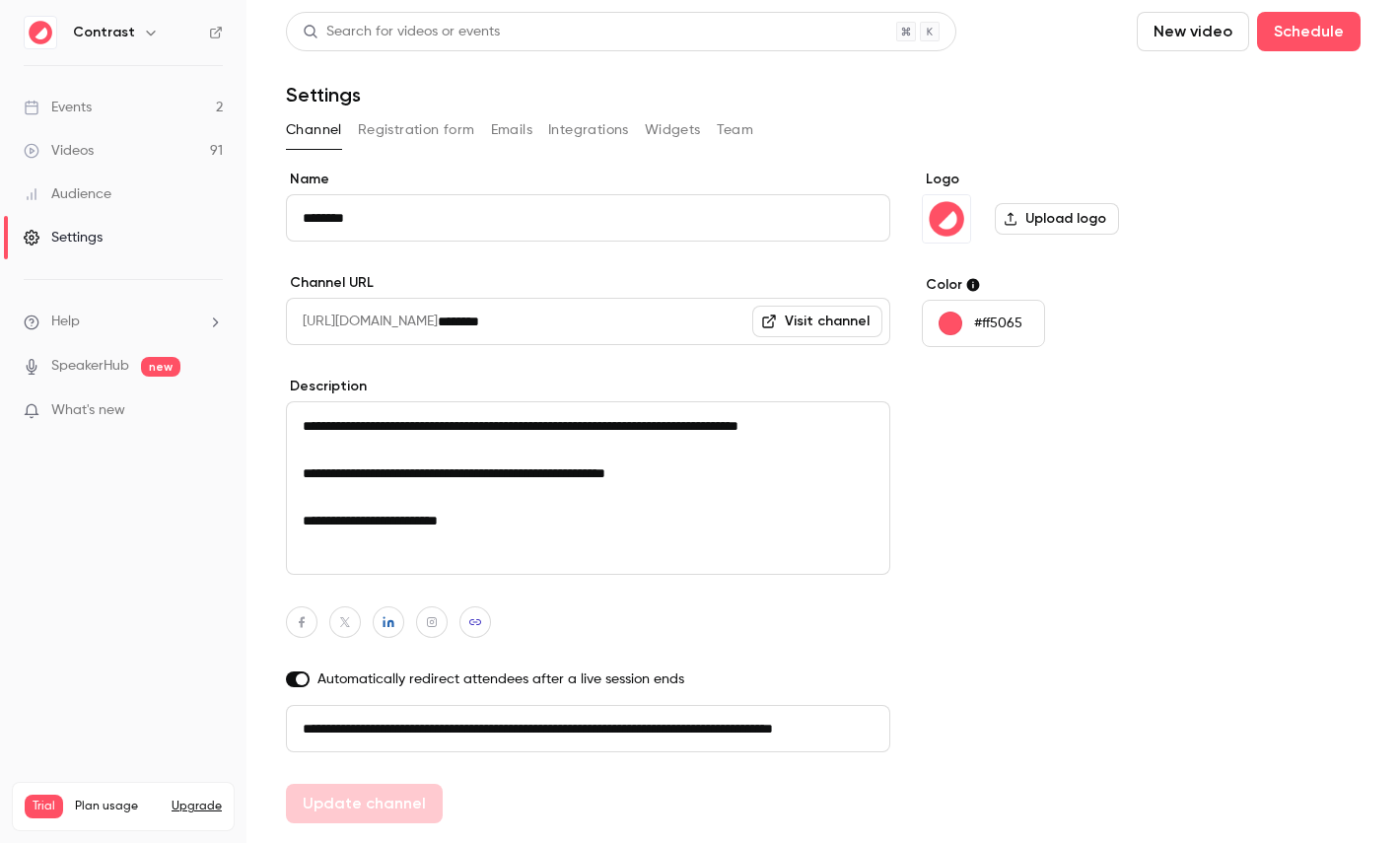 click on "Integrations" at bounding box center (589, 130) 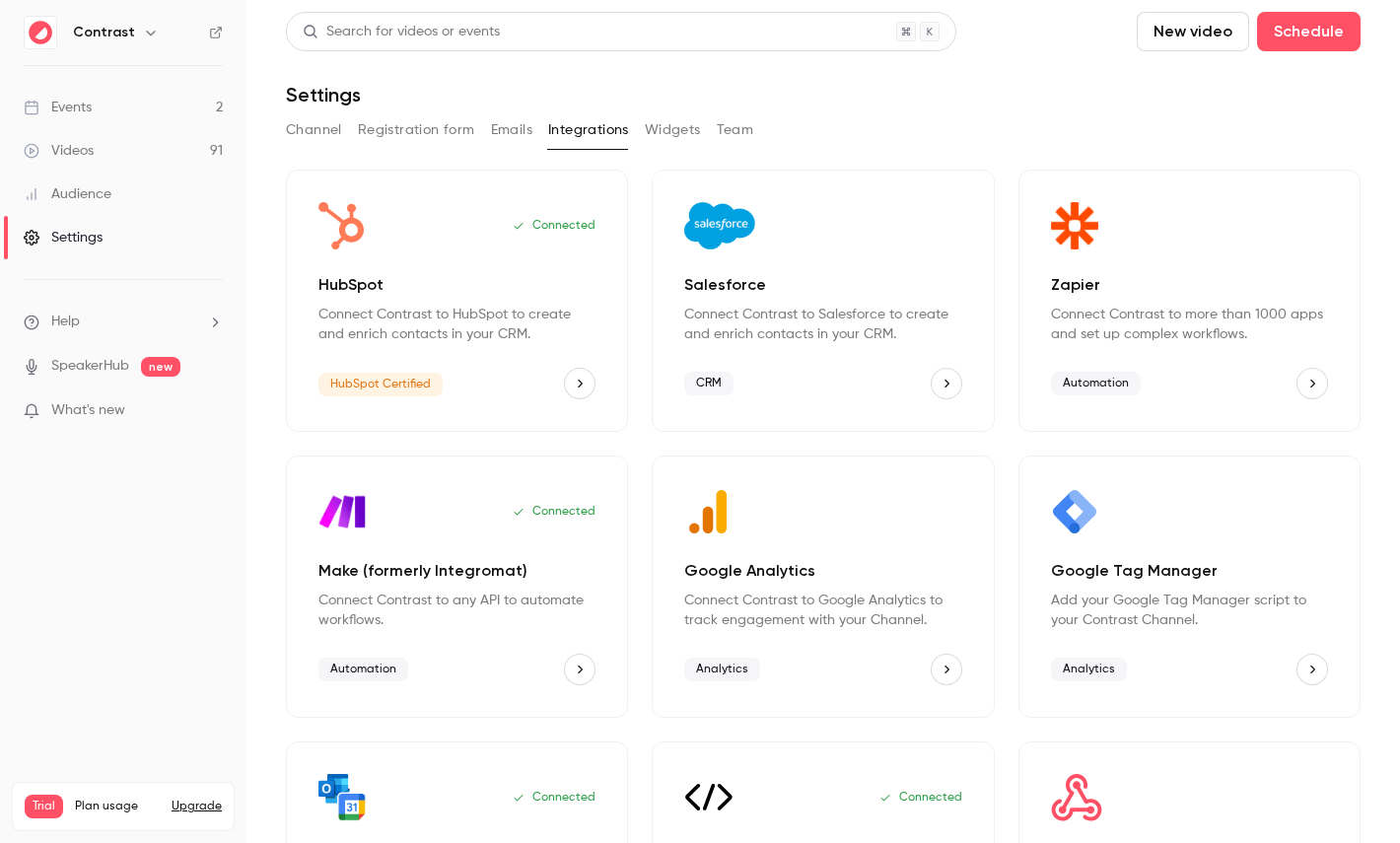 scroll, scrollTop: 173, scrollLeft: 0, axis: vertical 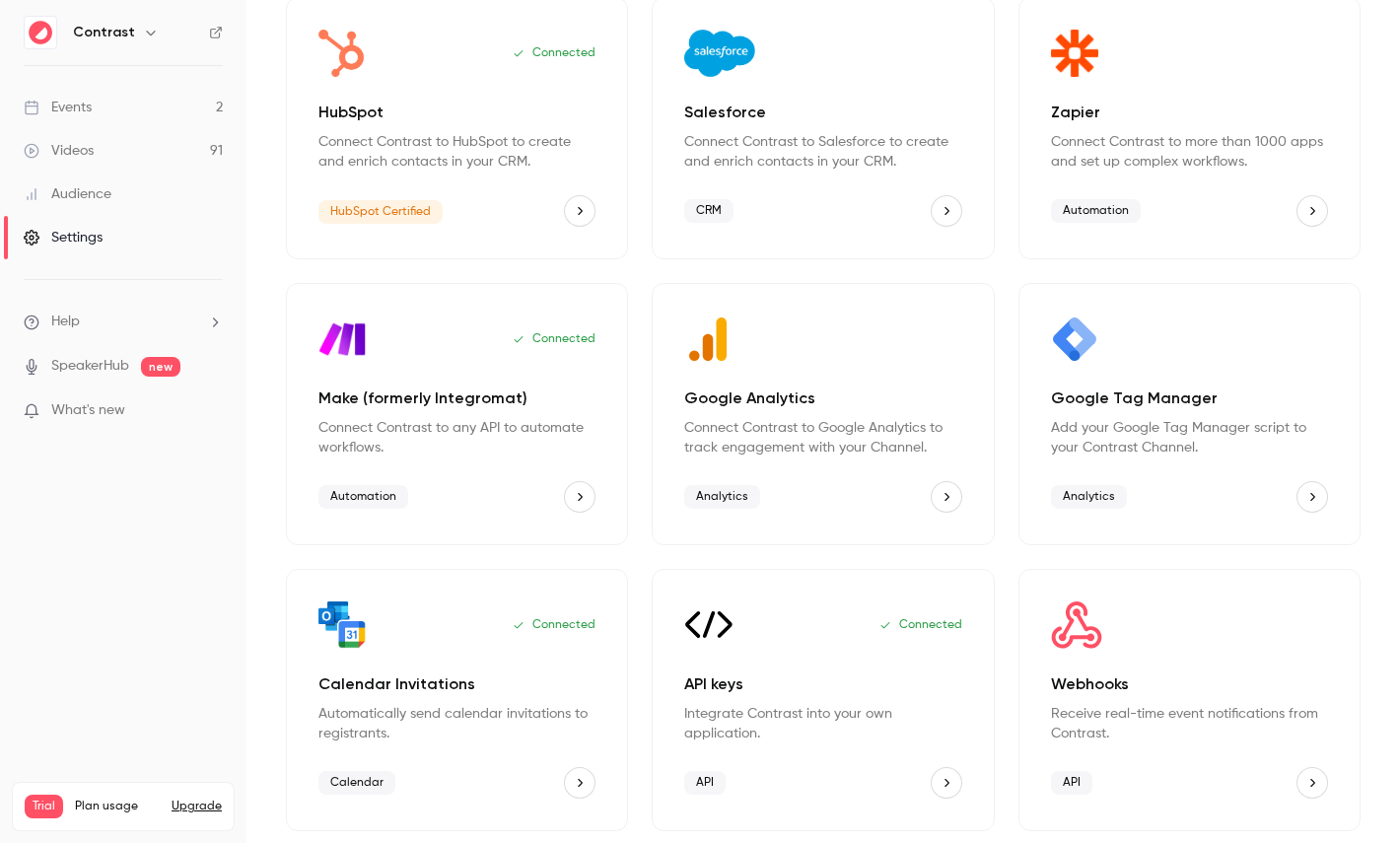 type 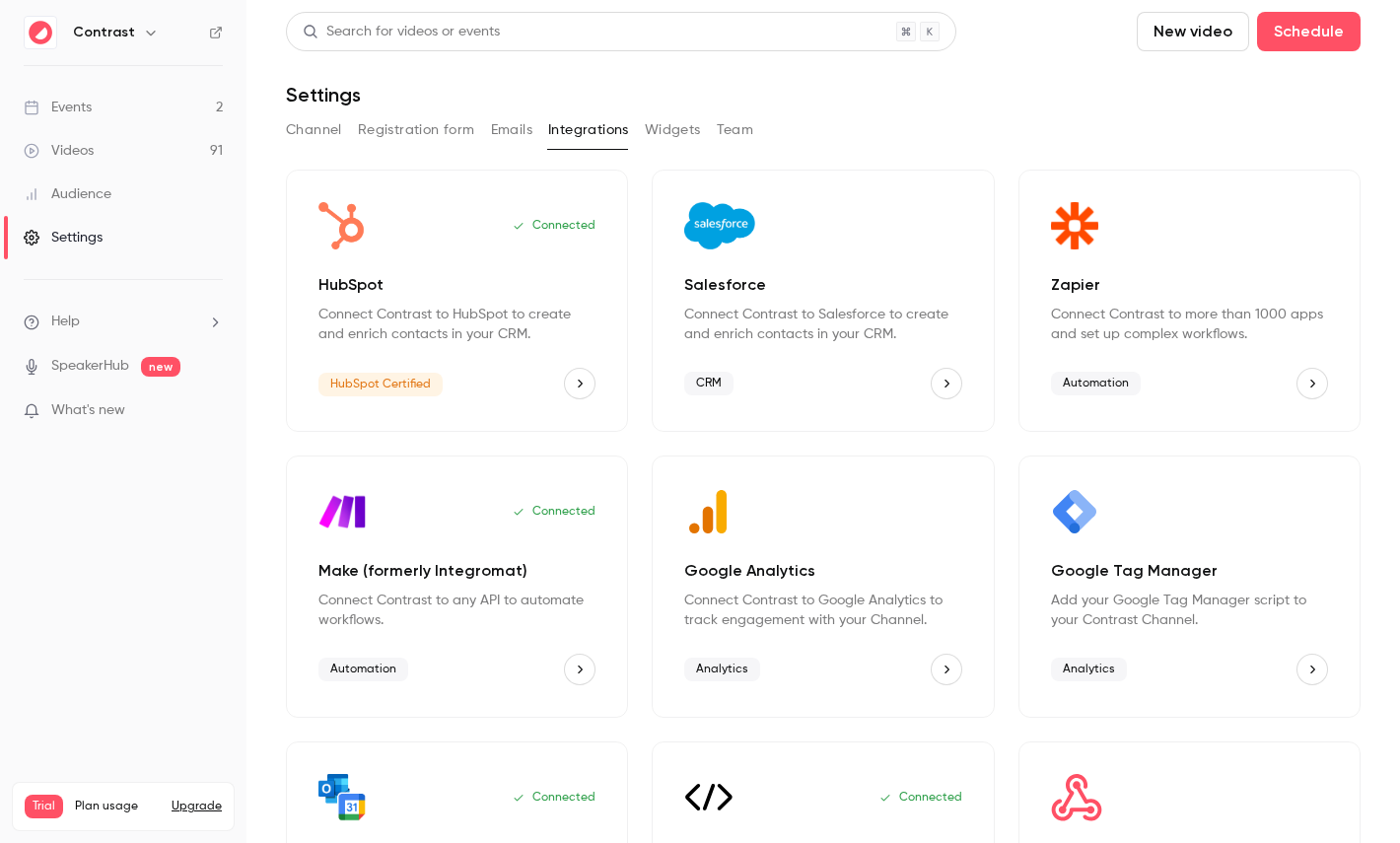 click on "Videos 91" at bounding box center (123, 151) 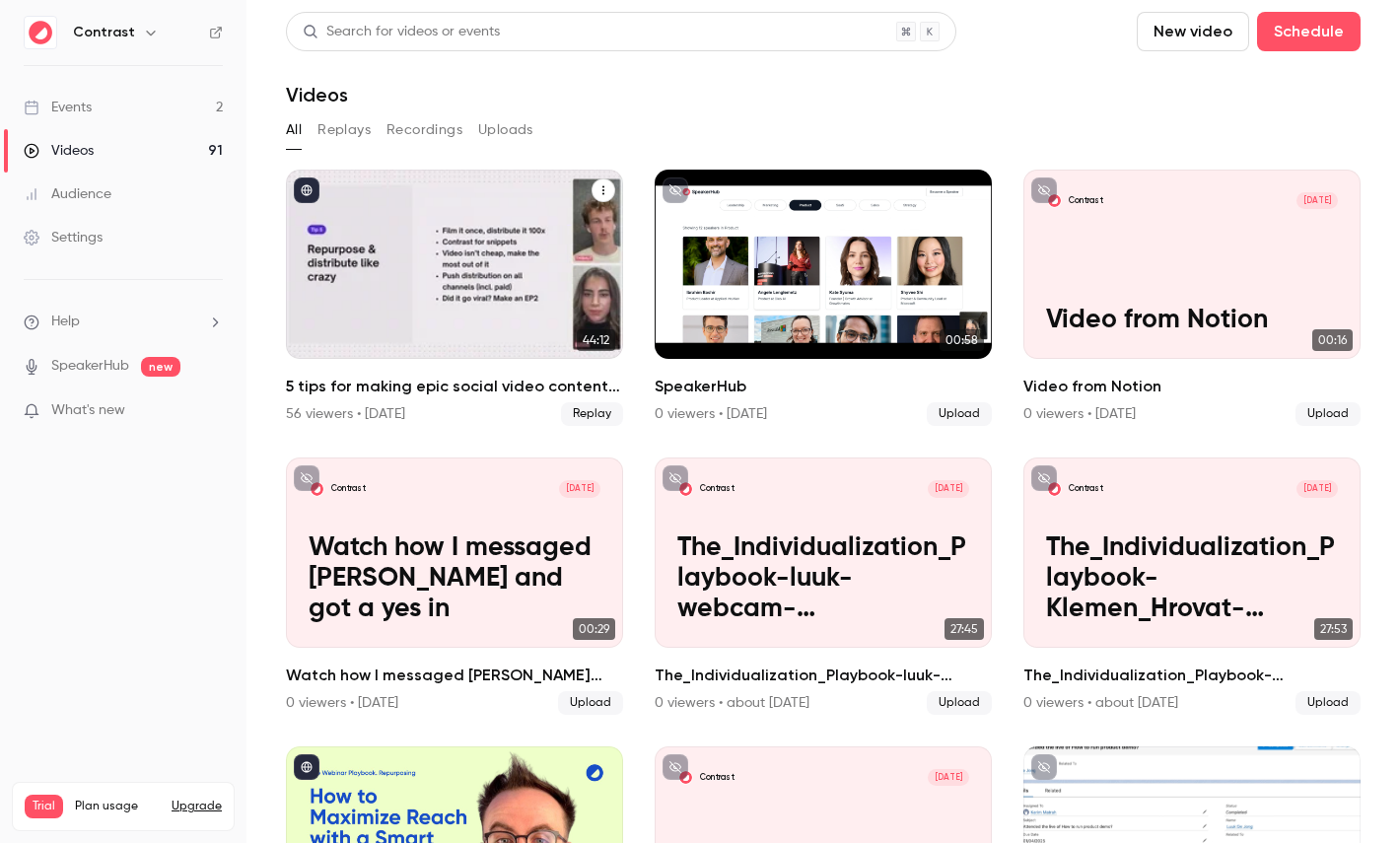 click at bounding box center (455, 264) 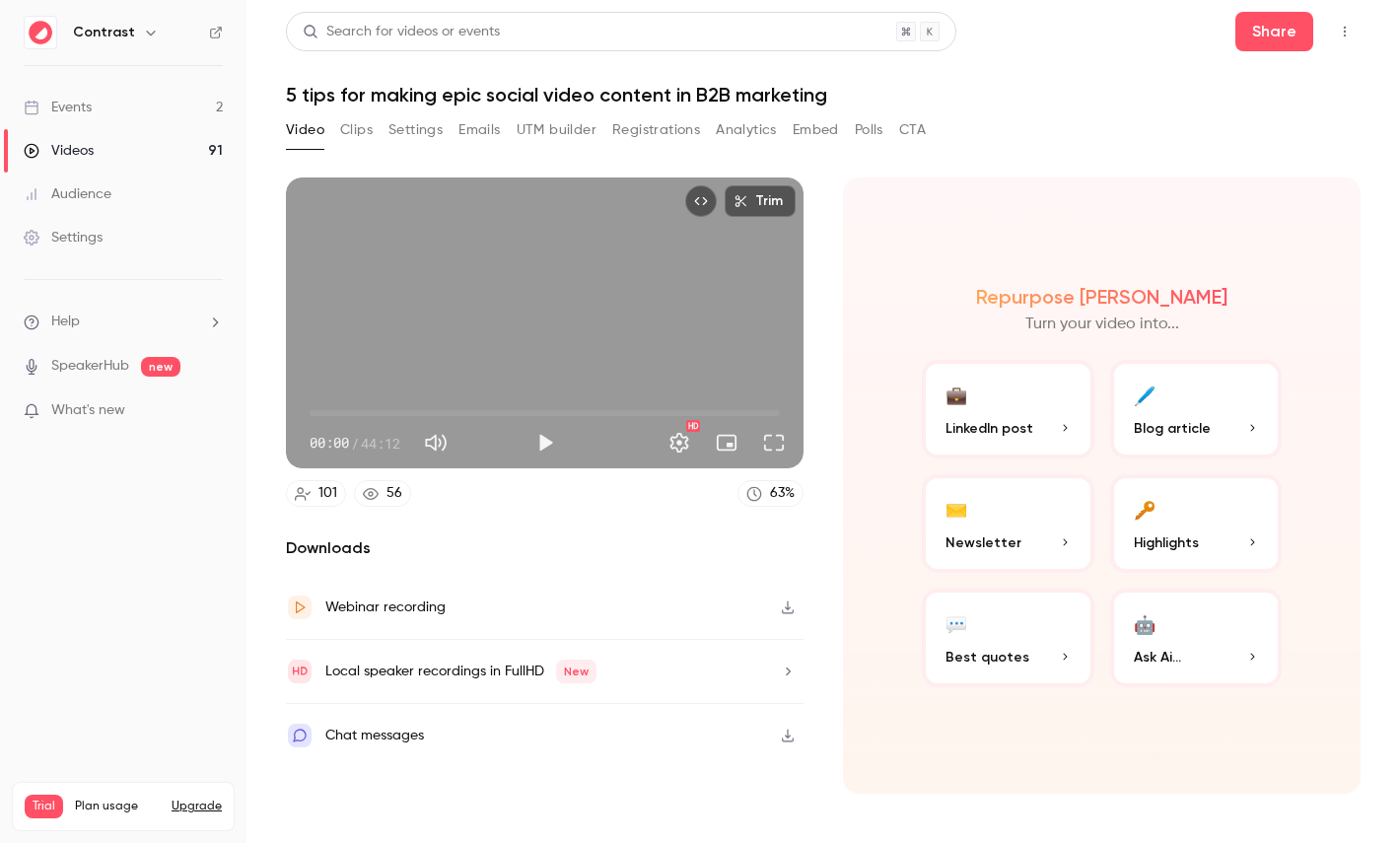 click on "Registrations" at bounding box center (656, 130) 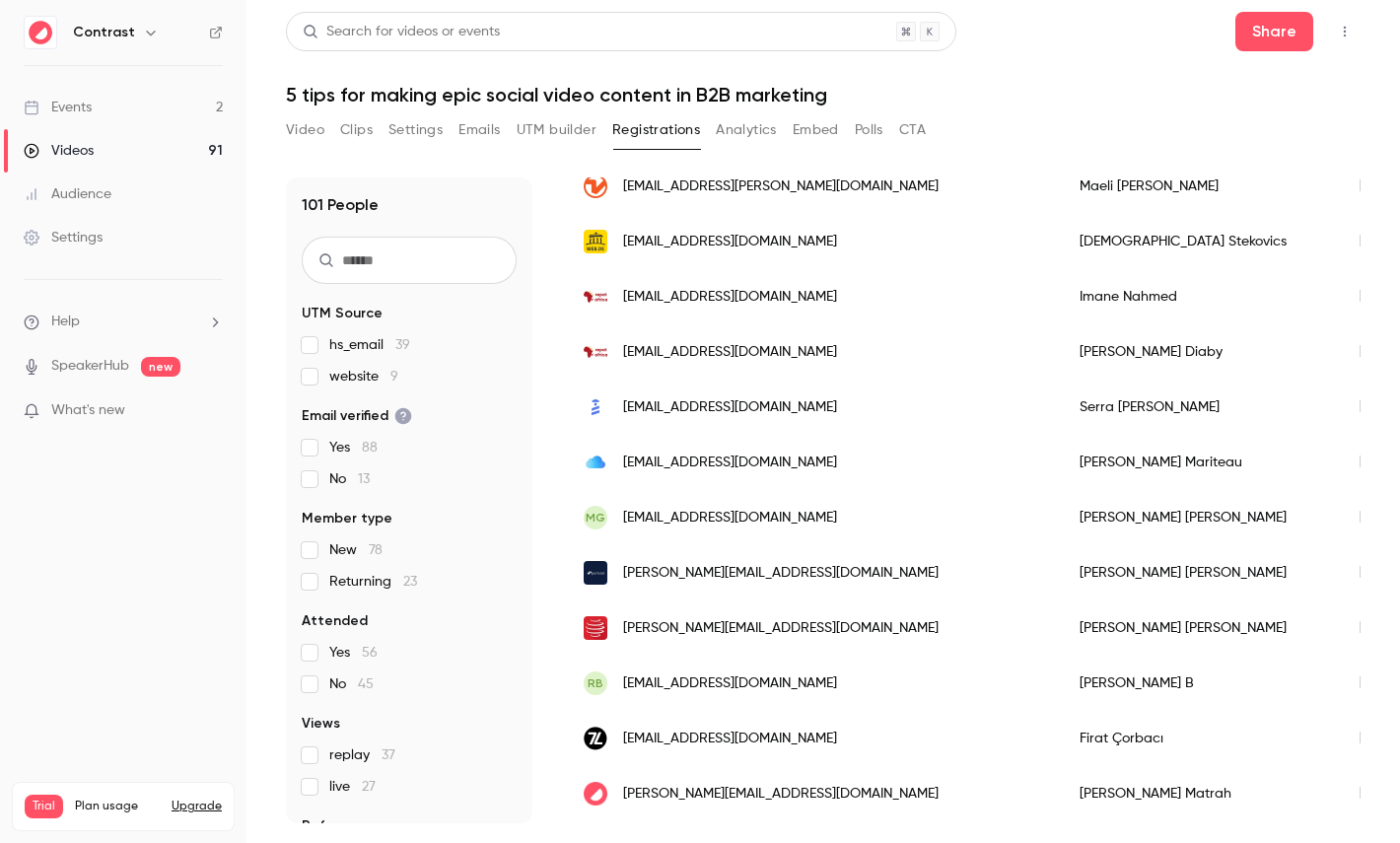 scroll, scrollTop: 244, scrollLeft: 0, axis: vertical 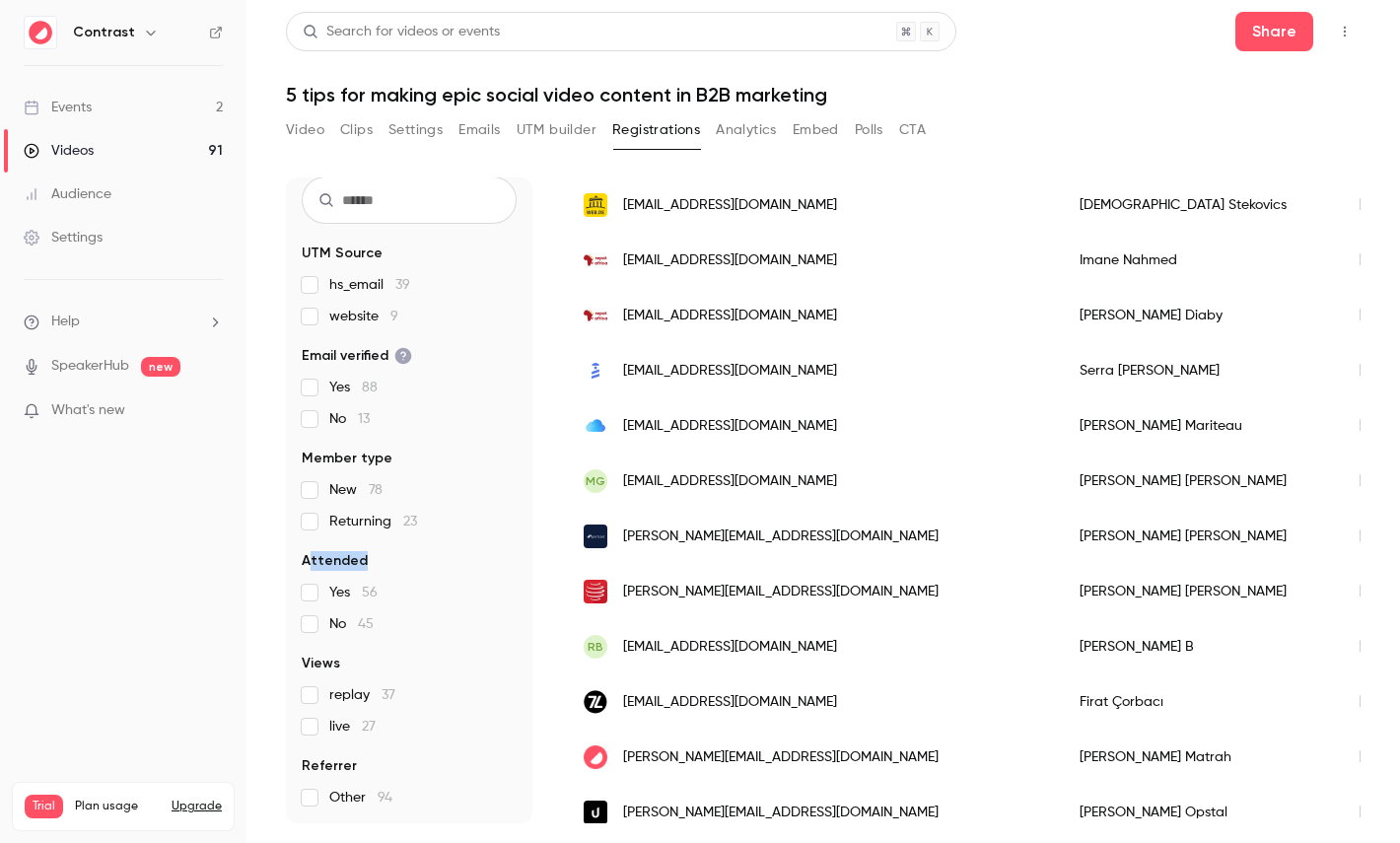 drag, startPoint x: 310, startPoint y: 565, endPoint x: 385, endPoint y: 565, distance: 75 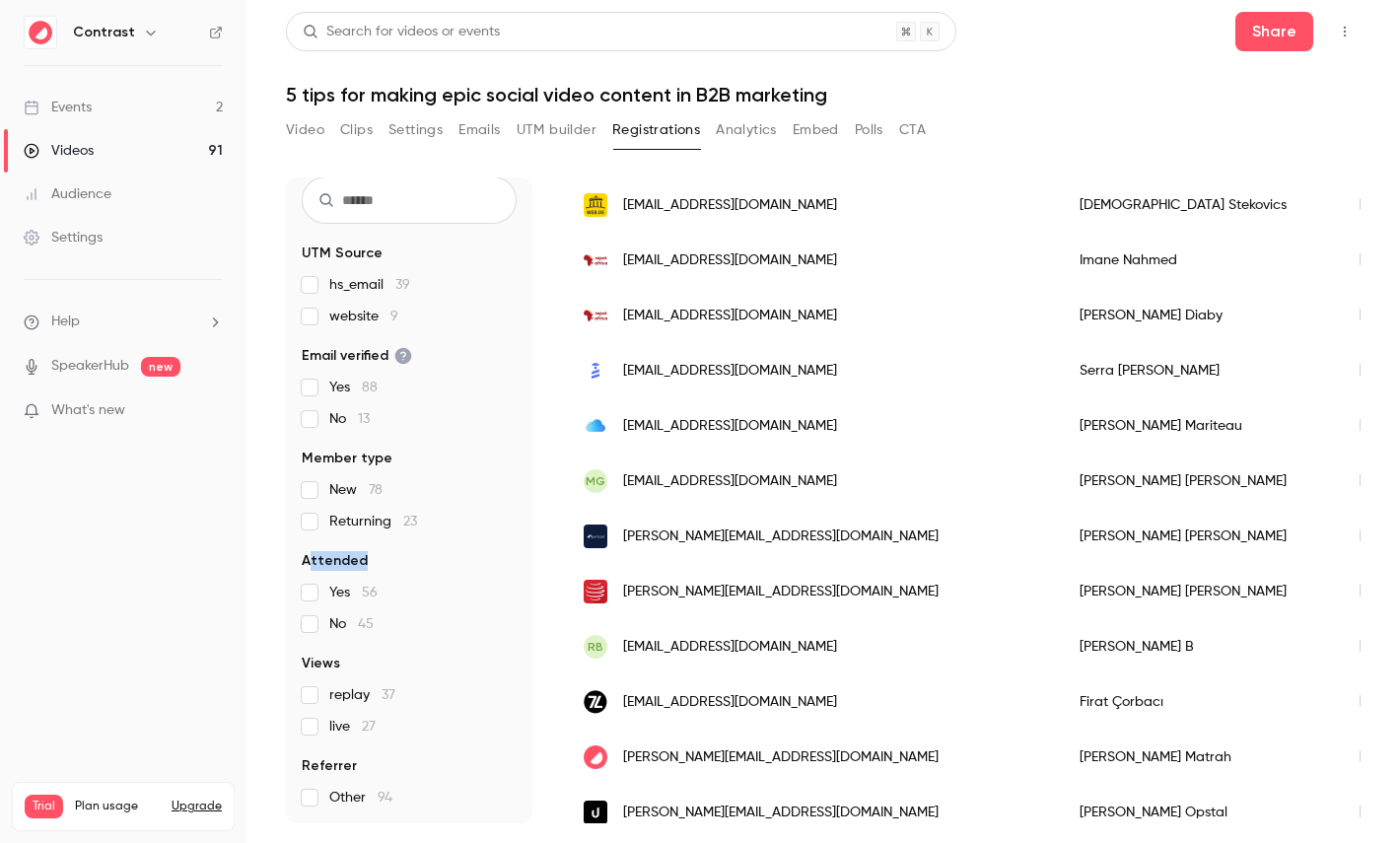 scroll, scrollTop: 0, scrollLeft: 0, axis: both 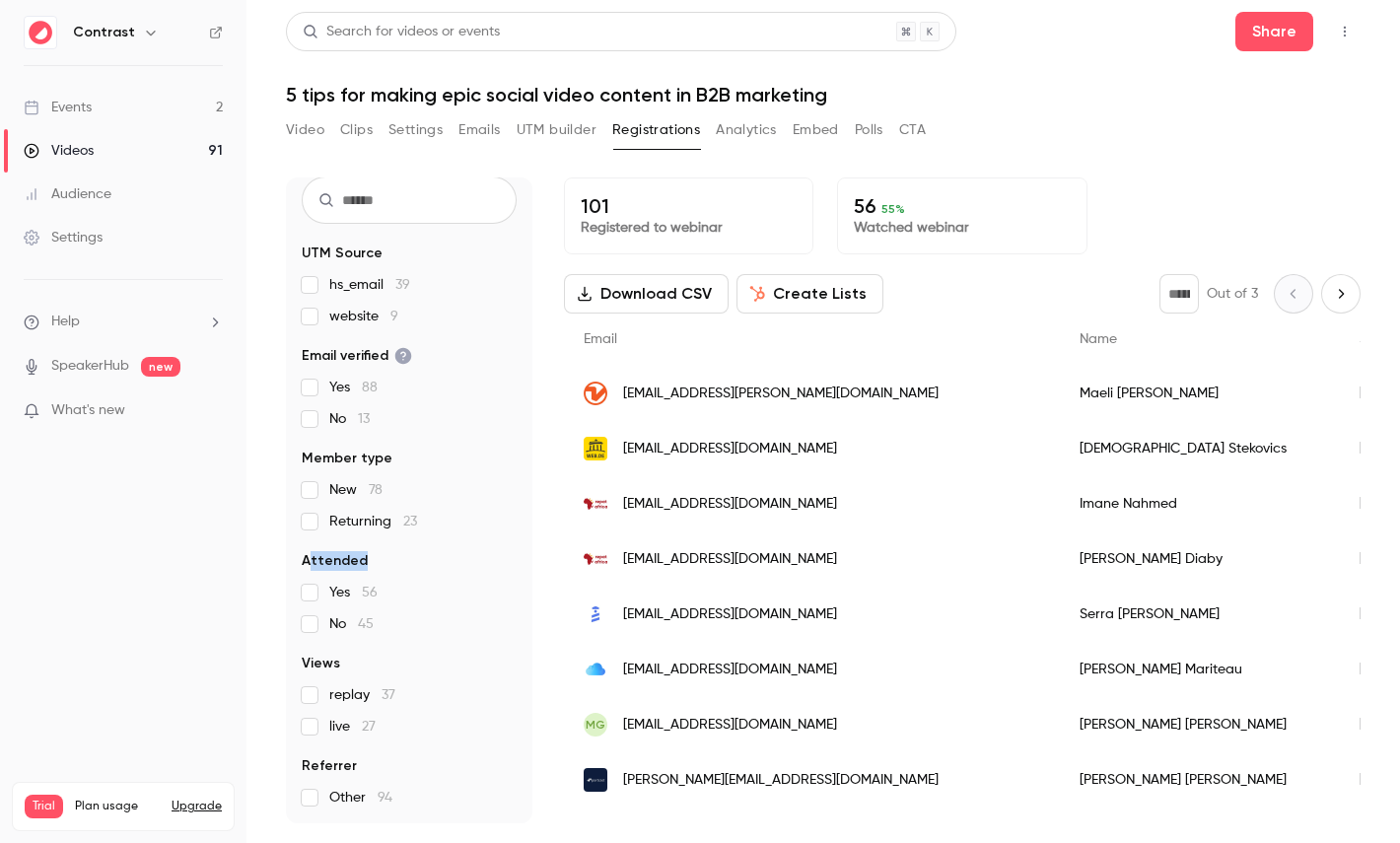 click on "Analytics" at bounding box center (746, 130) 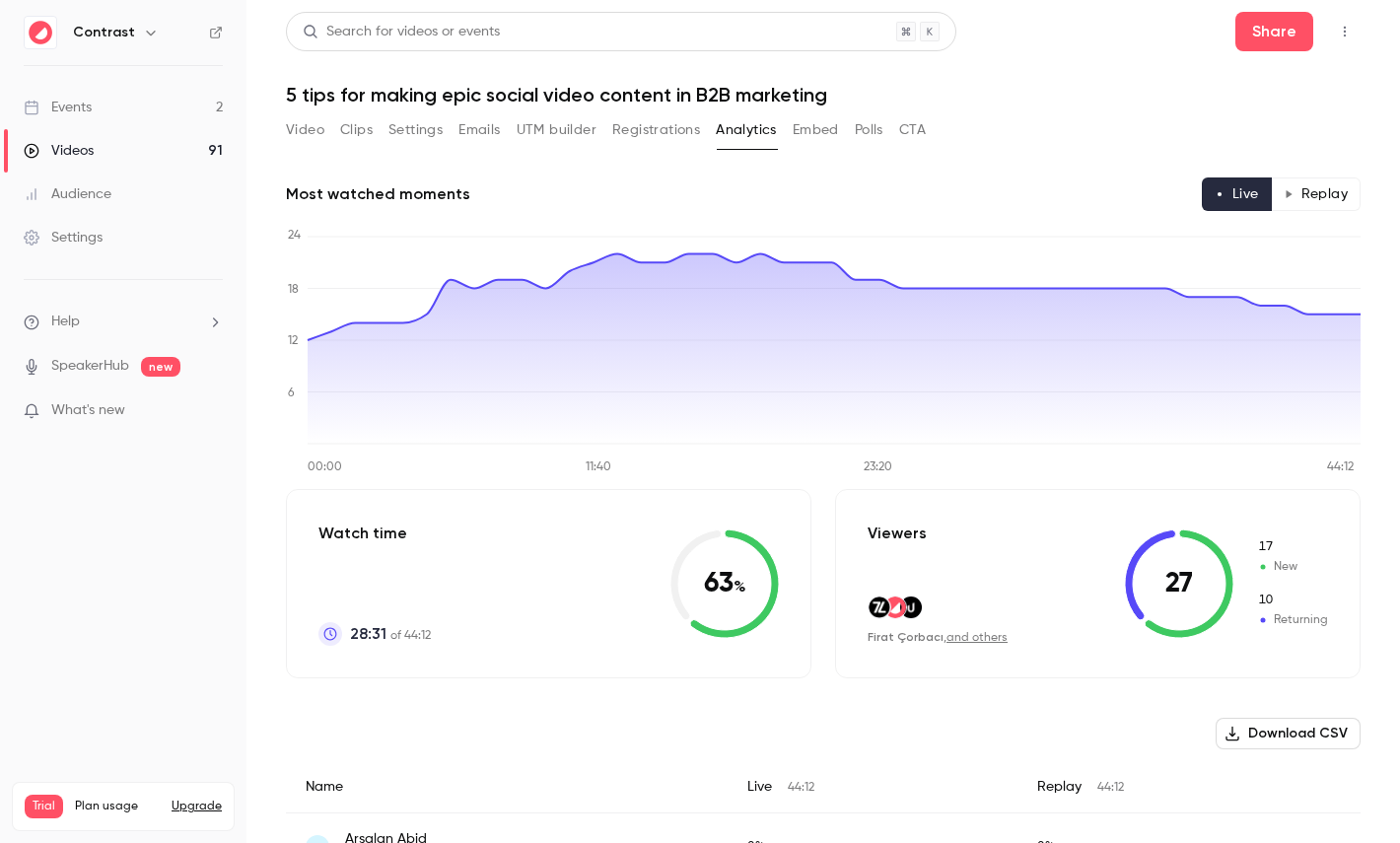 click on "Replay" at bounding box center [1315, 194] 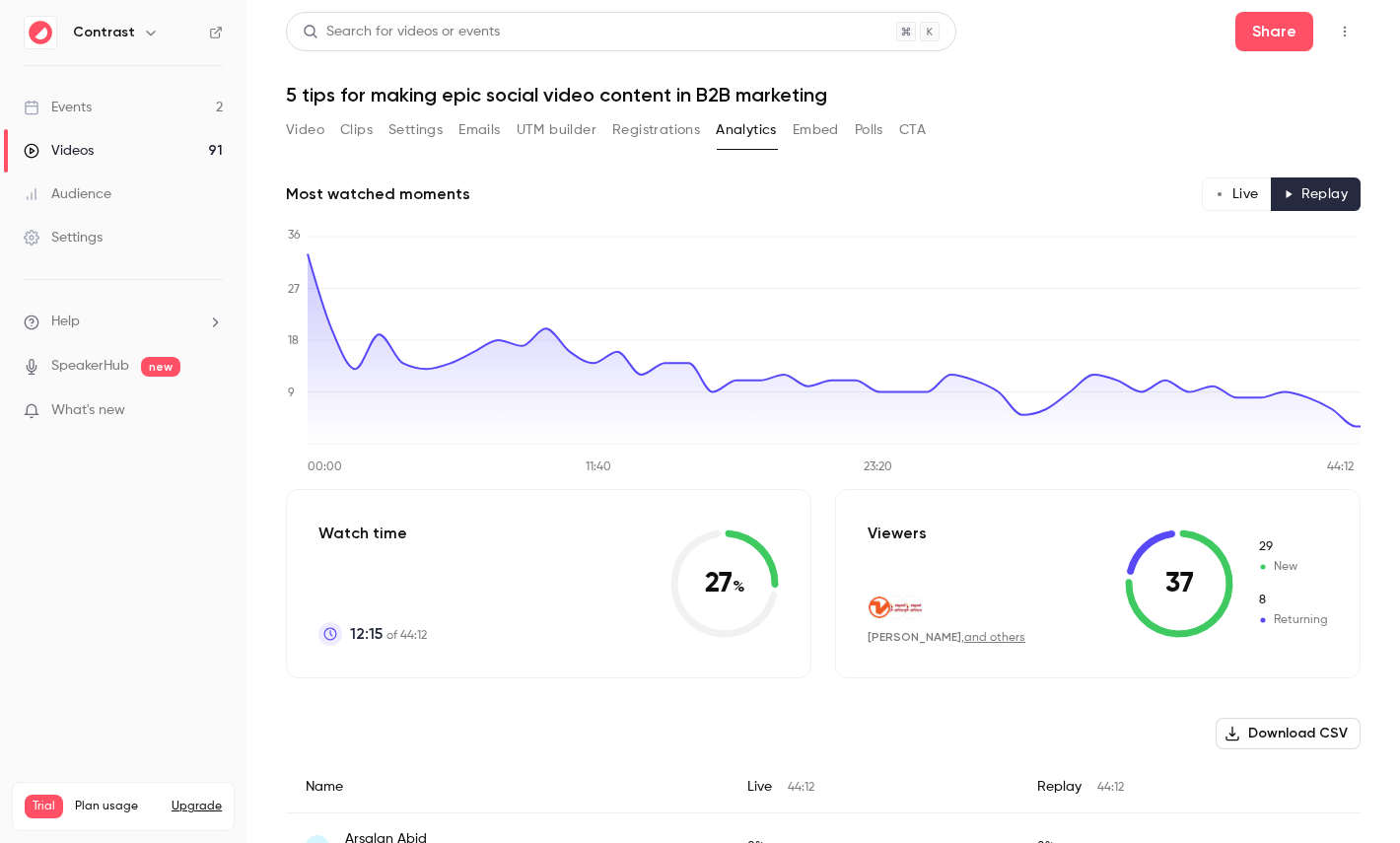 click on "Live" at bounding box center [1236, 194] 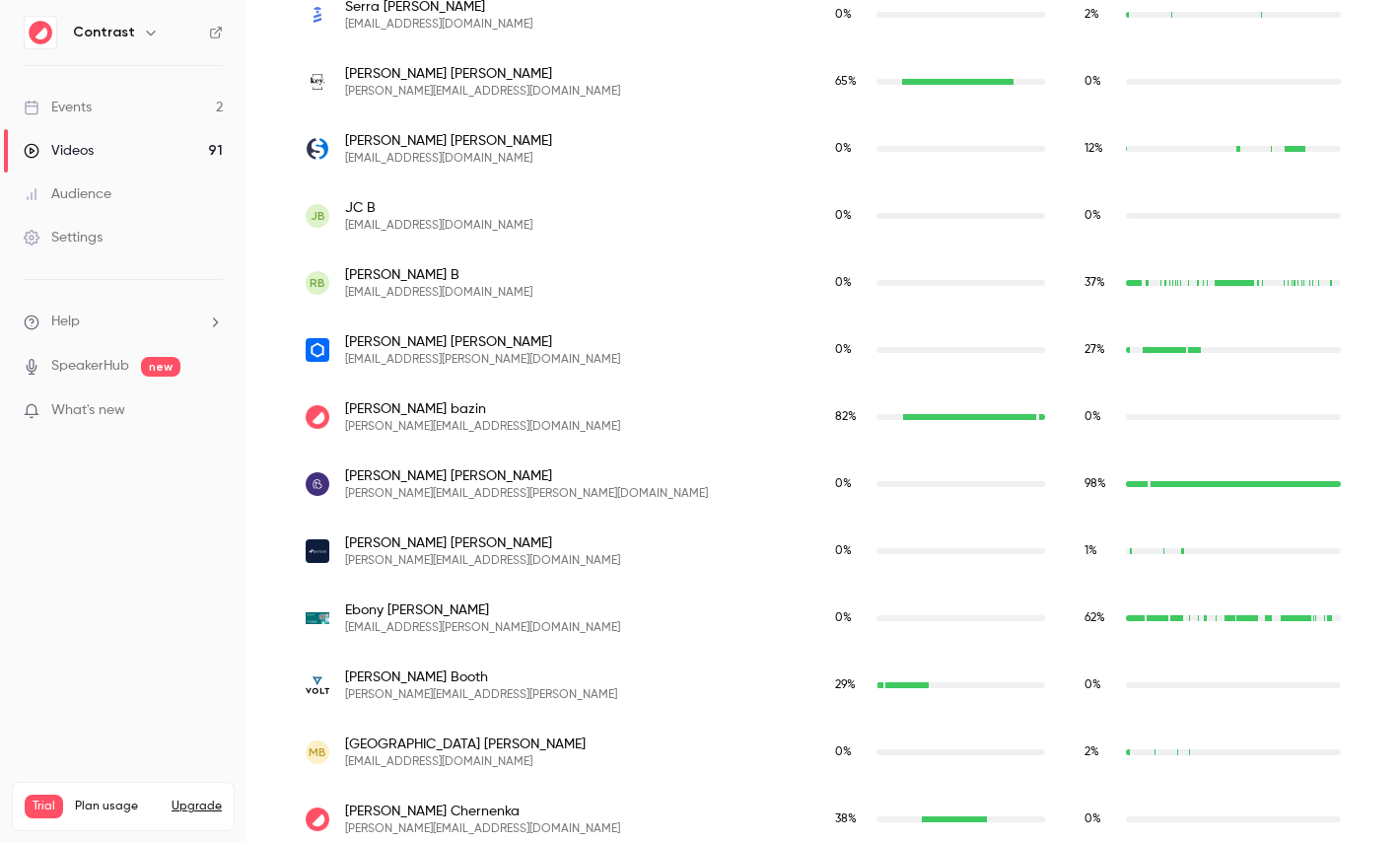 scroll, scrollTop: 0, scrollLeft: 0, axis: both 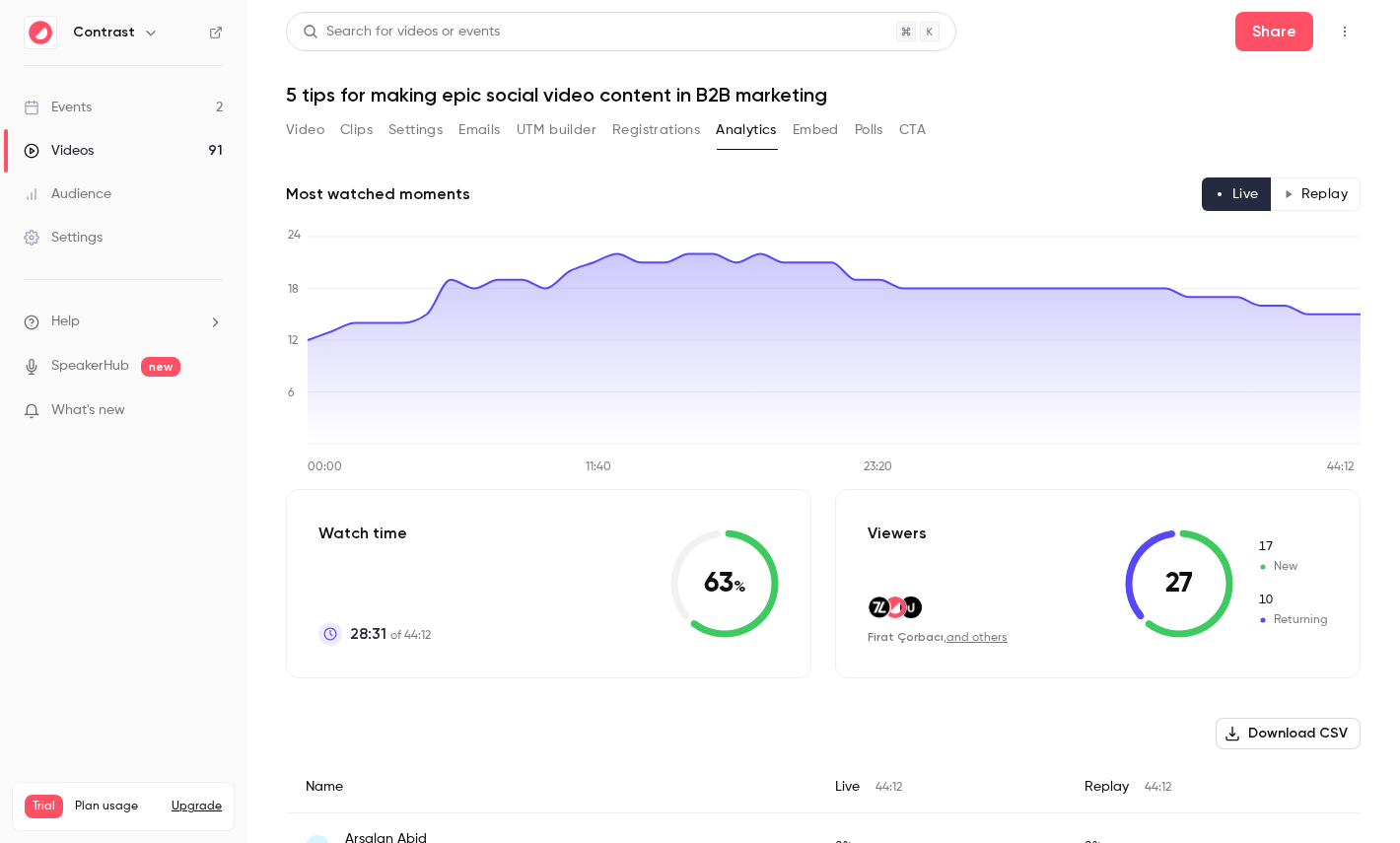 click on "Polls" at bounding box center [869, 130] 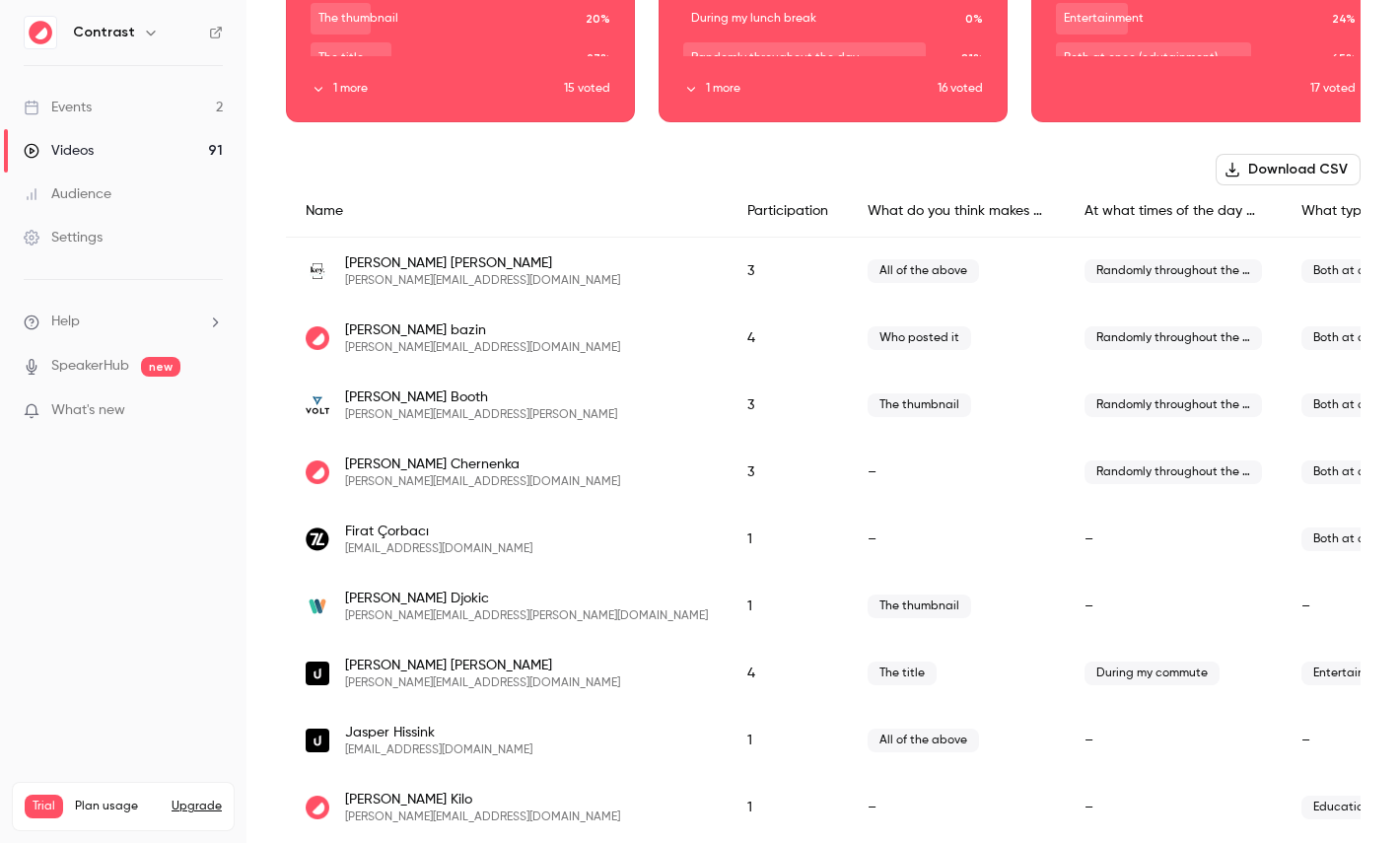 scroll, scrollTop: 0, scrollLeft: 0, axis: both 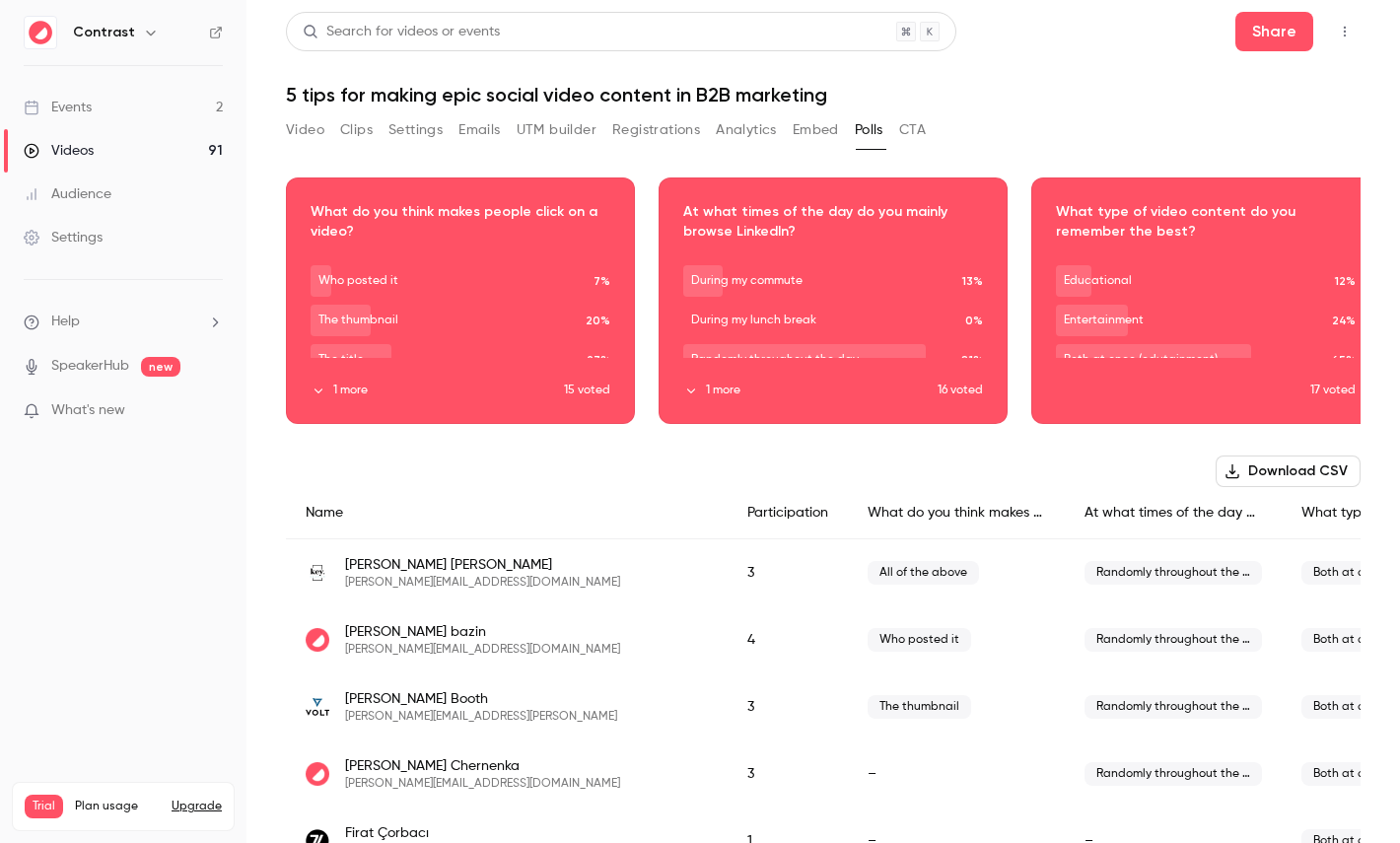 click on "CTA" at bounding box center [912, 130] 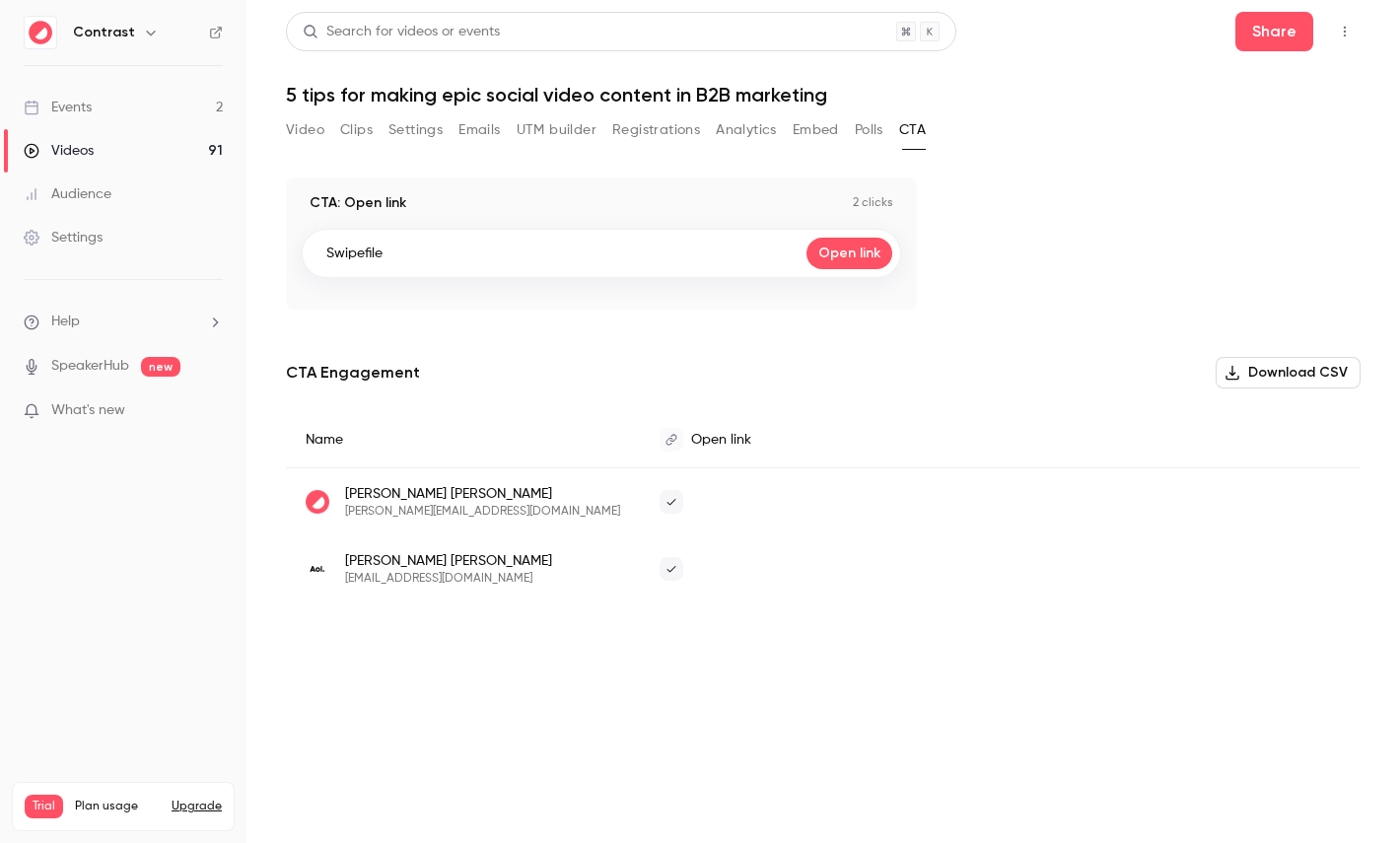 type 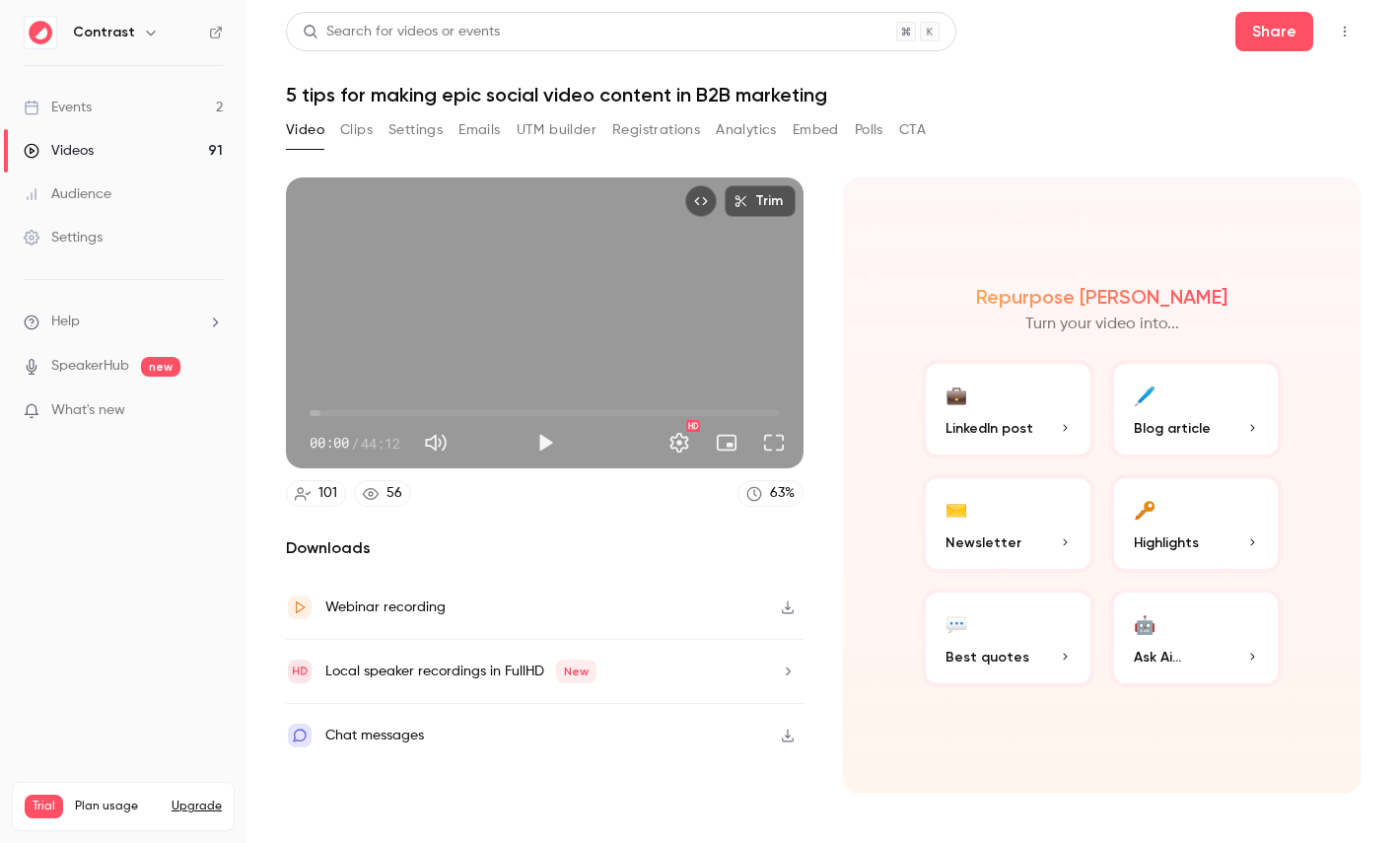 click on "Webinar recording" at bounding box center [366, 607] 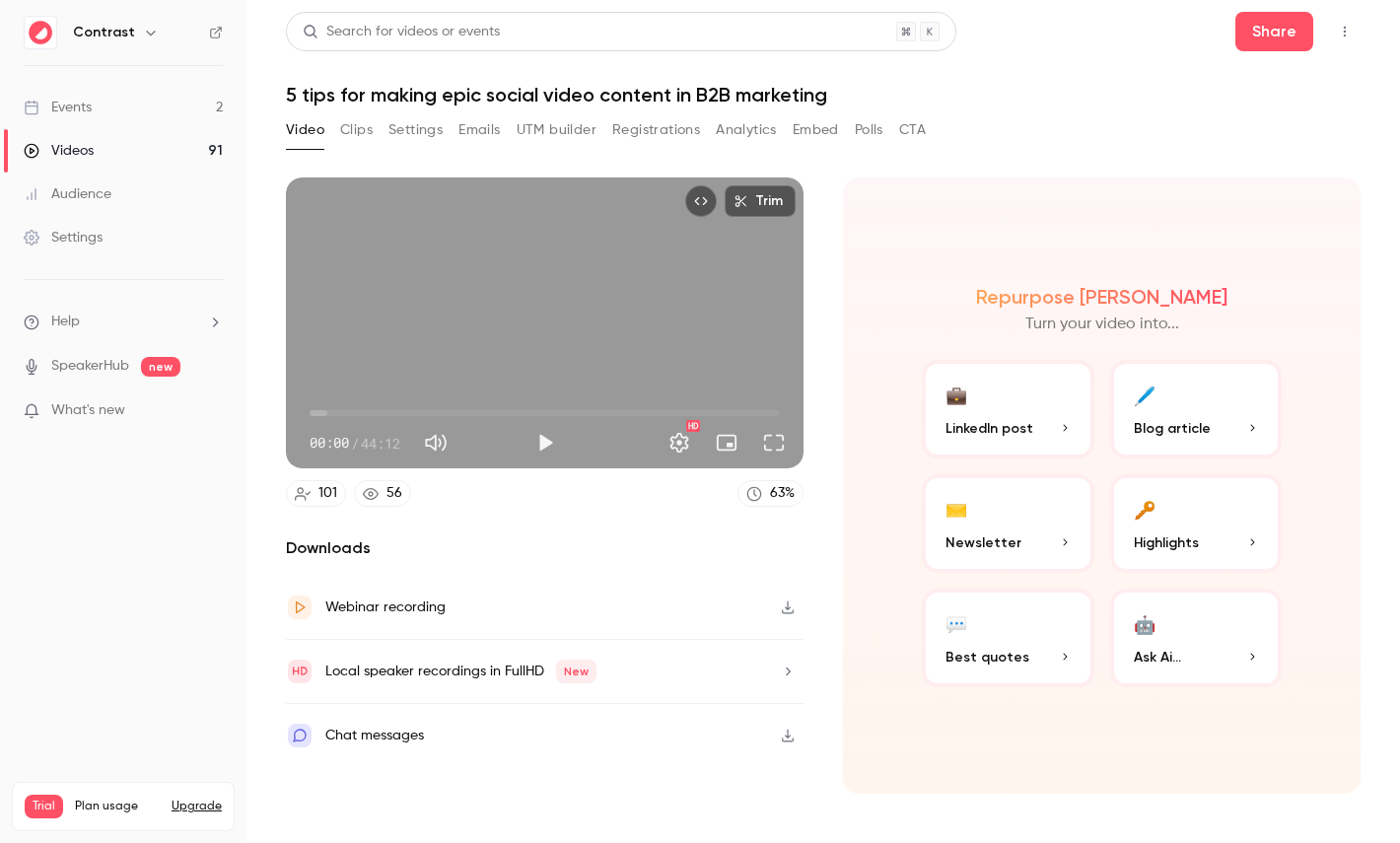 click on "Local speaker recordings in FullHD New" at bounding box center [460, 671] 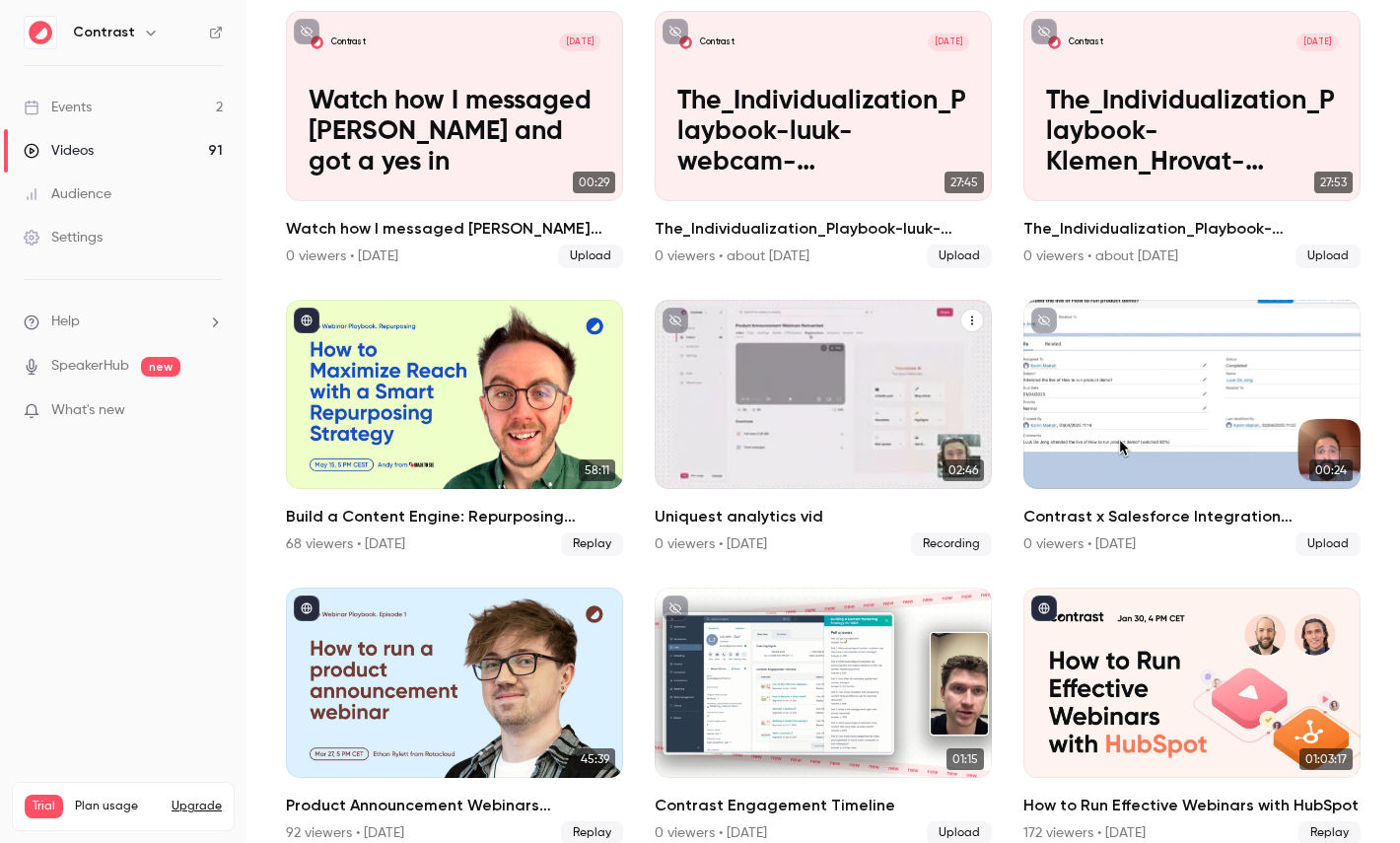 scroll, scrollTop: 463, scrollLeft: 0, axis: vertical 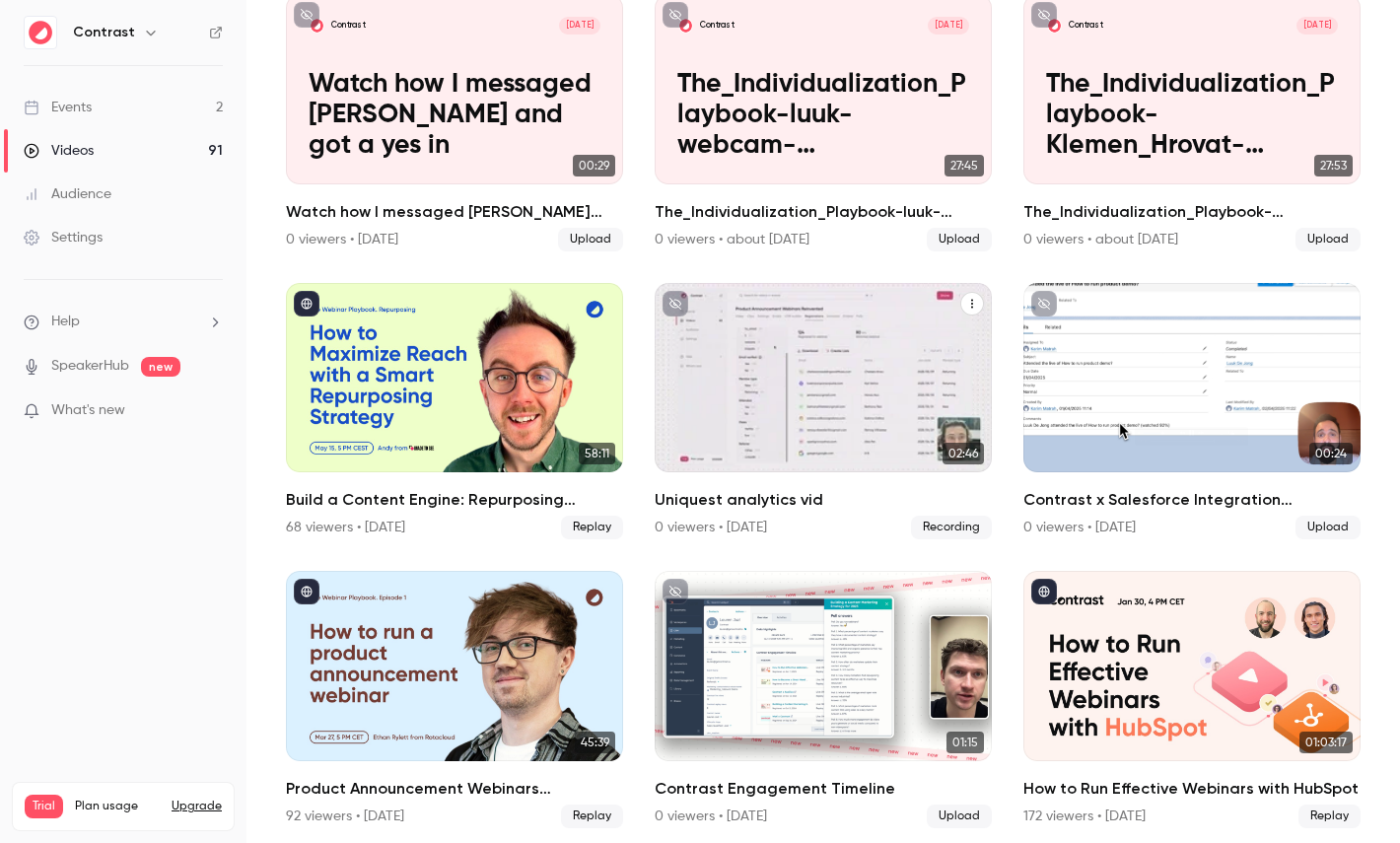 click at bounding box center (455, 378) 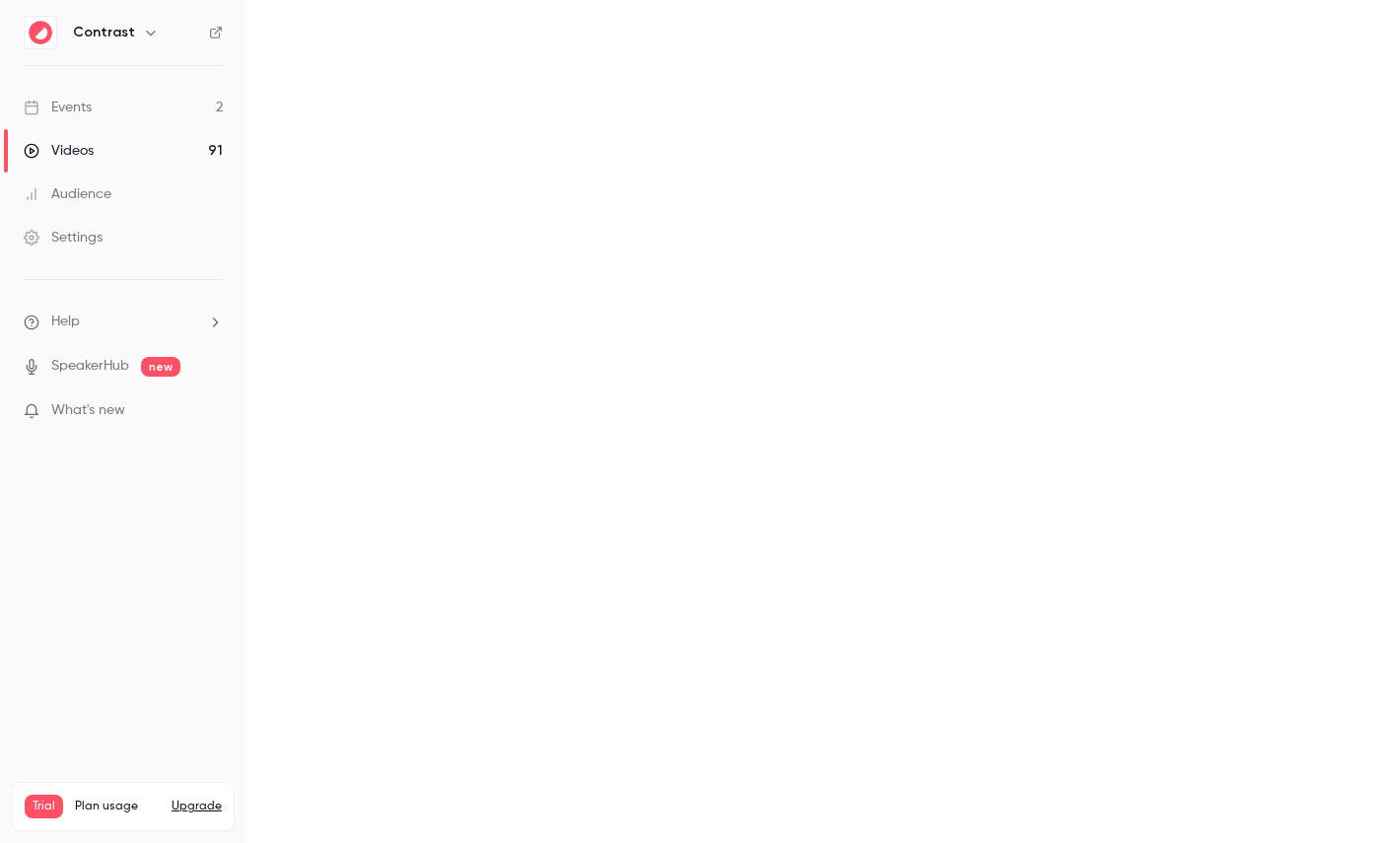 scroll, scrollTop: 0, scrollLeft: 0, axis: both 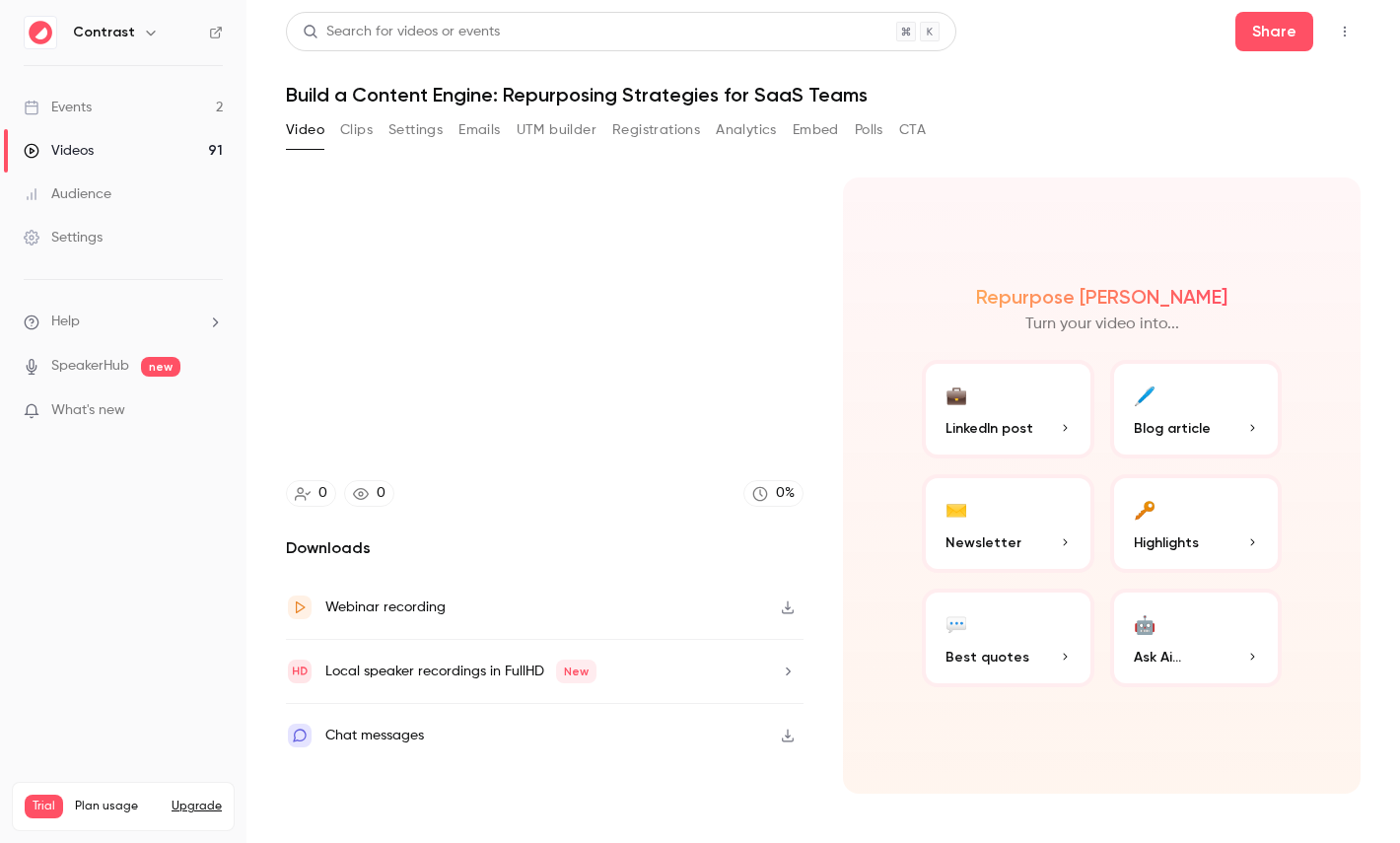 click on "Local speaker recordings in FullHD New" at bounding box center (460, 671) 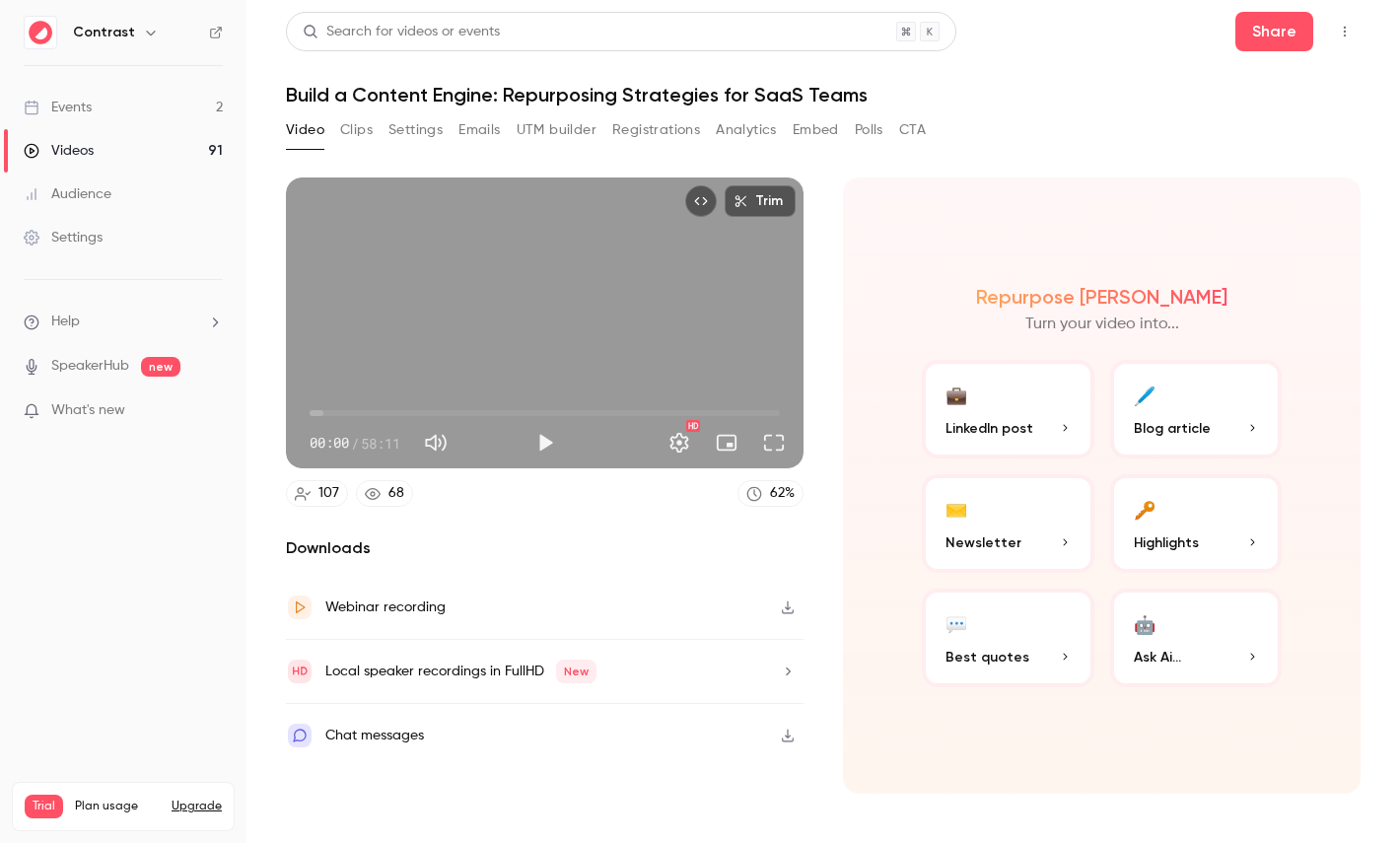 click 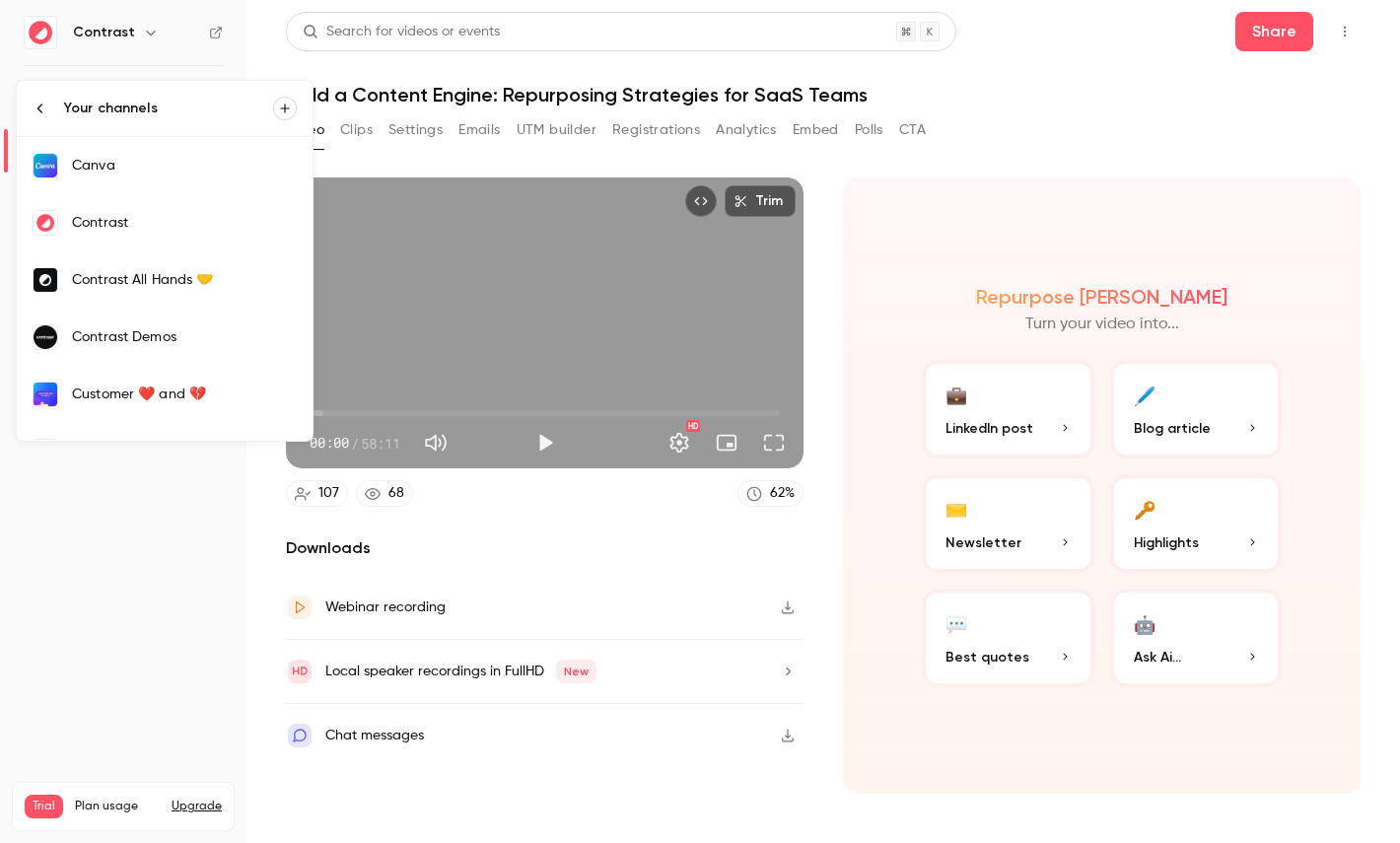 click on "Canva" at bounding box center [165, 166] 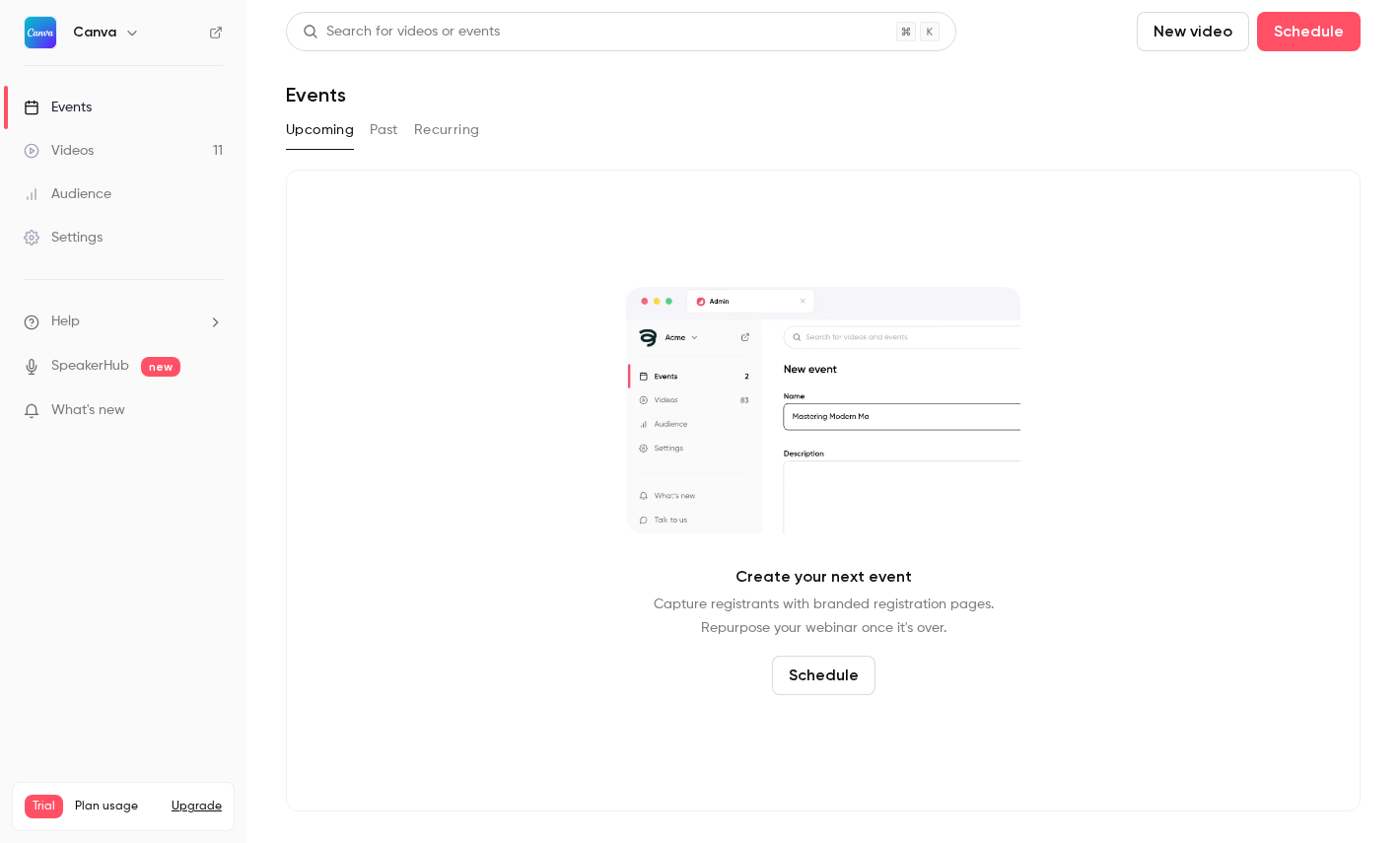 click at bounding box center (132, 33) 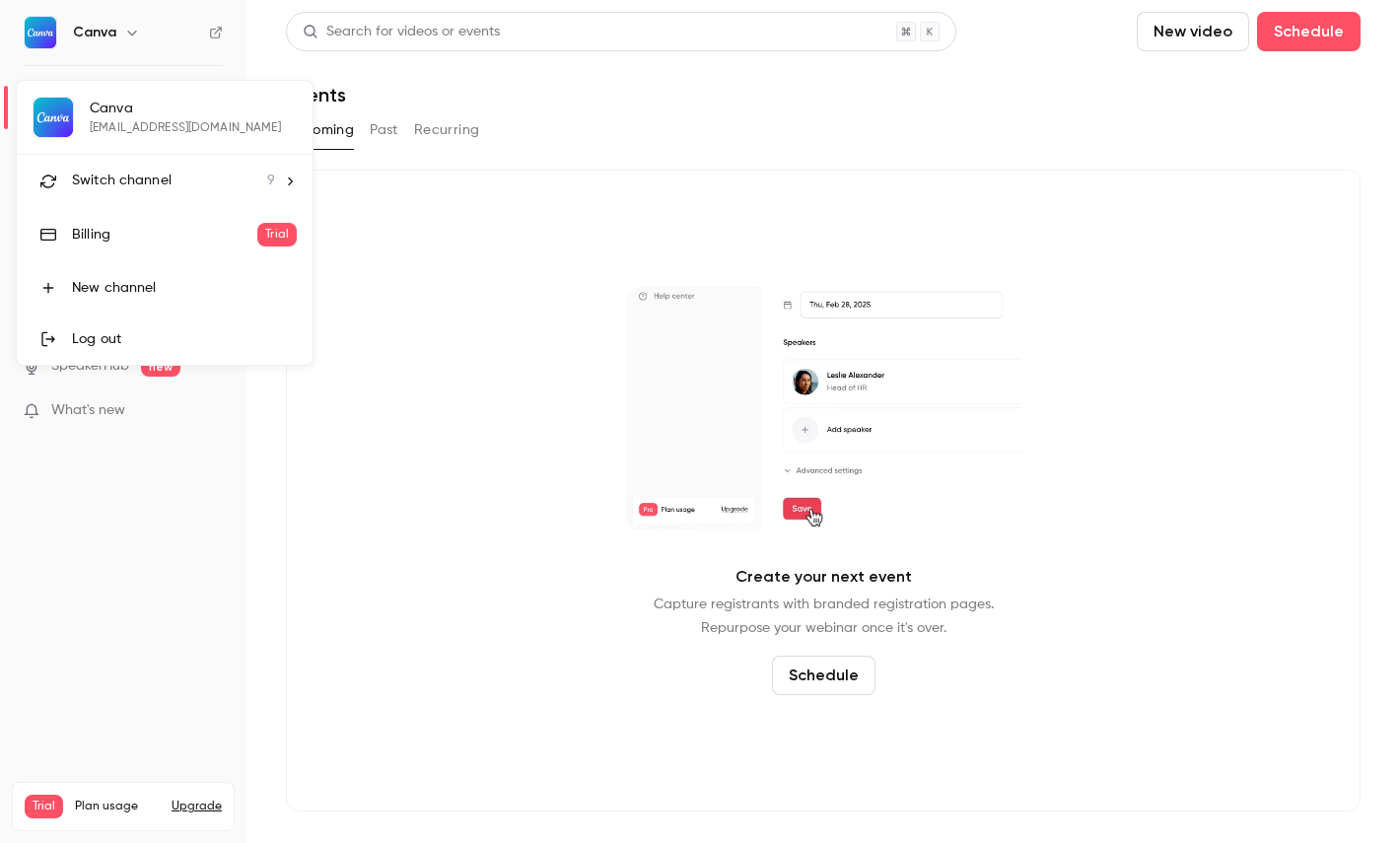 click on "Switch channel" at bounding box center [121, 180] 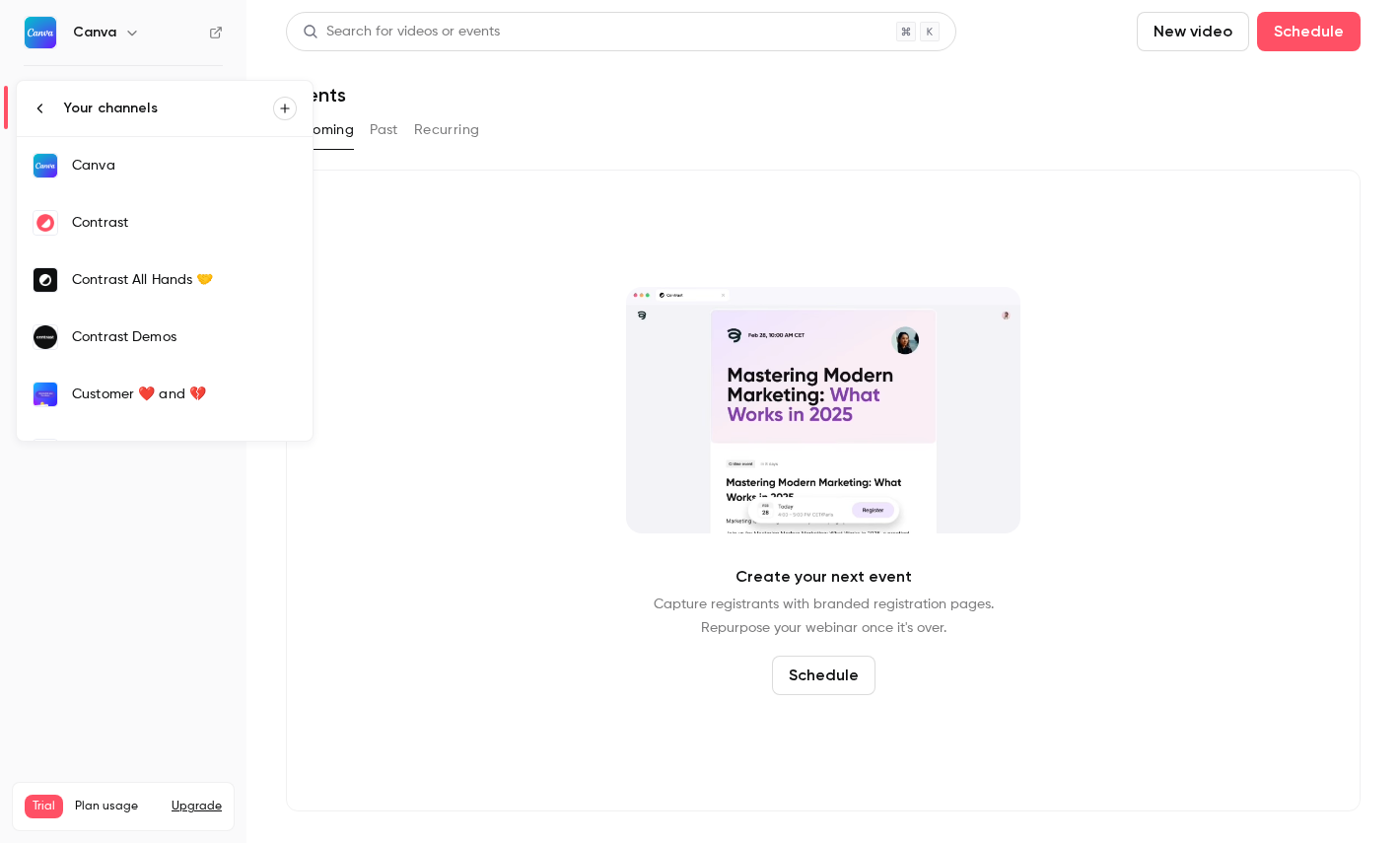 click on "Contrast Demos" at bounding box center [184, 337] 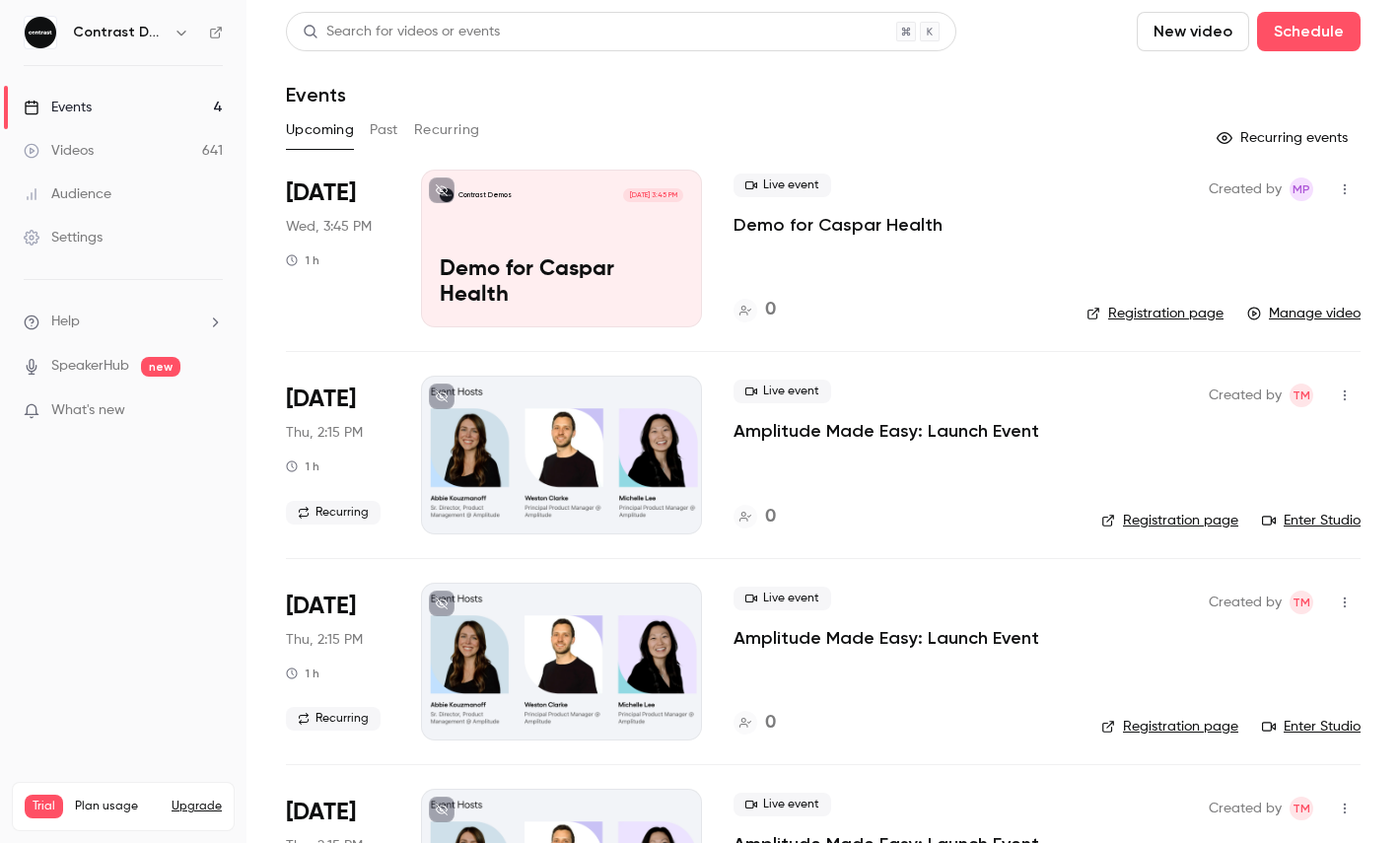 click on "Videos 641" at bounding box center (123, 151) 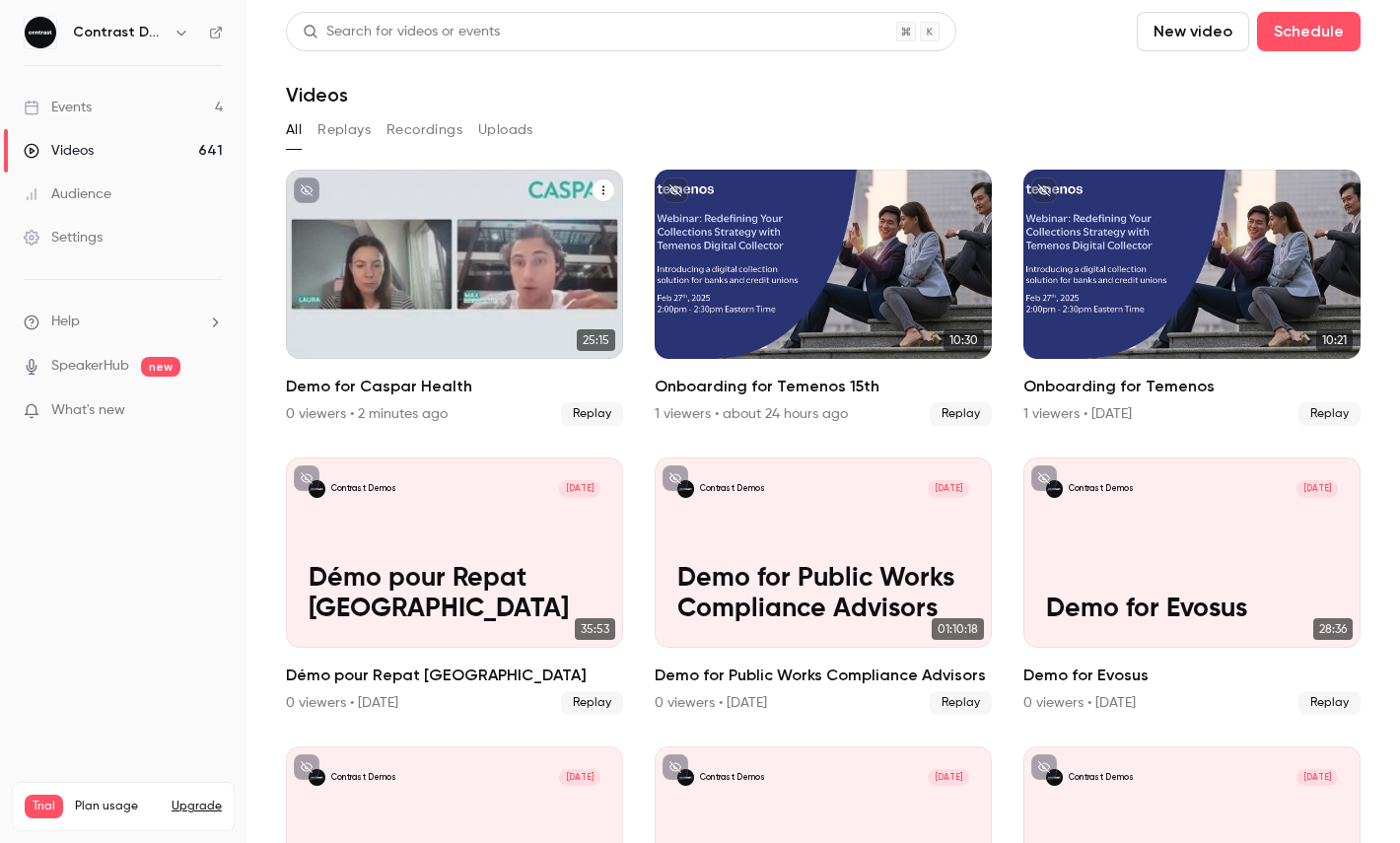 click 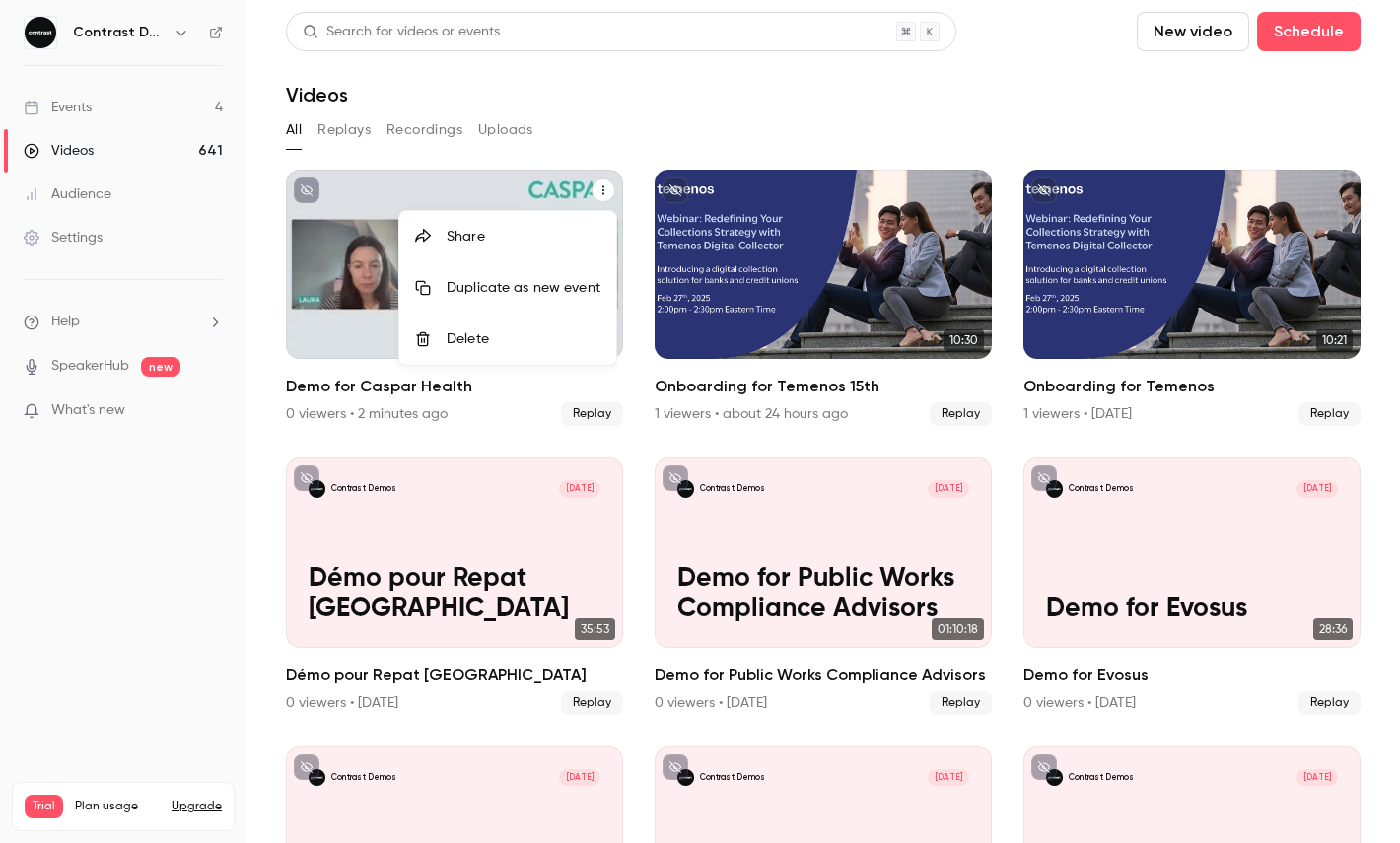 click on "Share" at bounding box center (508, 237) 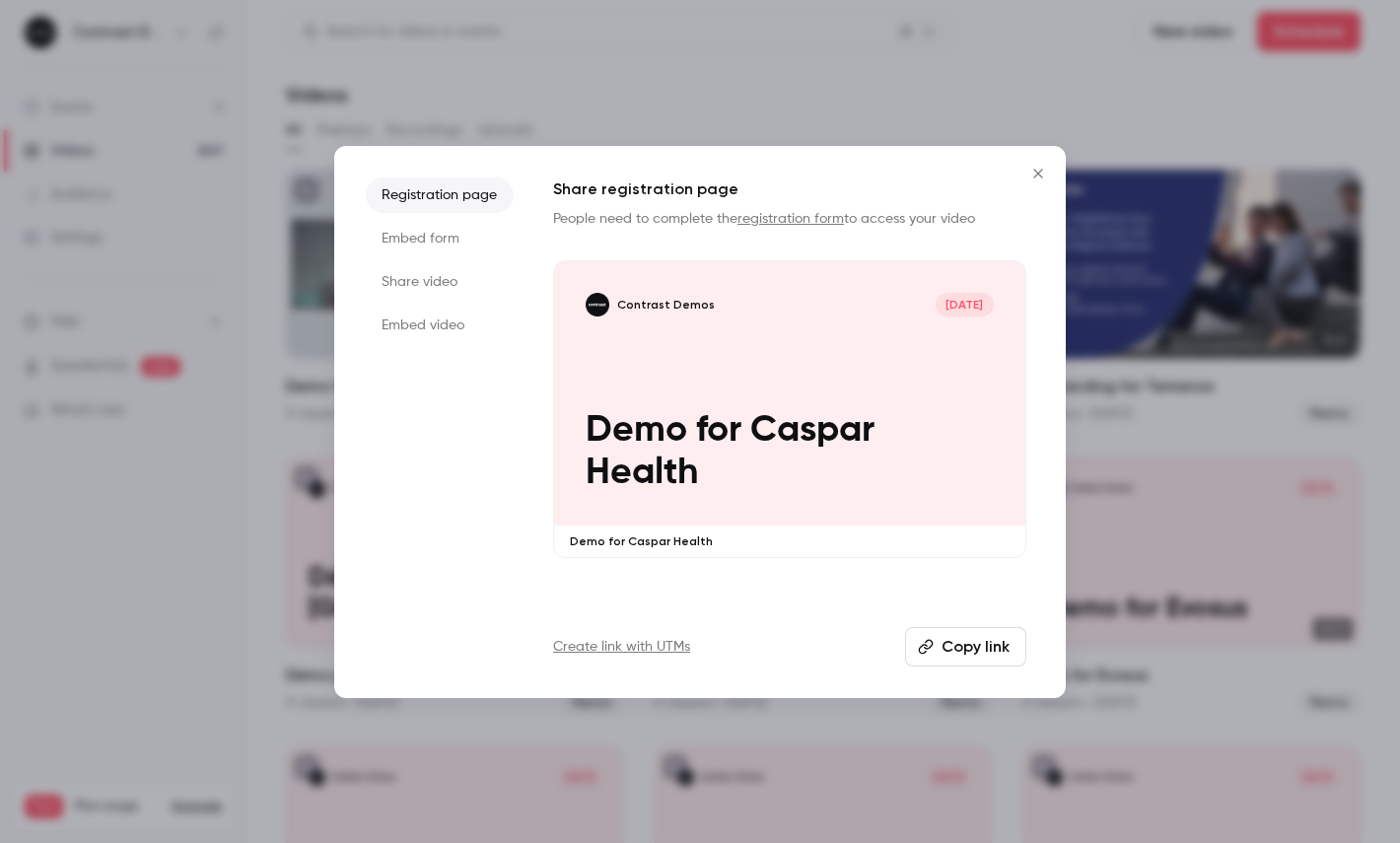 click on "Share video" at bounding box center (440, 282) 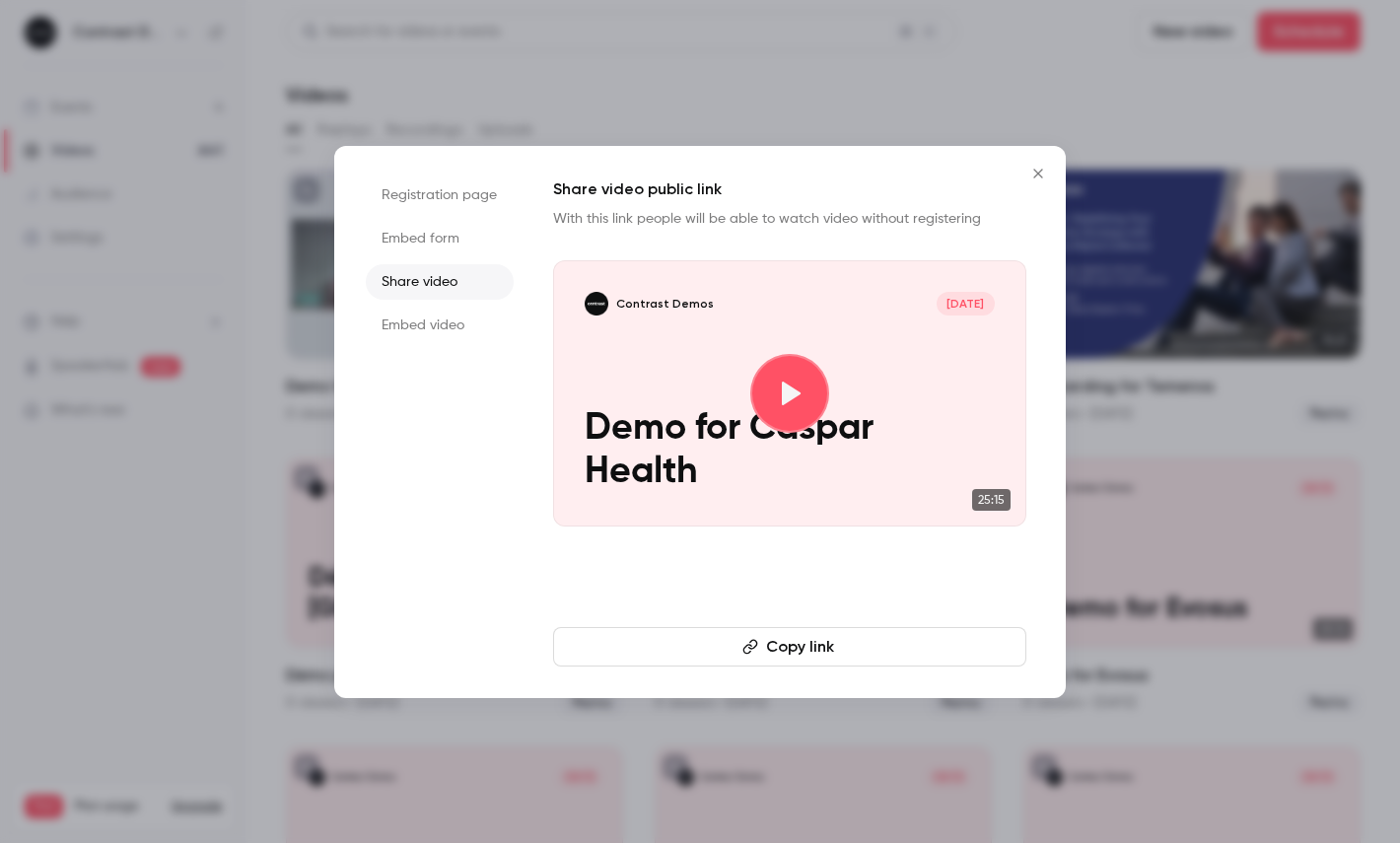 click on "Copy link" at bounding box center (790, 647) 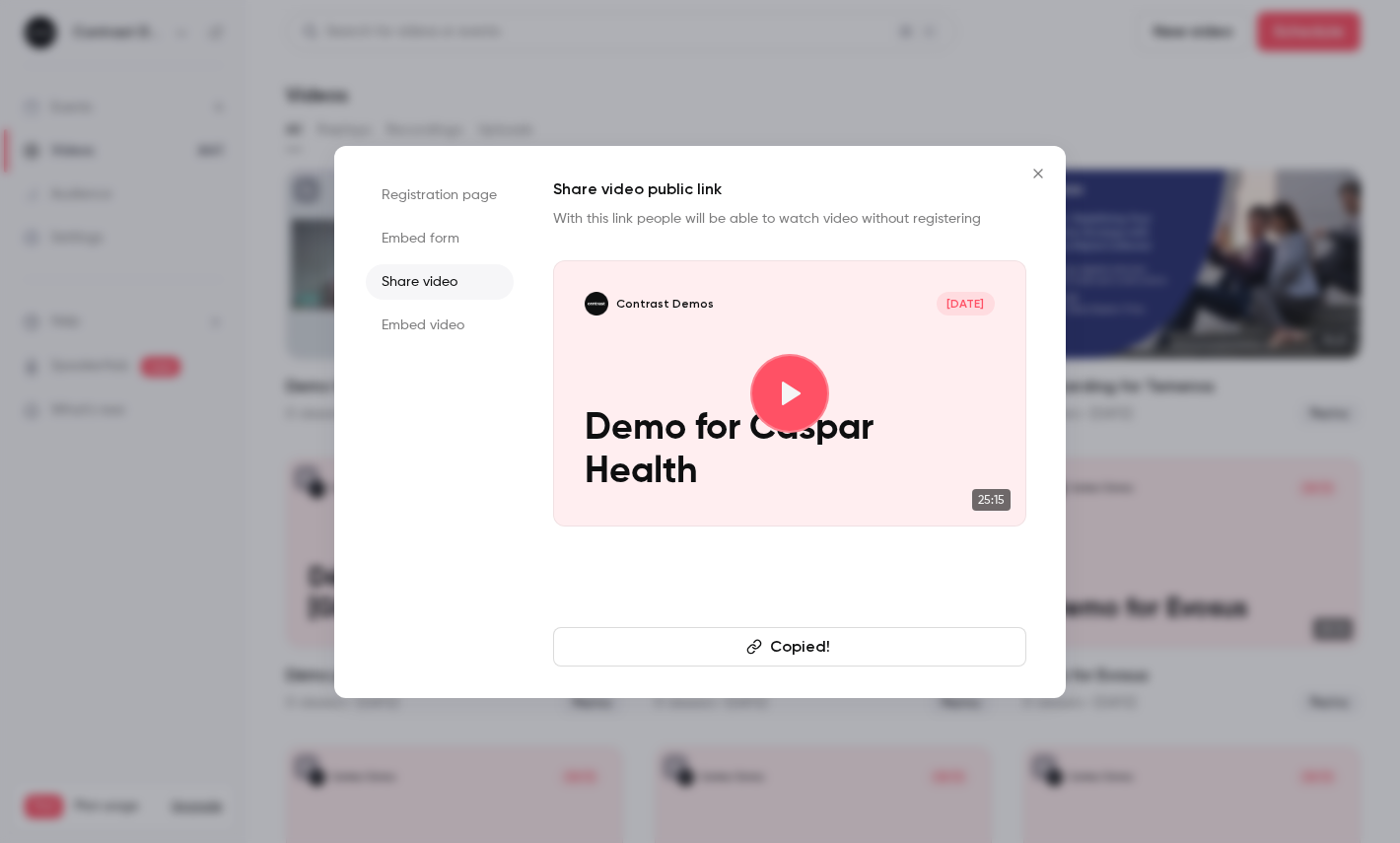 type 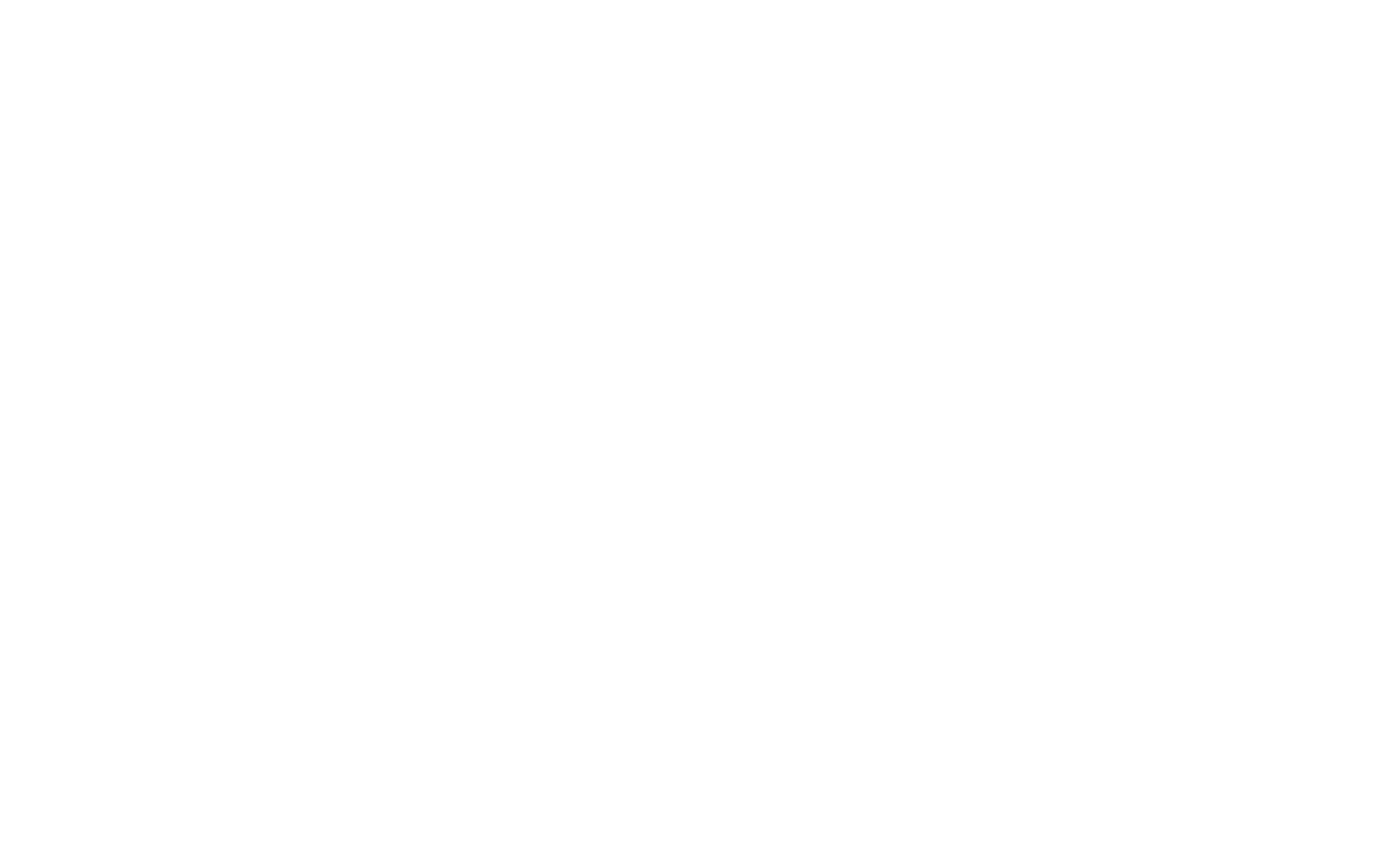 scroll, scrollTop: 0, scrollLeft: 0, axis: both 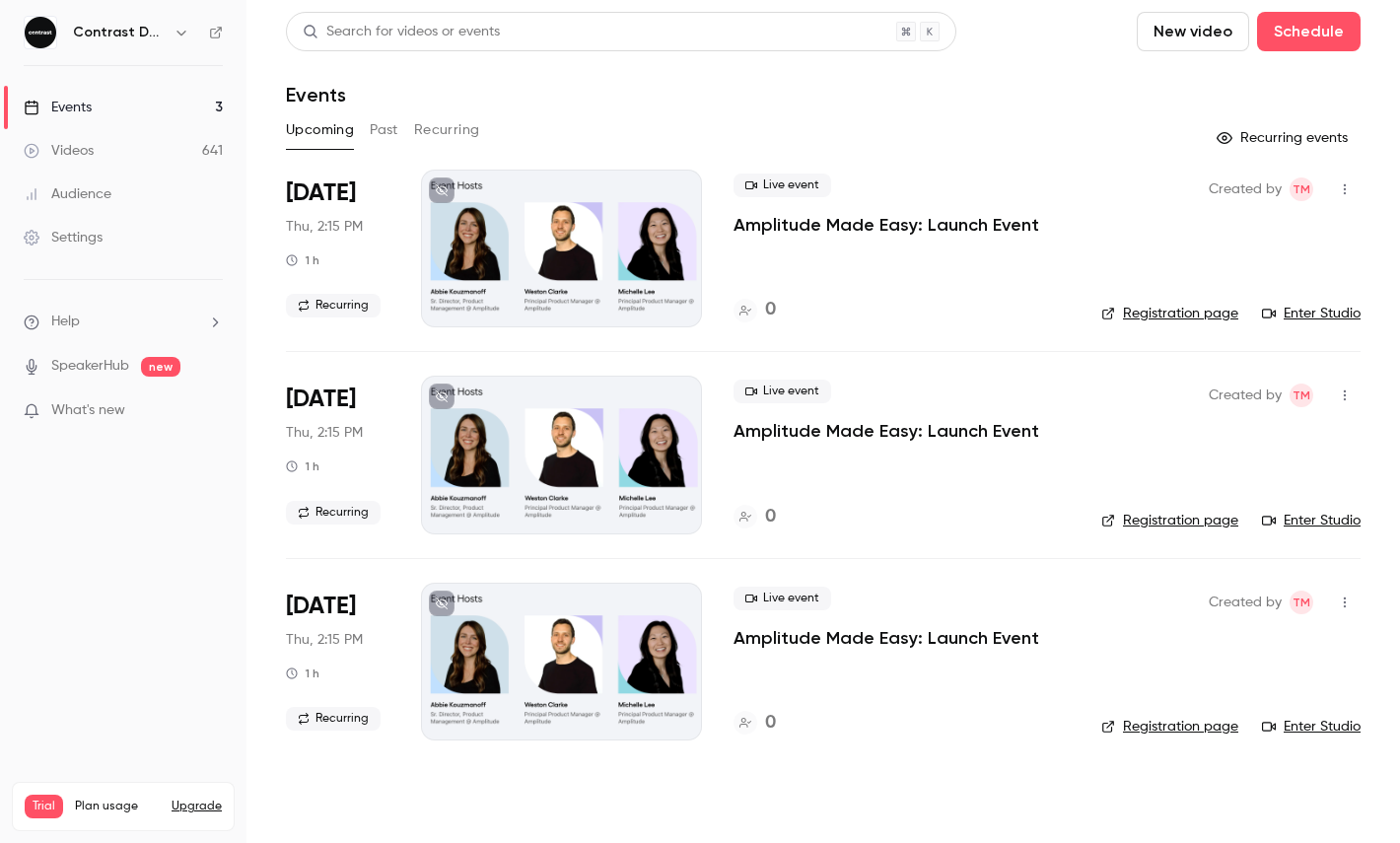 click on "Settings" at bounding box center (63, 238) 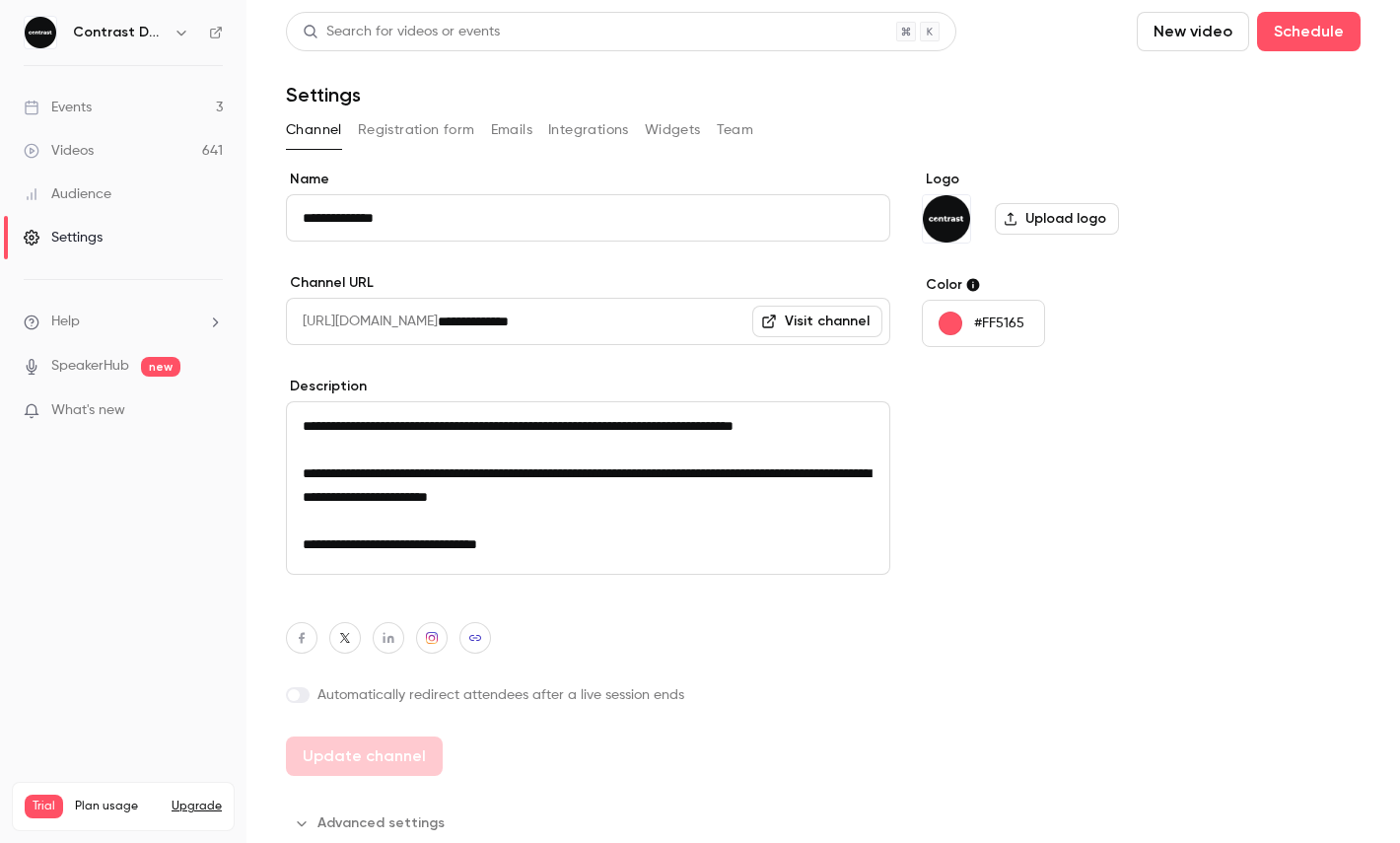 click on "Registration form" at bounding box center [416, 130] 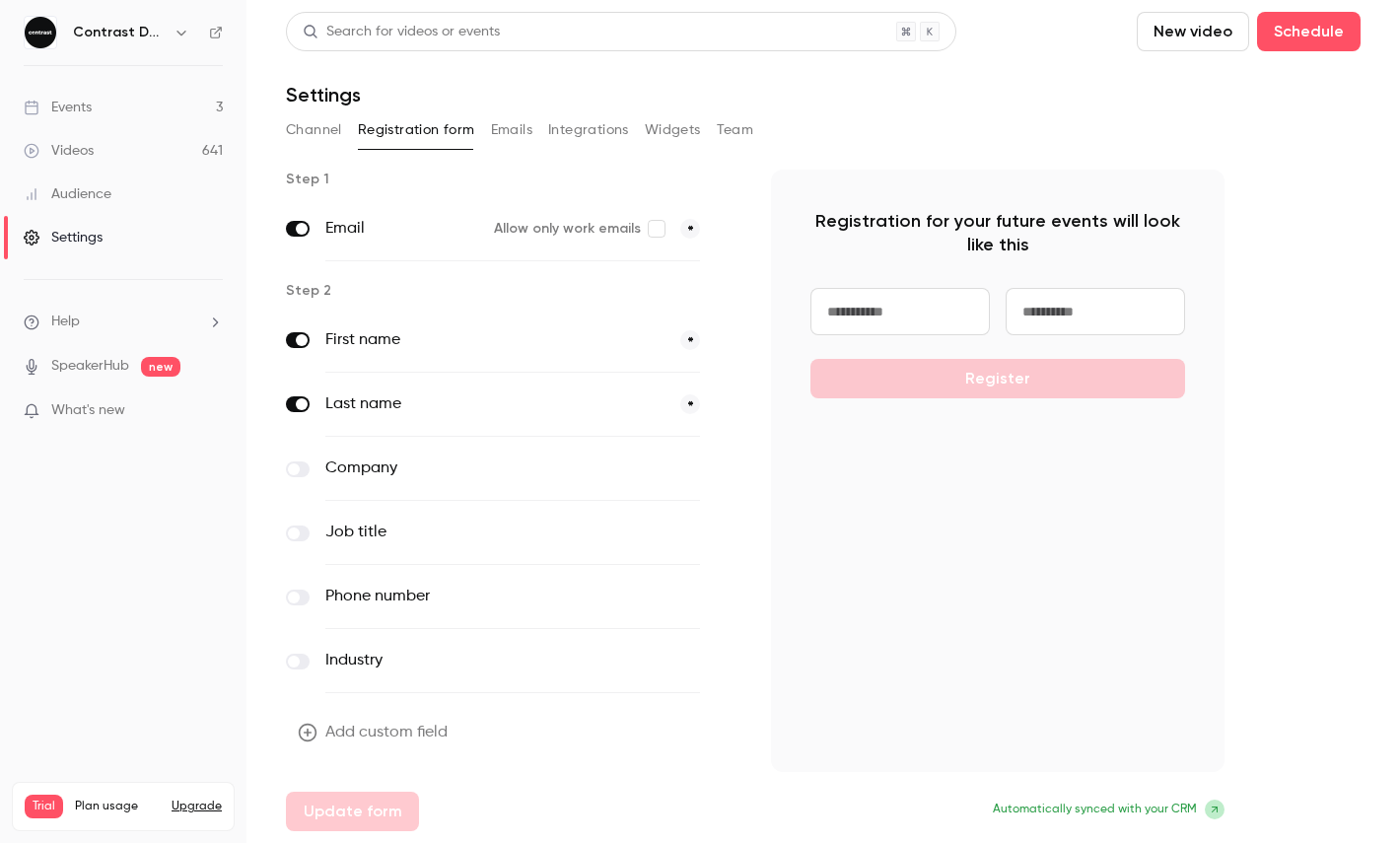 click on "Company" at bounding box center [471, 468] 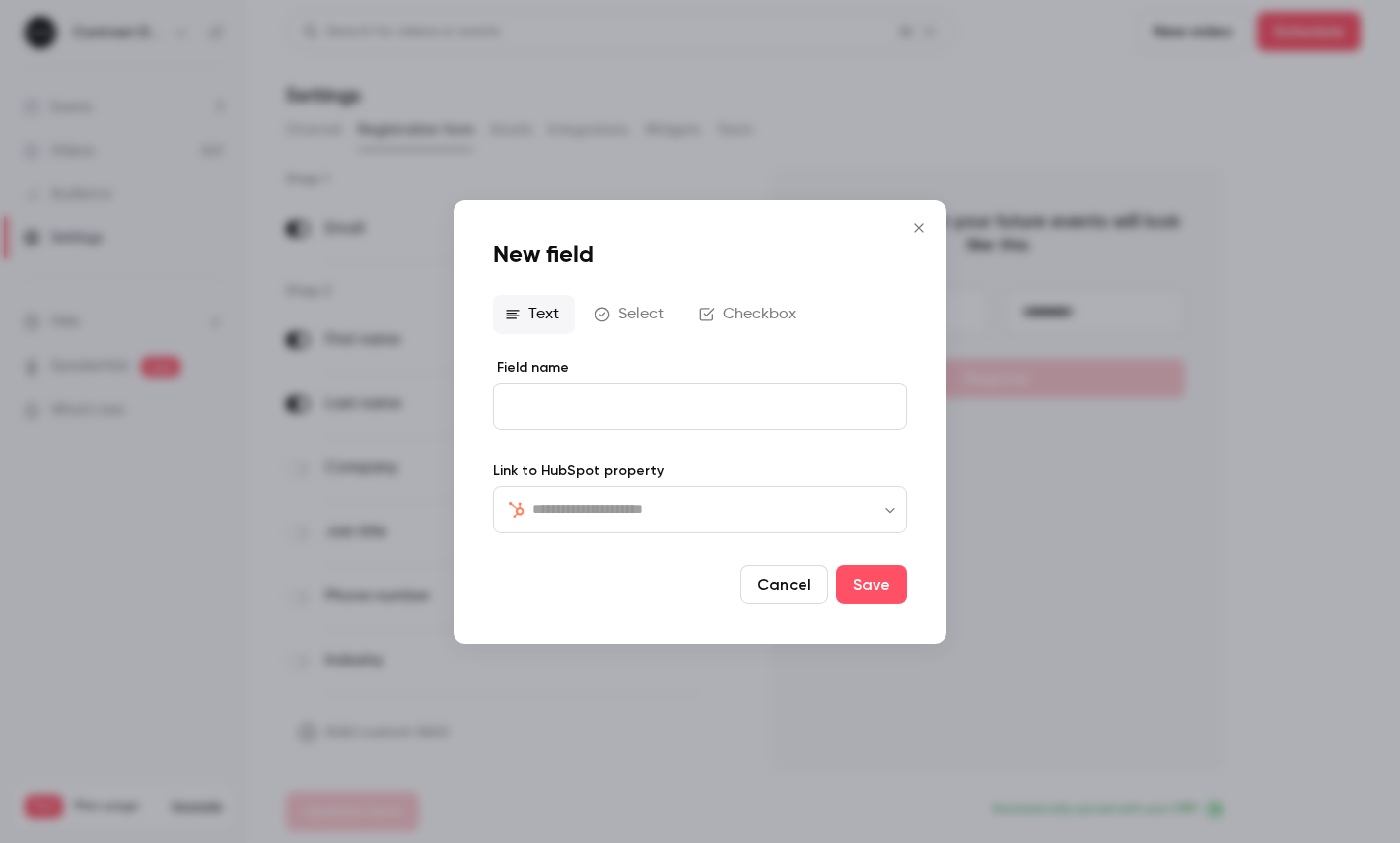 click at bounding box center (712, 509) 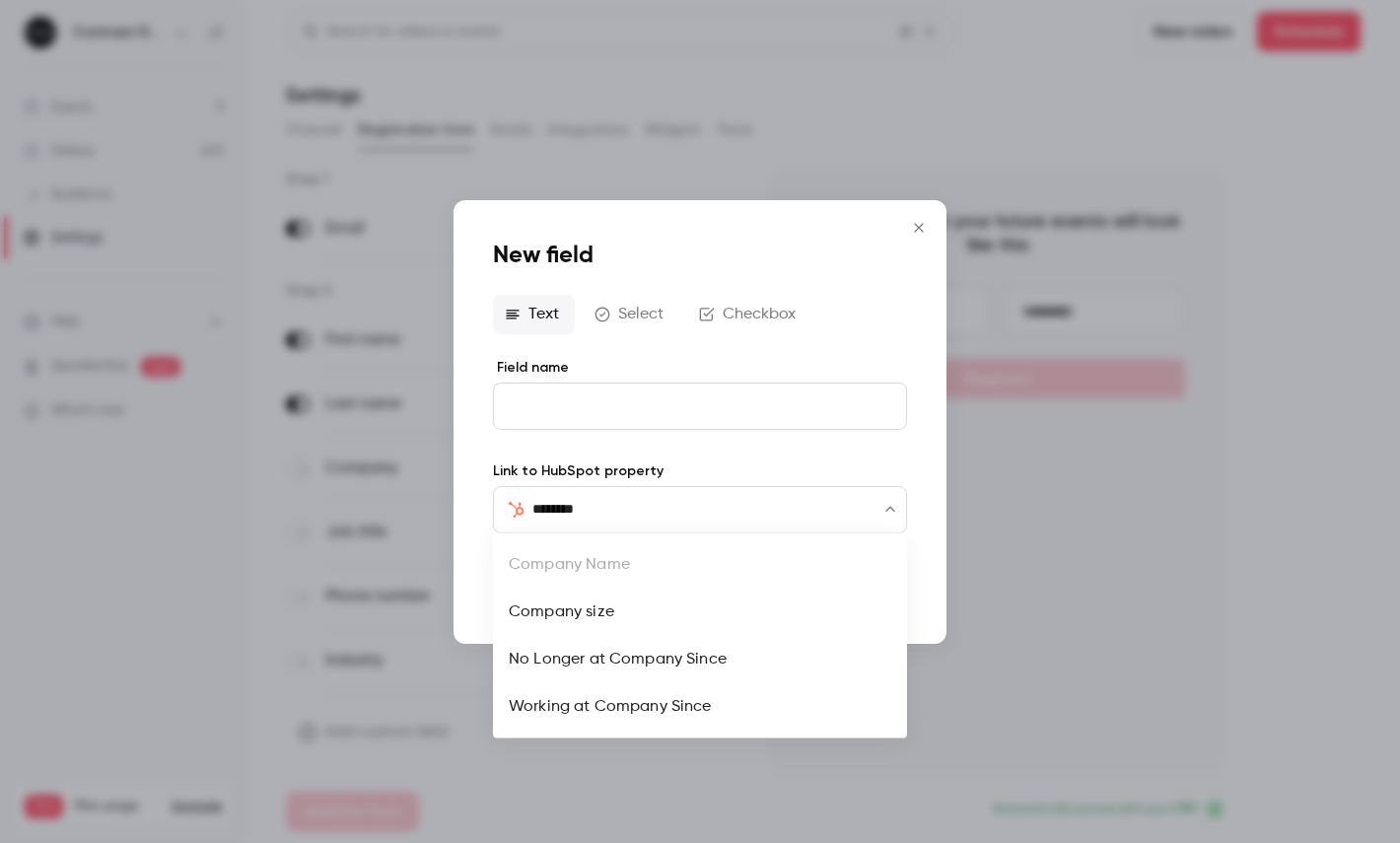 type on "*******" 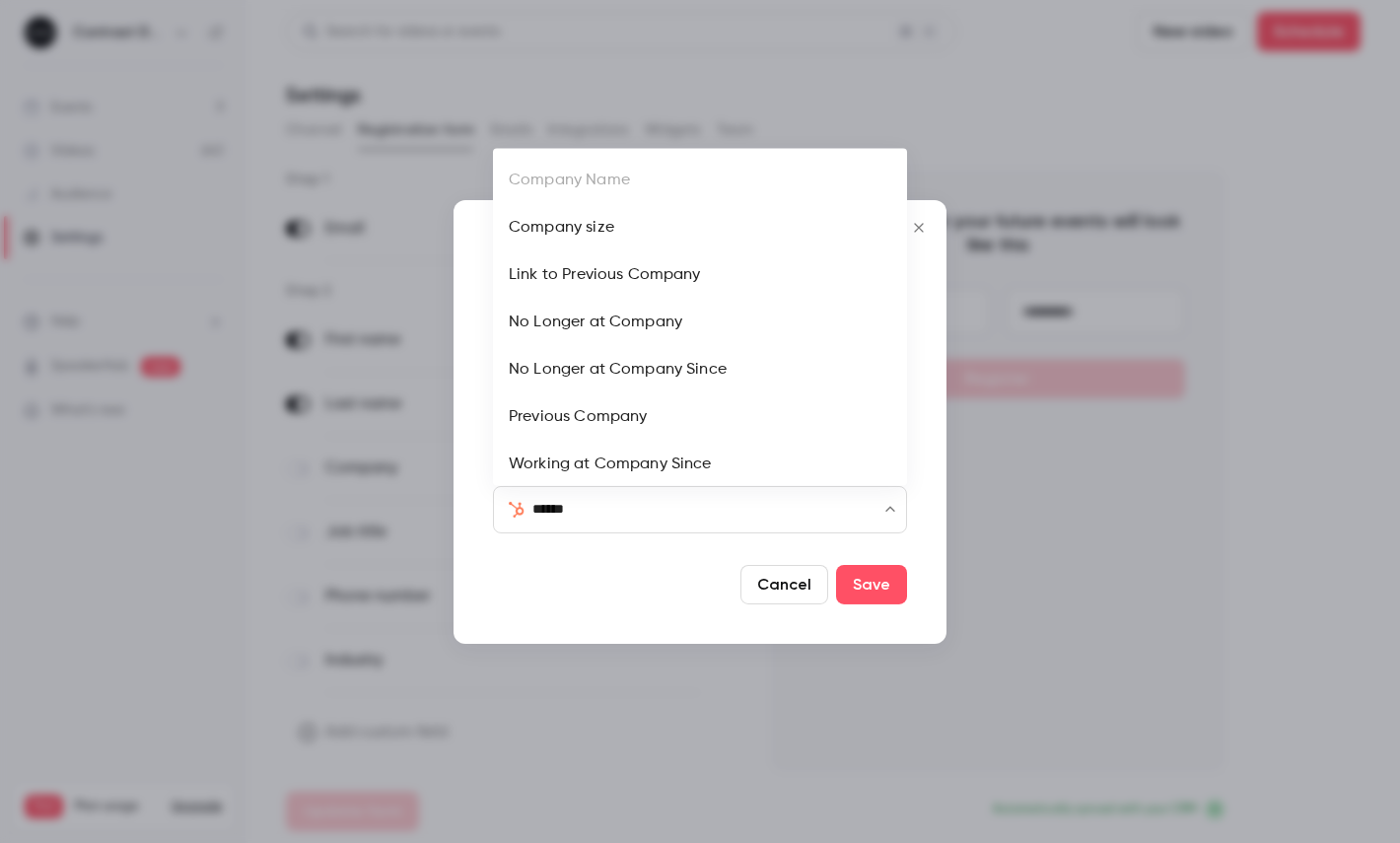 type on "*******" 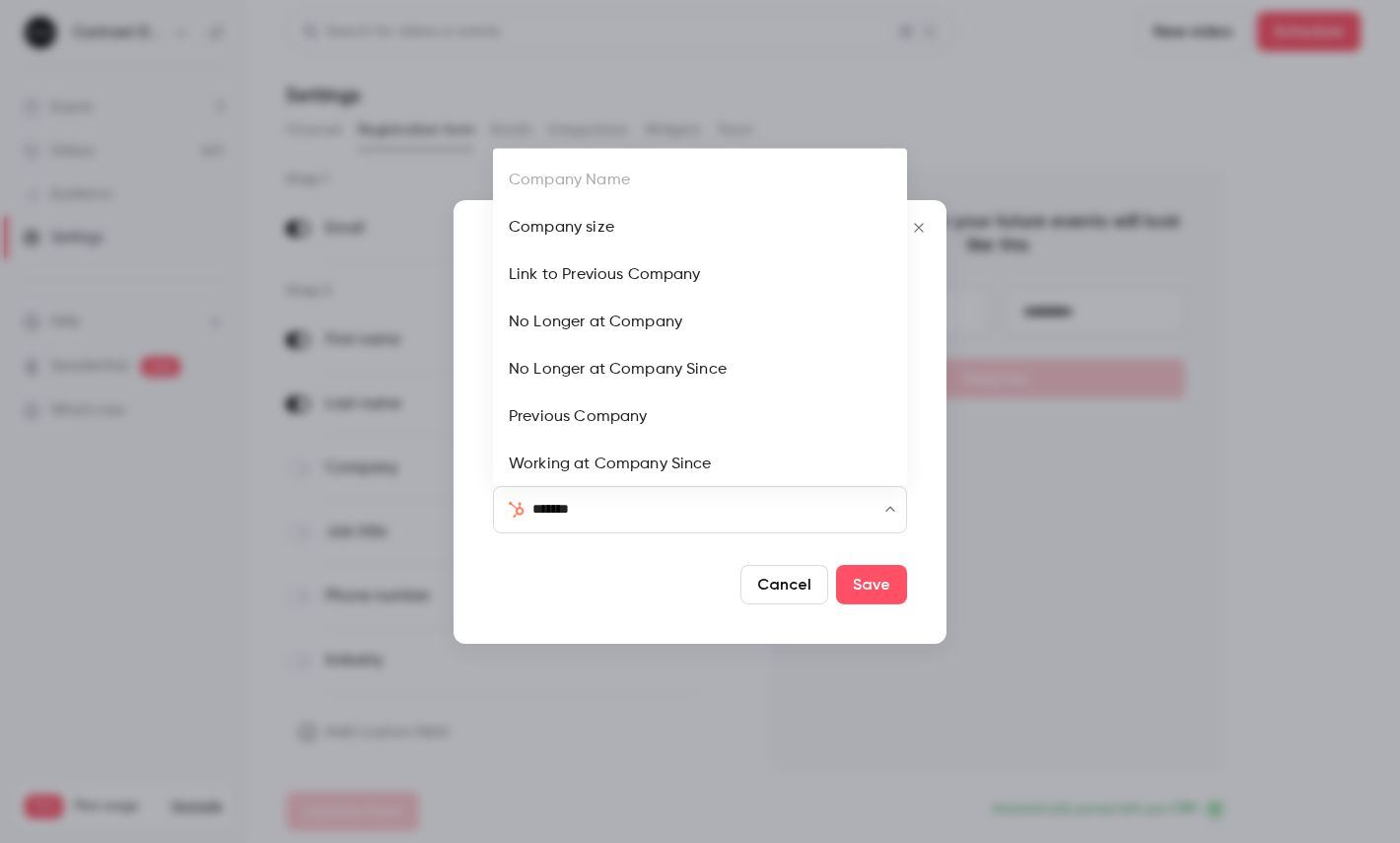 click on "Company size" at bounding box center [700, 228] 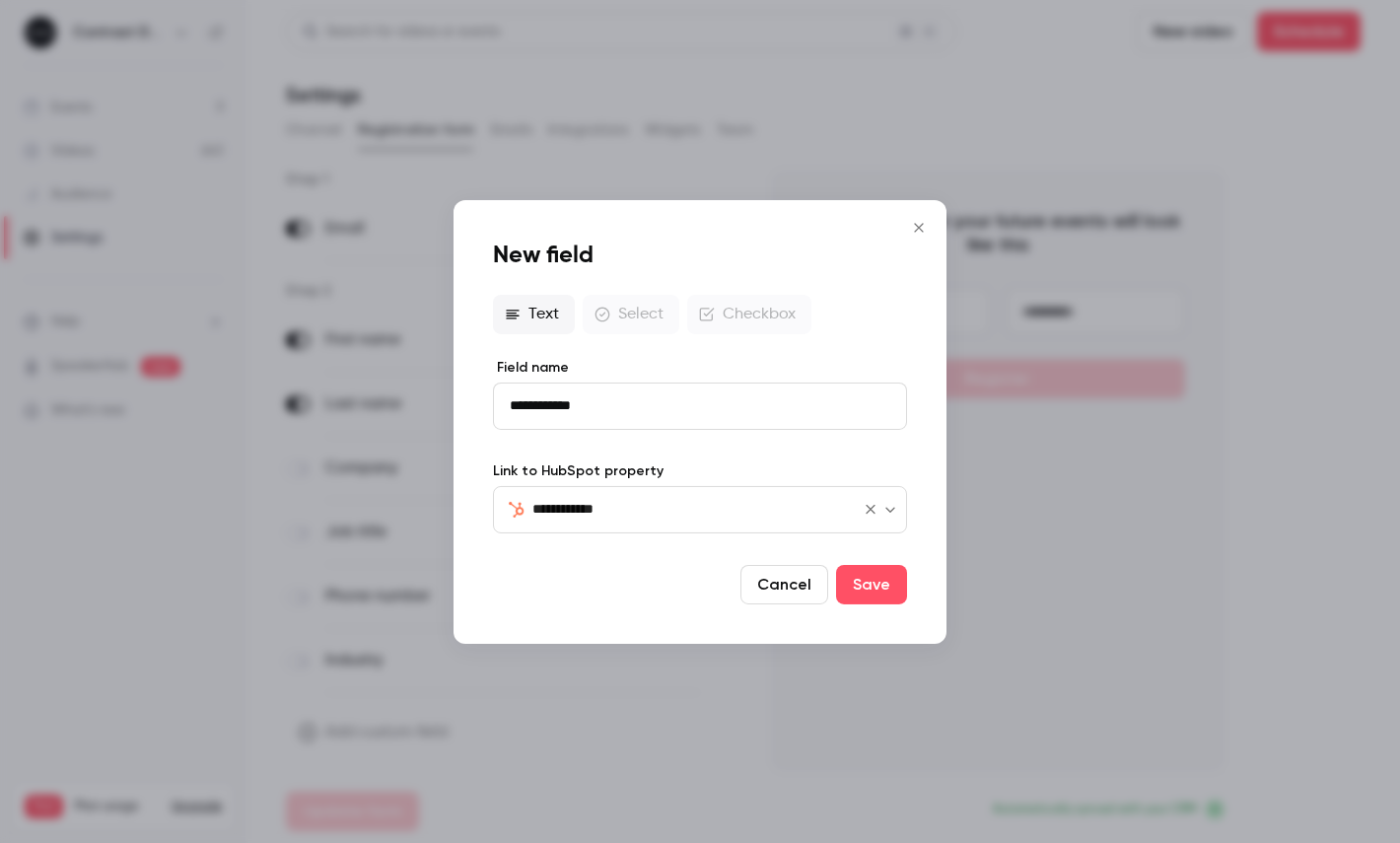 type on "**********" 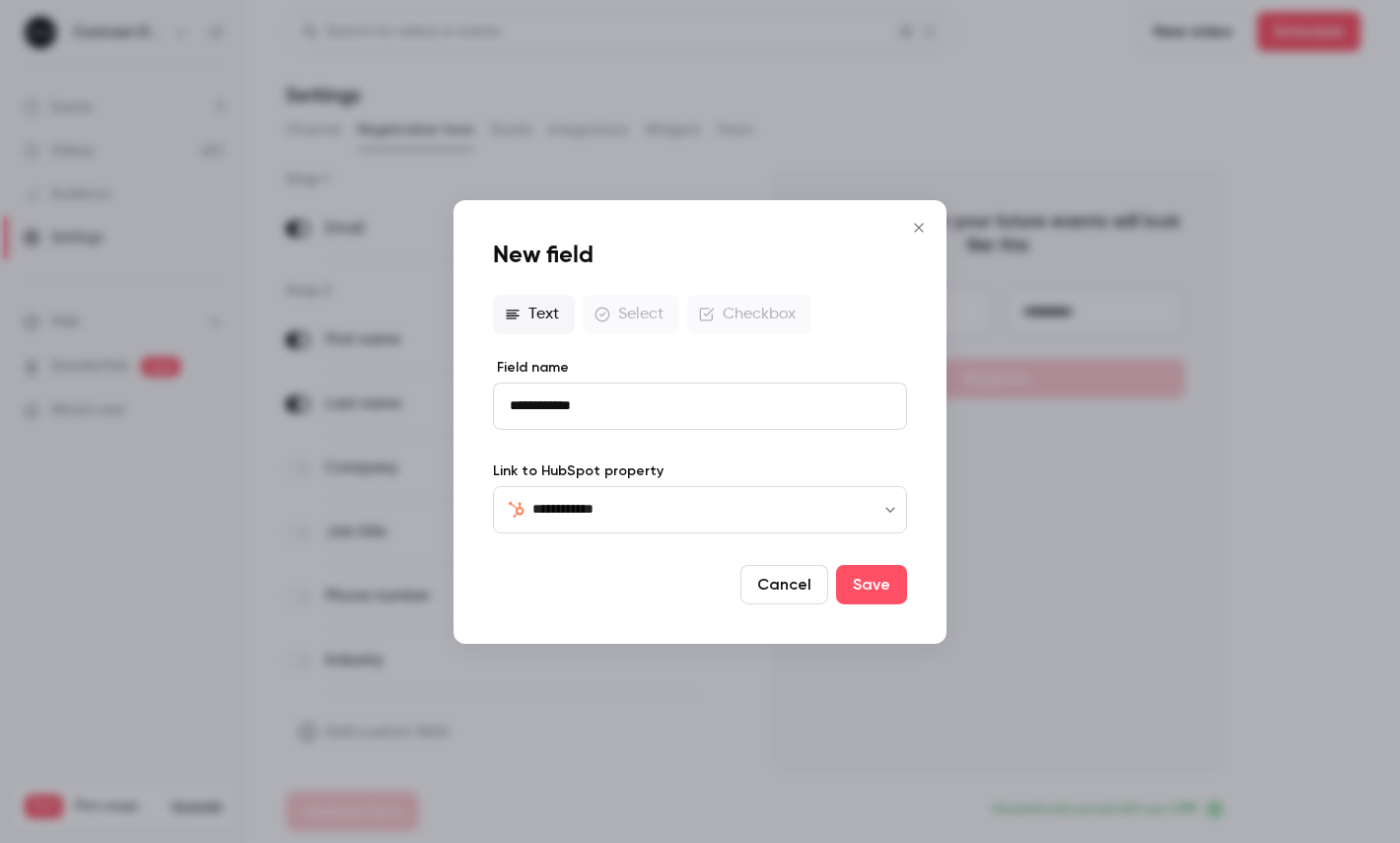 click on "**********" at bounding box center (700, 405) 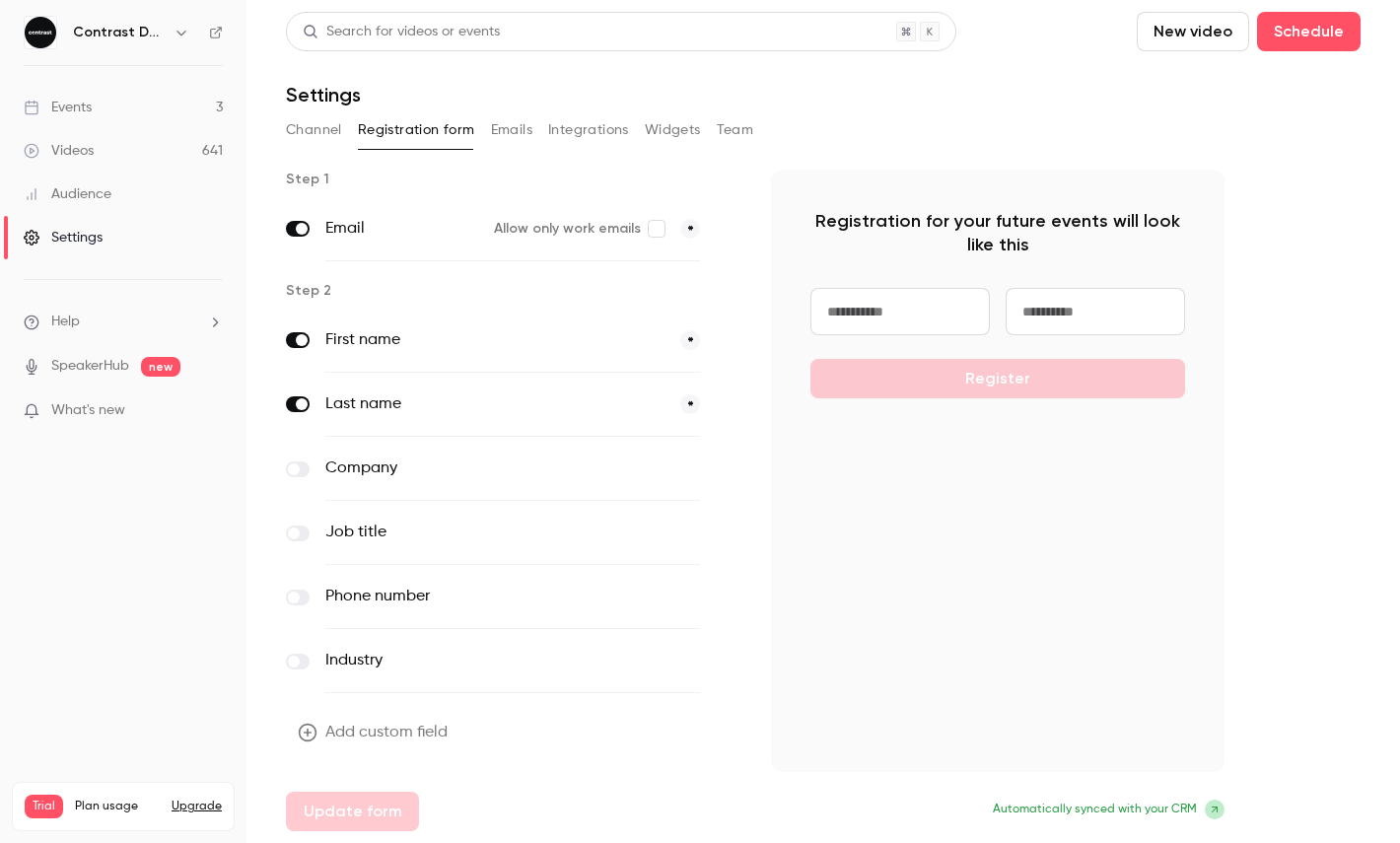 type 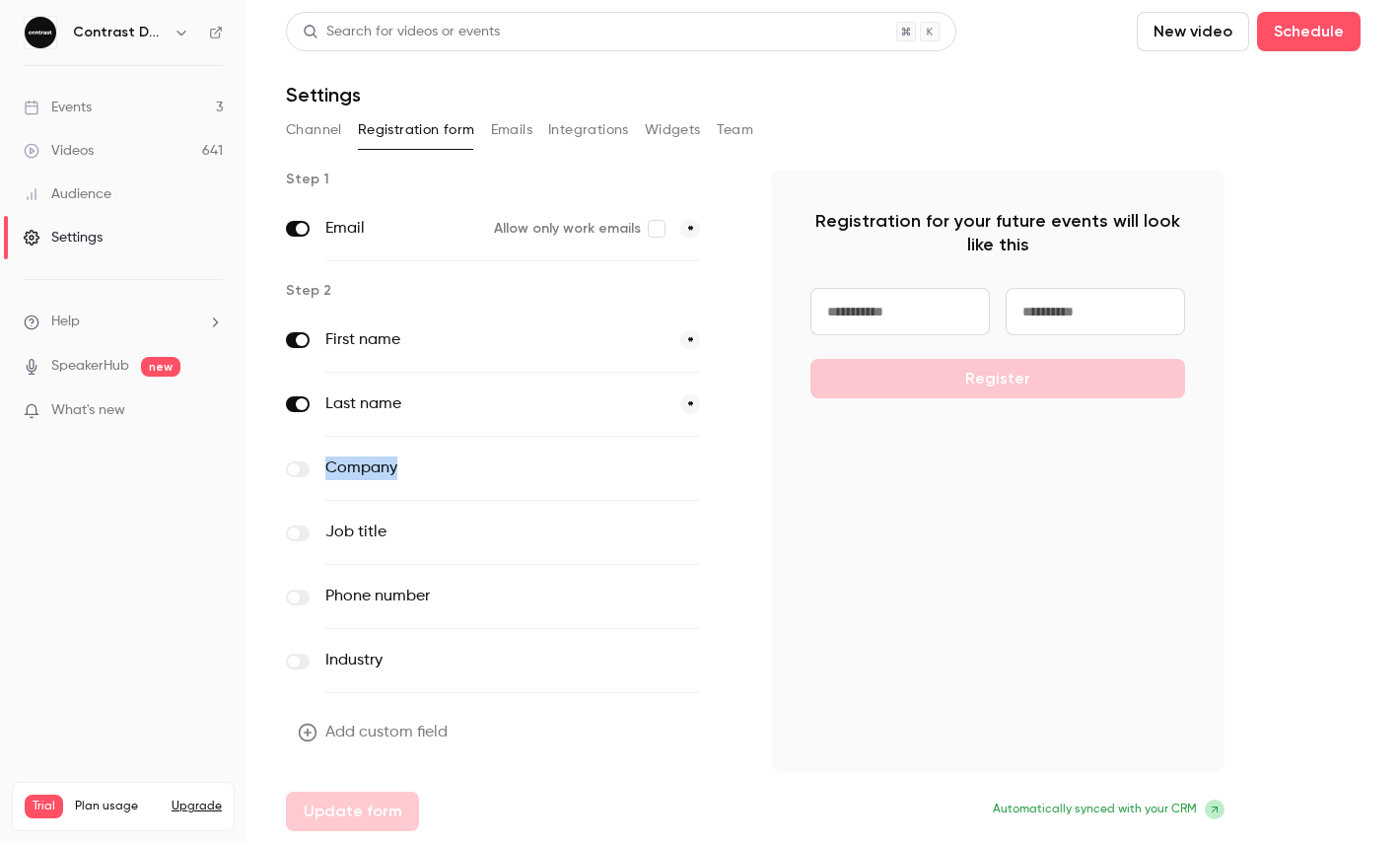 click on "Company" at bounding box center (471, 468) 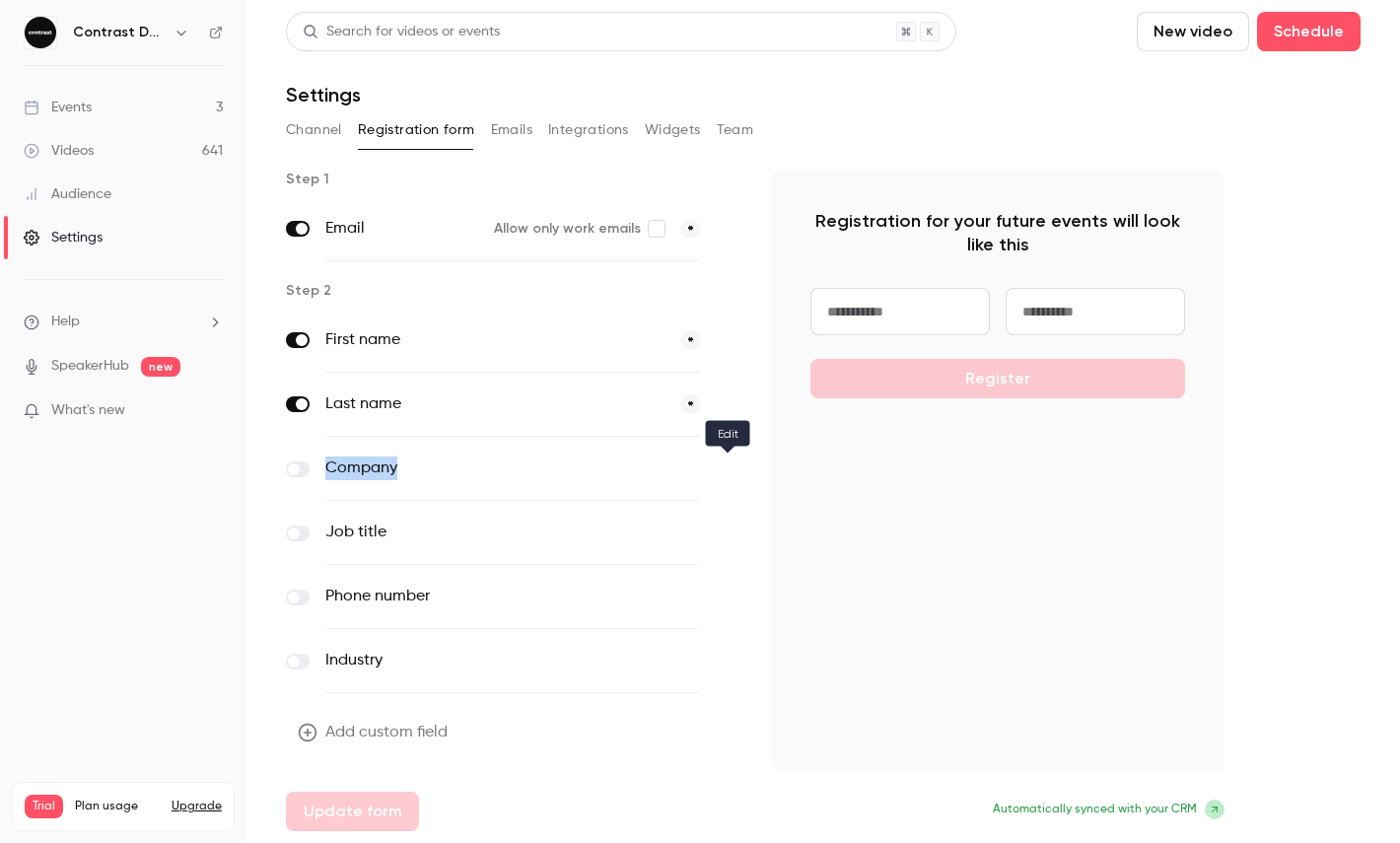 click 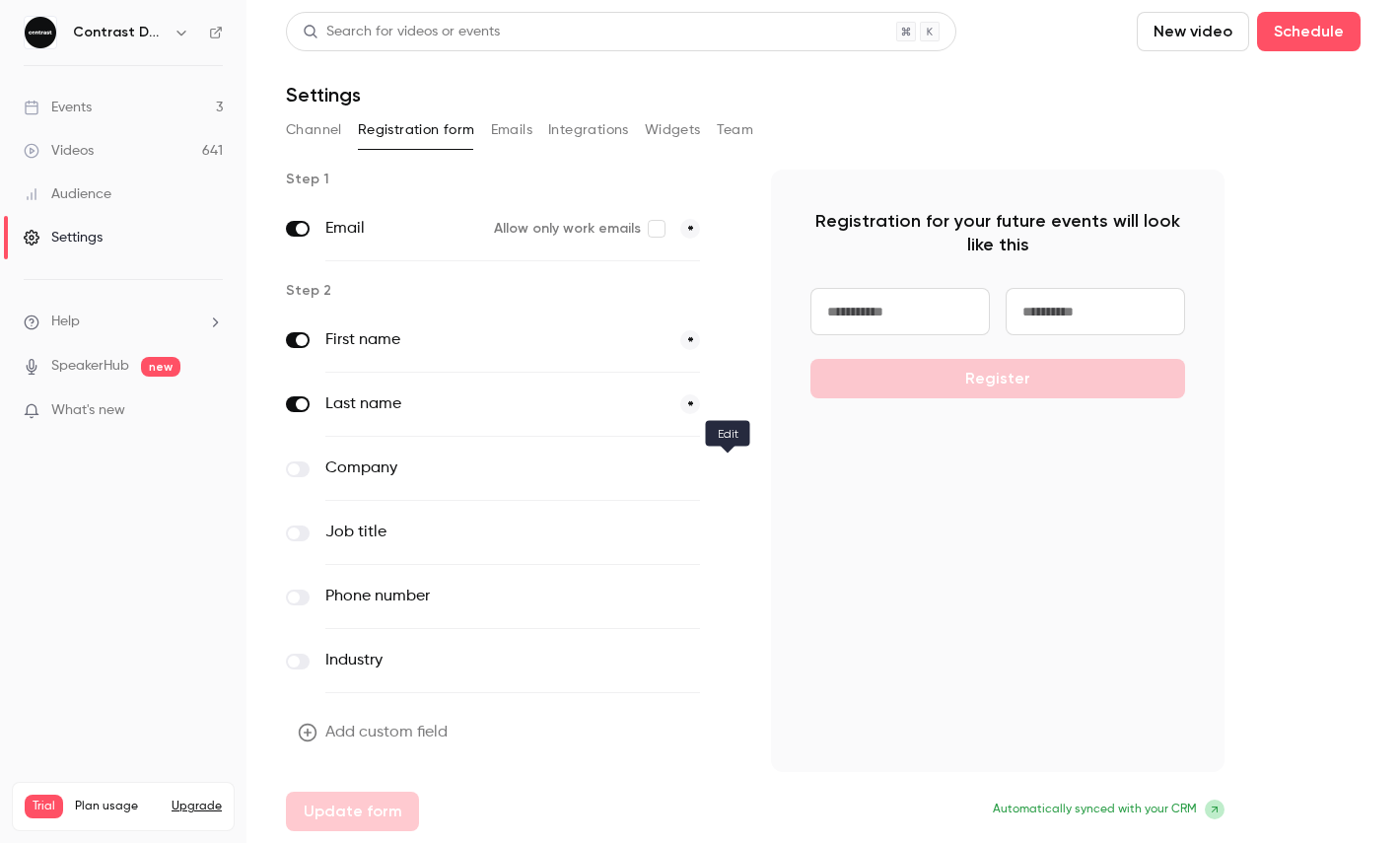 type 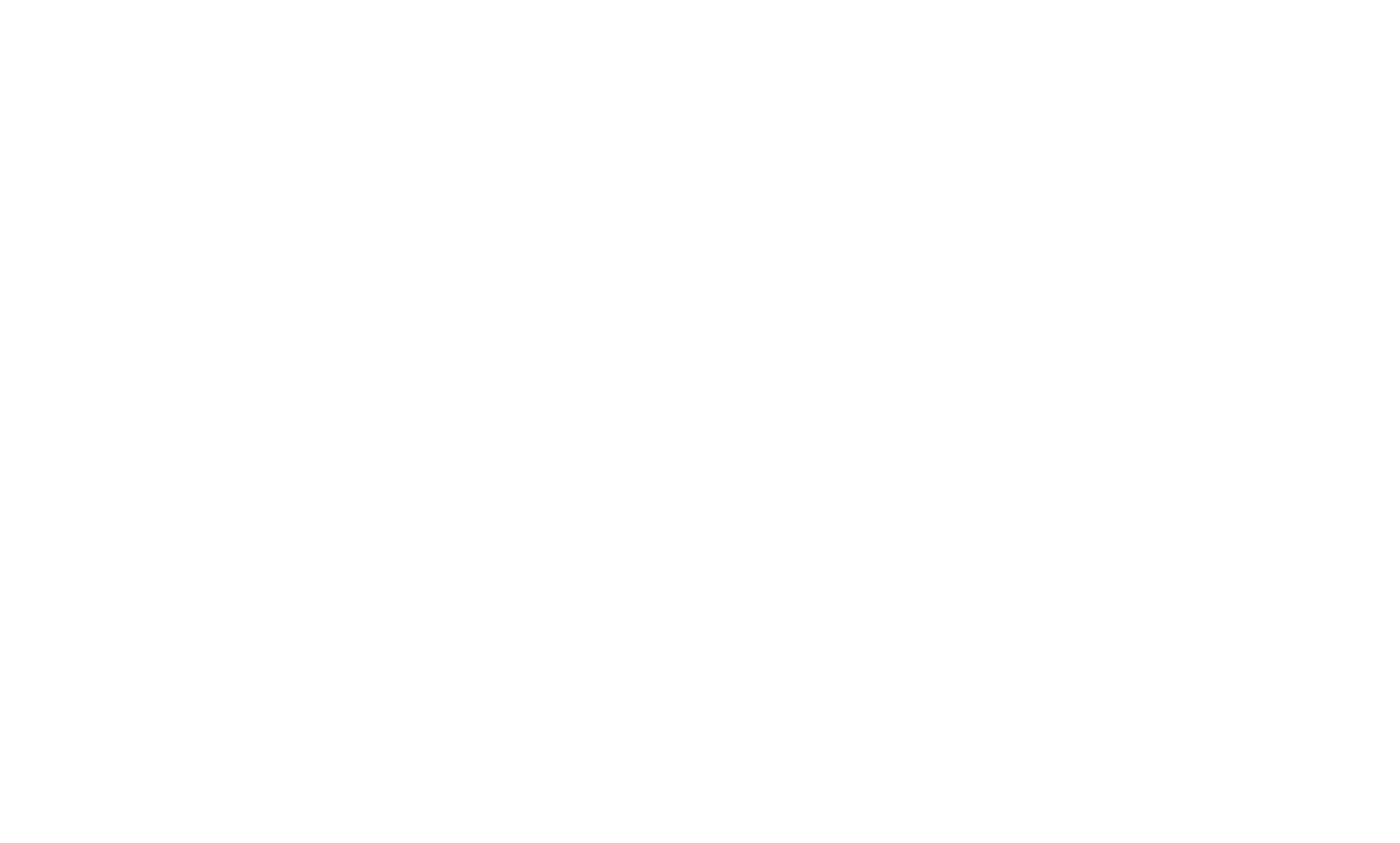 scroll, scrollTop: 0, scrollLeft: 0, axis: both 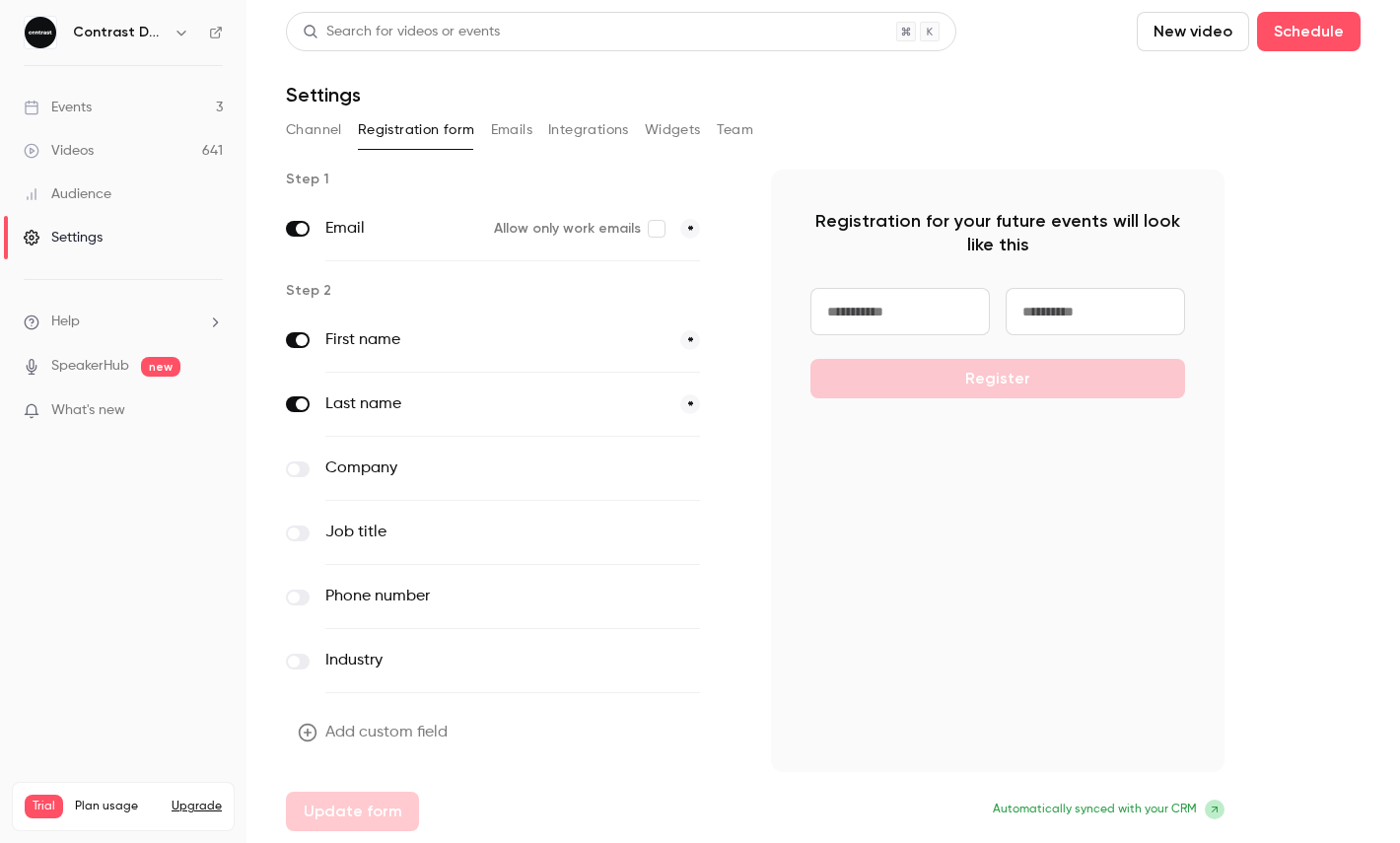 click 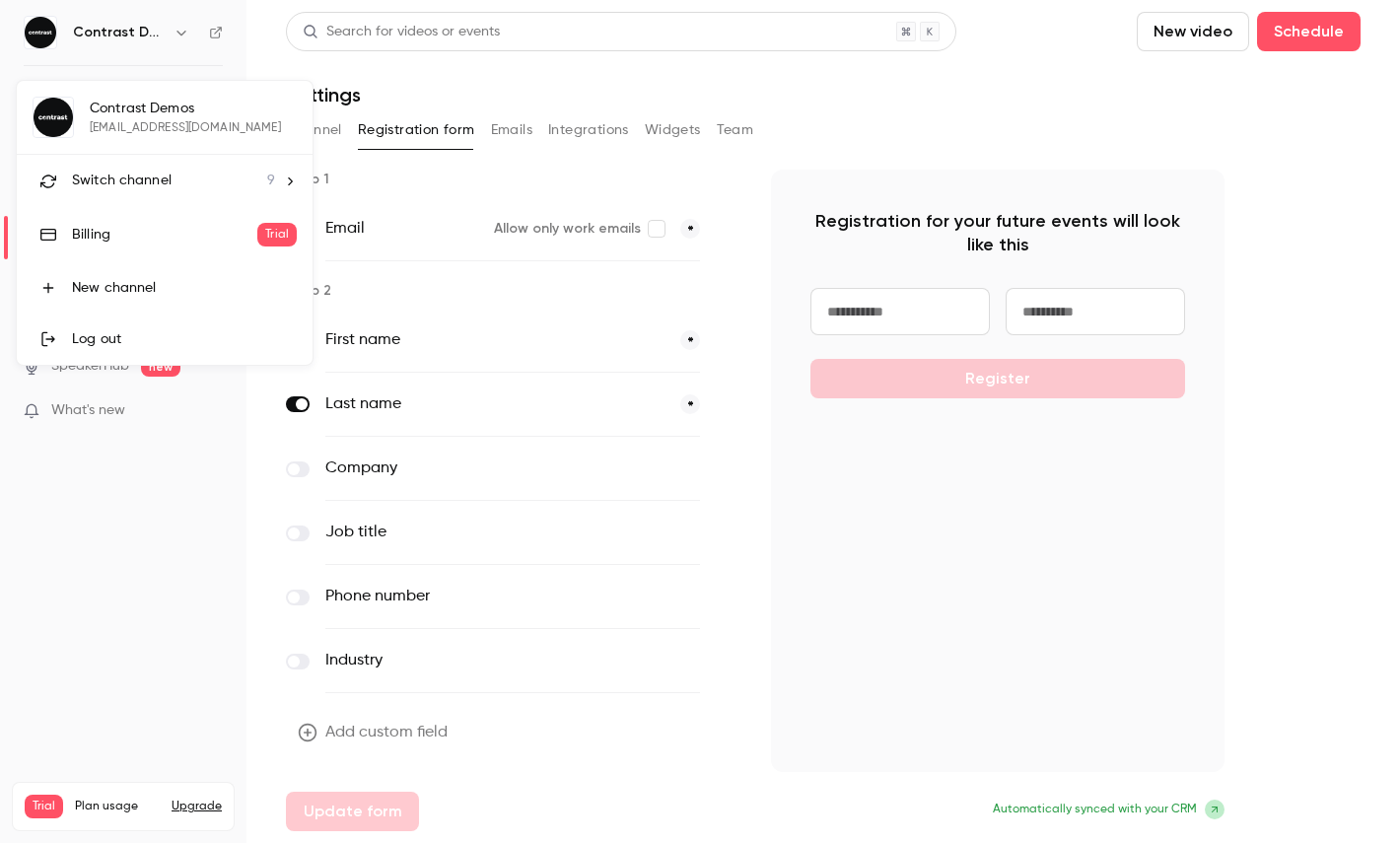 click on "Switch channel" at bounding box center (121, 180) 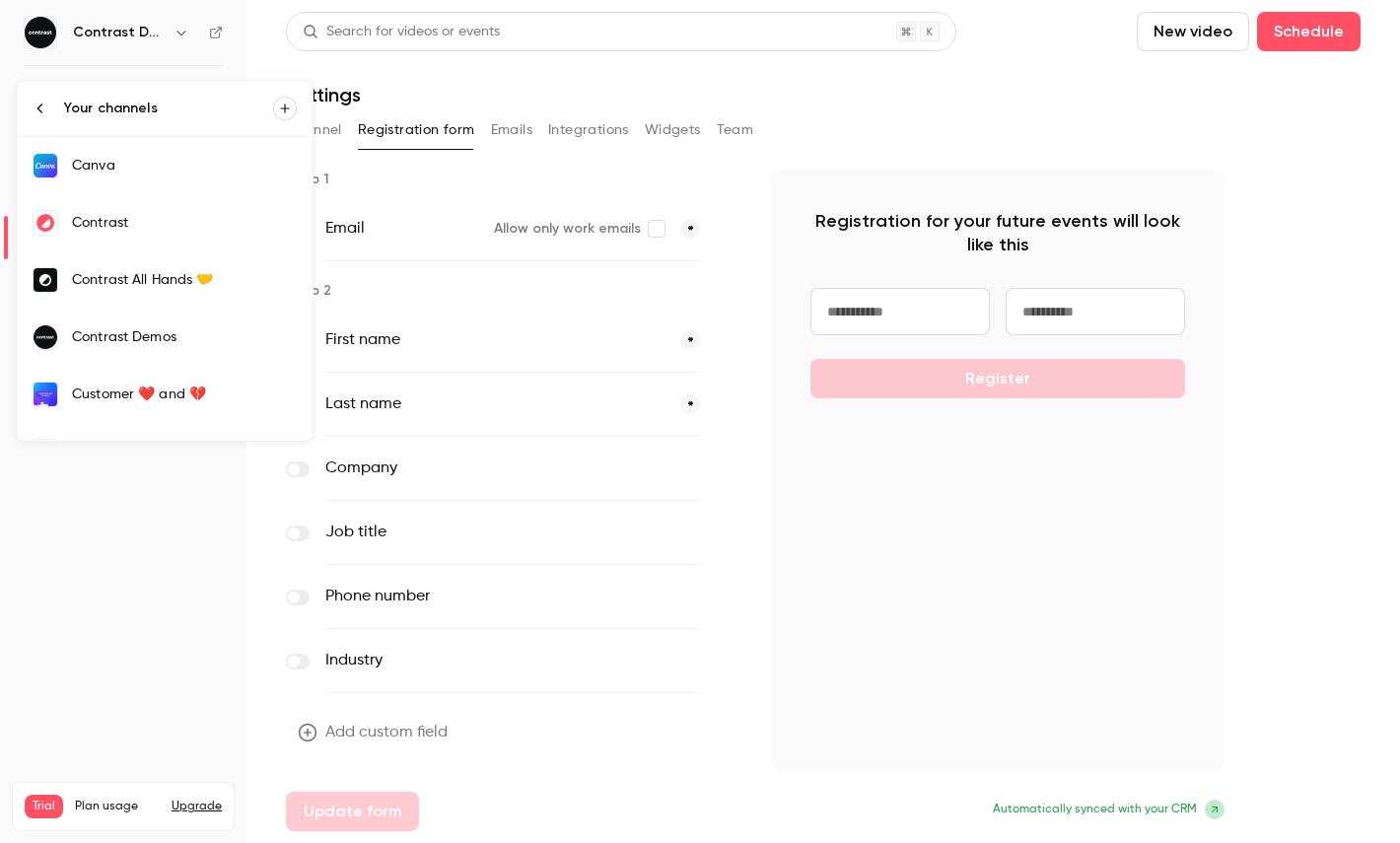 click on "Contrast" at bounding box center [165, 223] 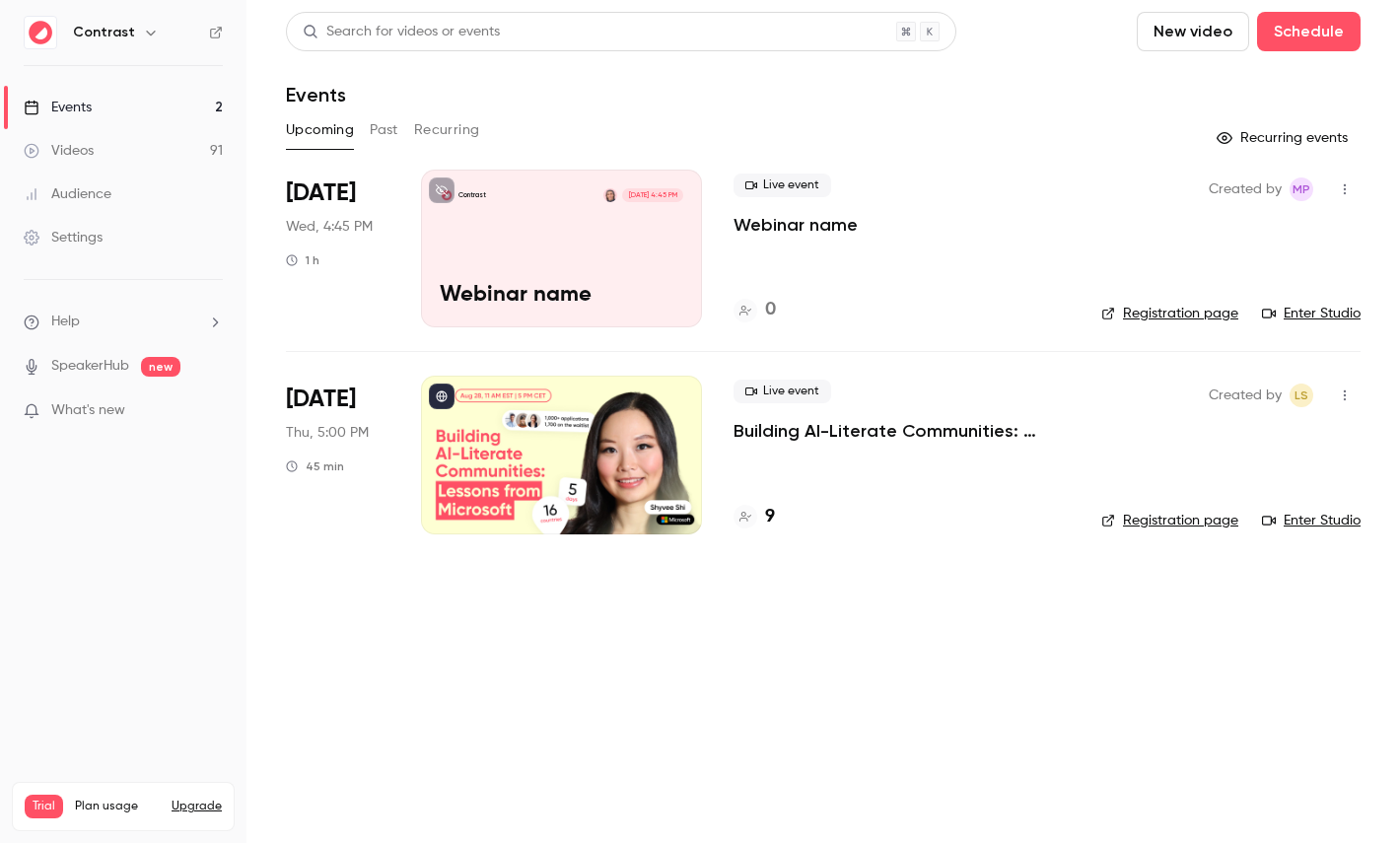 click on "Settings" at bounding box center [63, 238] 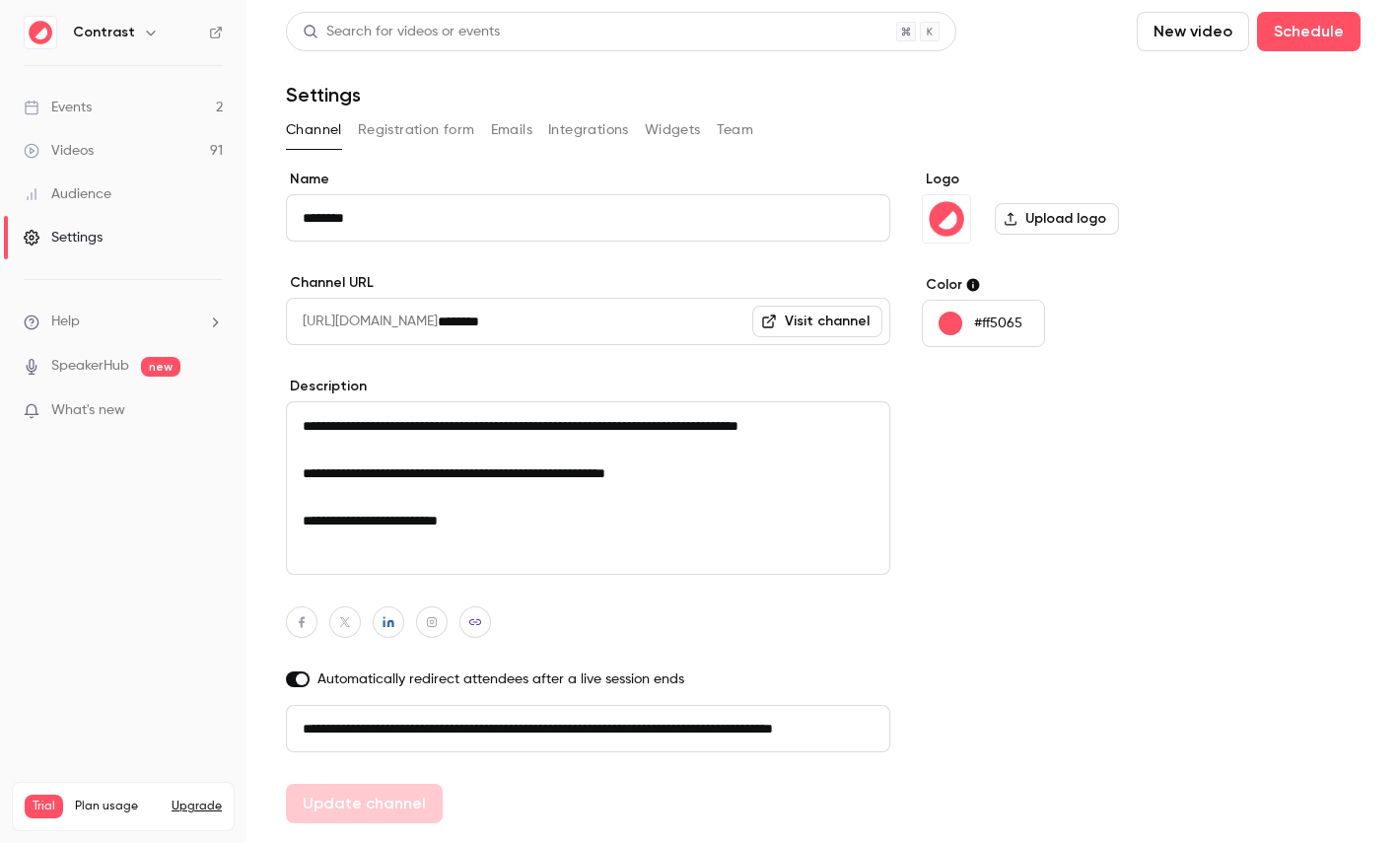scroll, scrollTop: 0, scrollLeft: 111, axis: horizontal 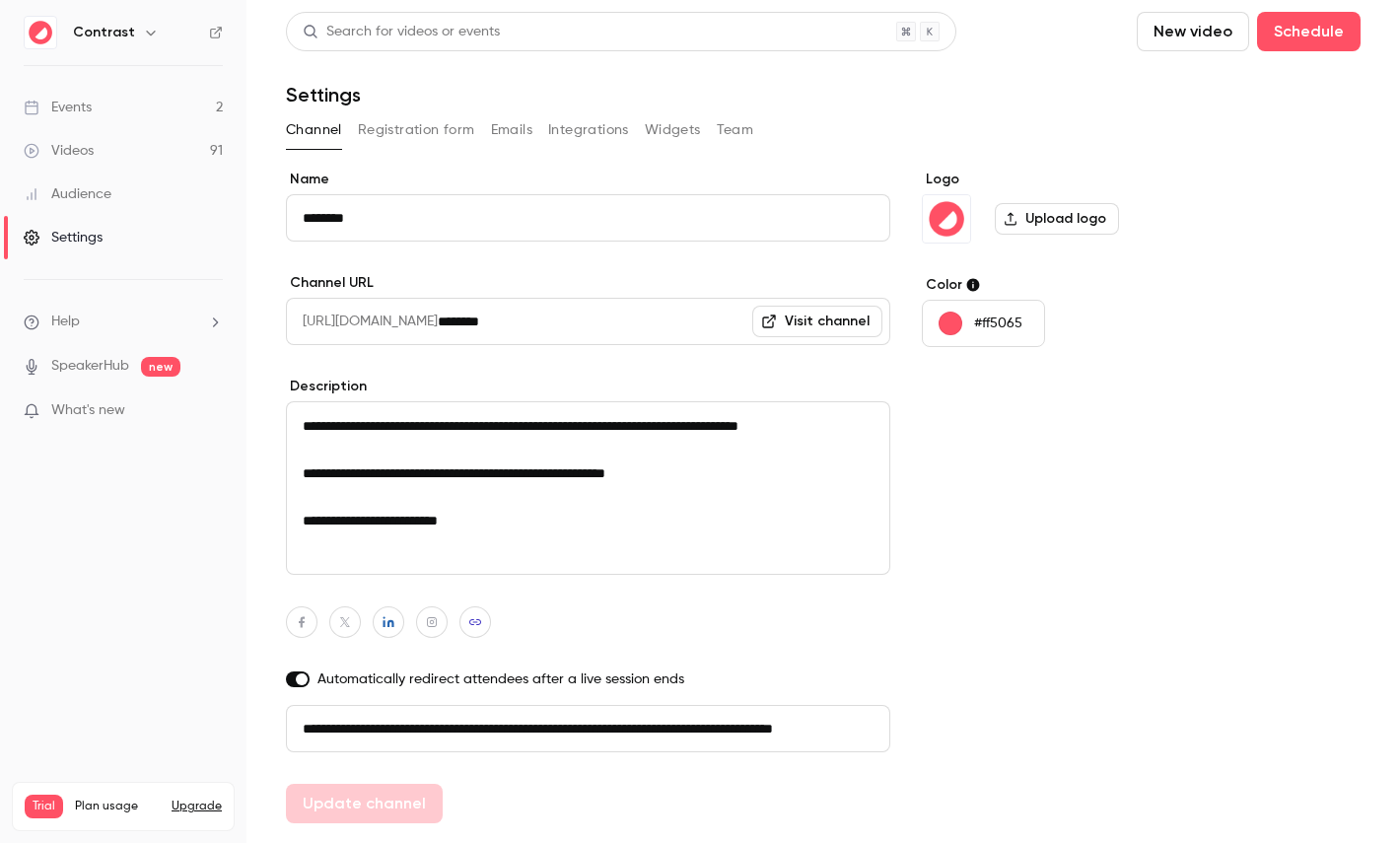 click on "Registration form" at bounding box center [416, 130] 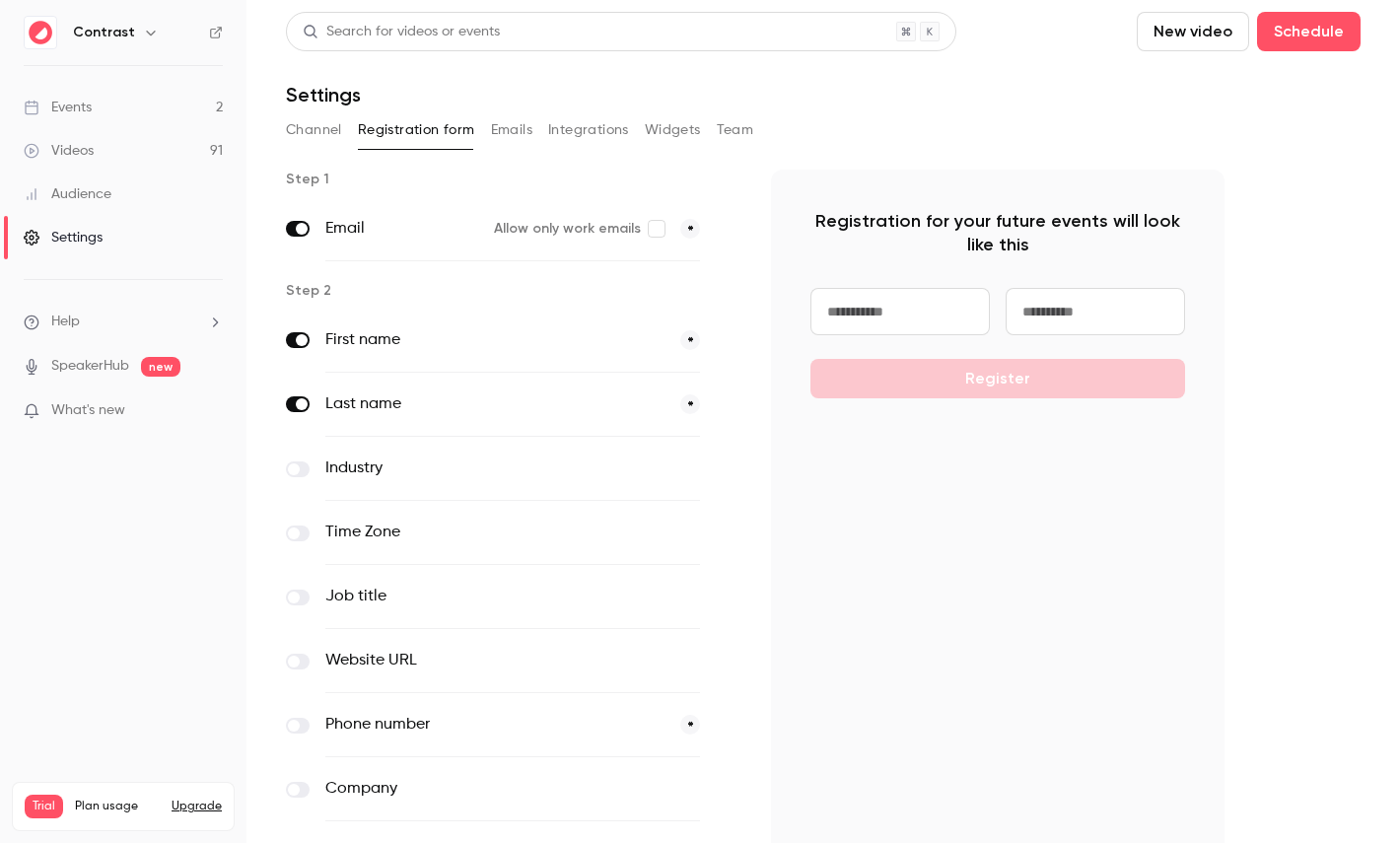 click 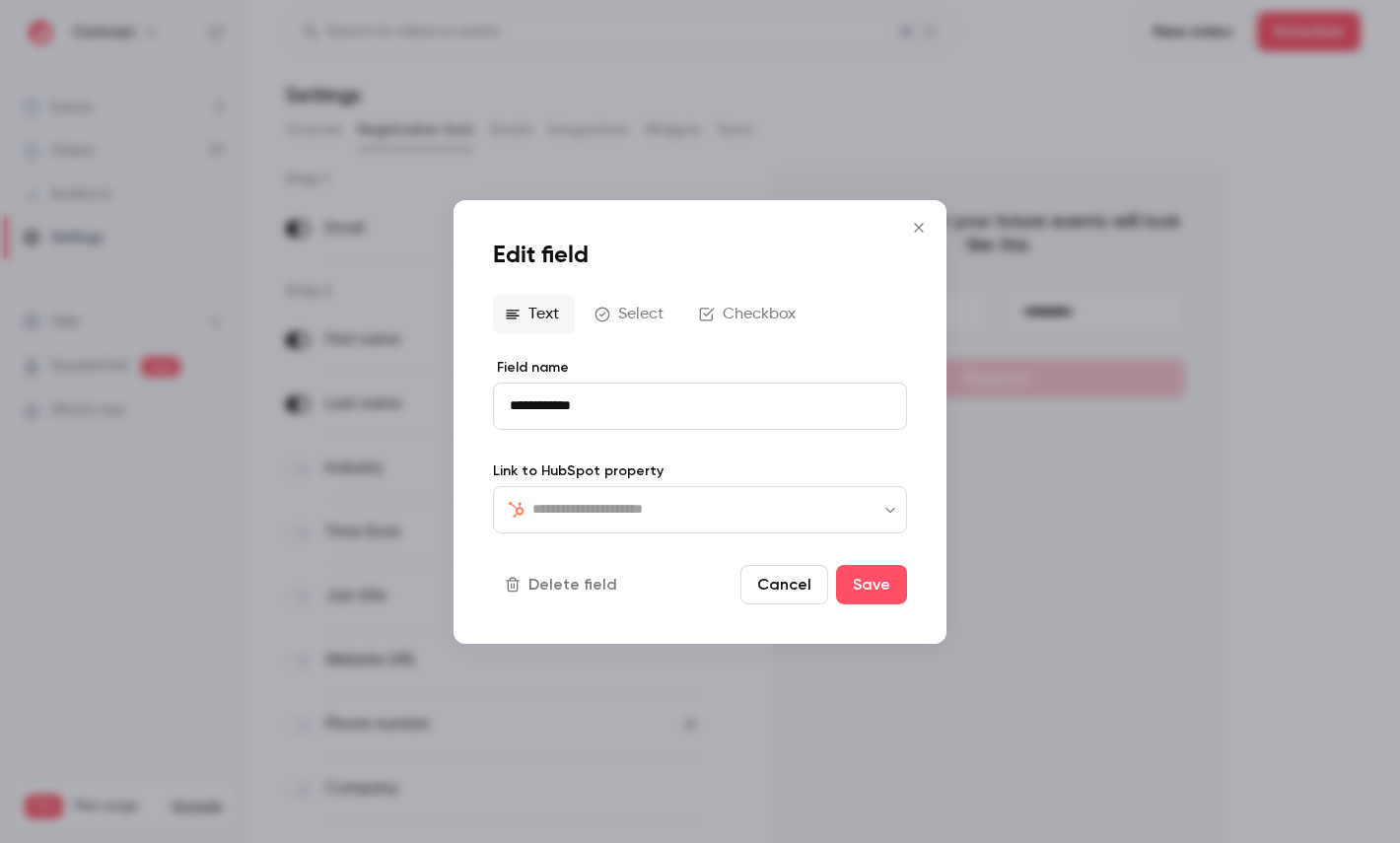 type on "**********" 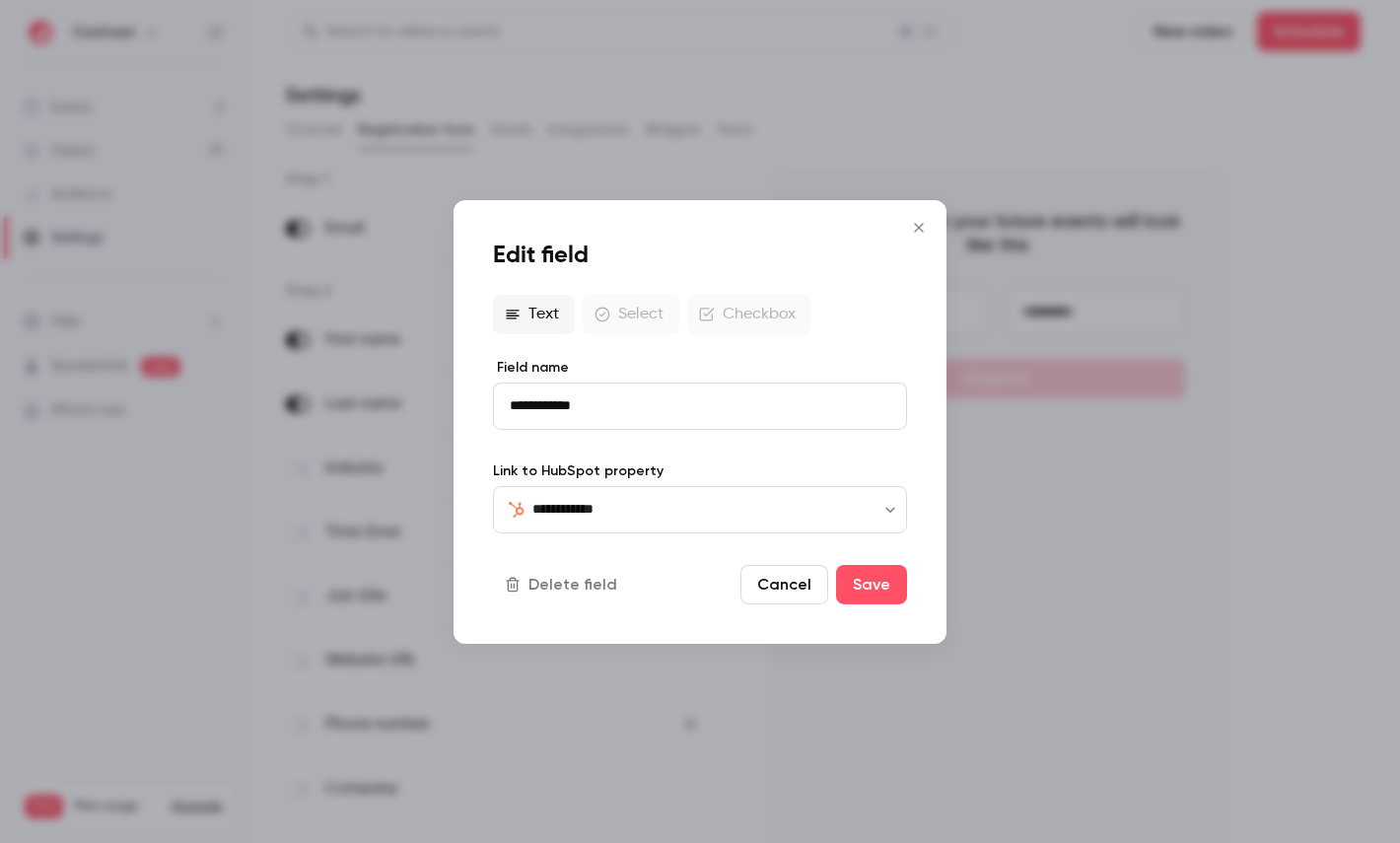 type 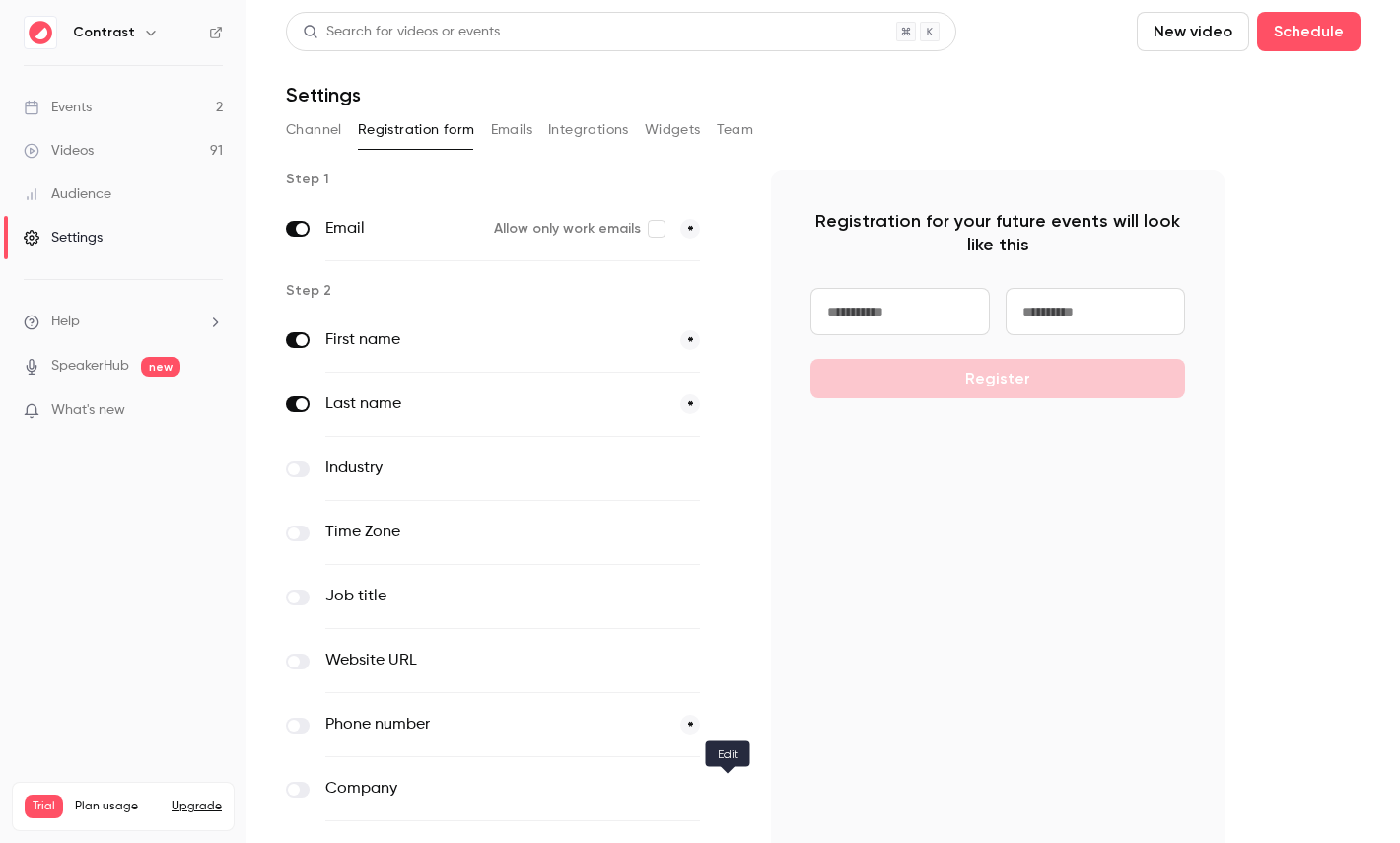 click at bounding box center (728, 790) 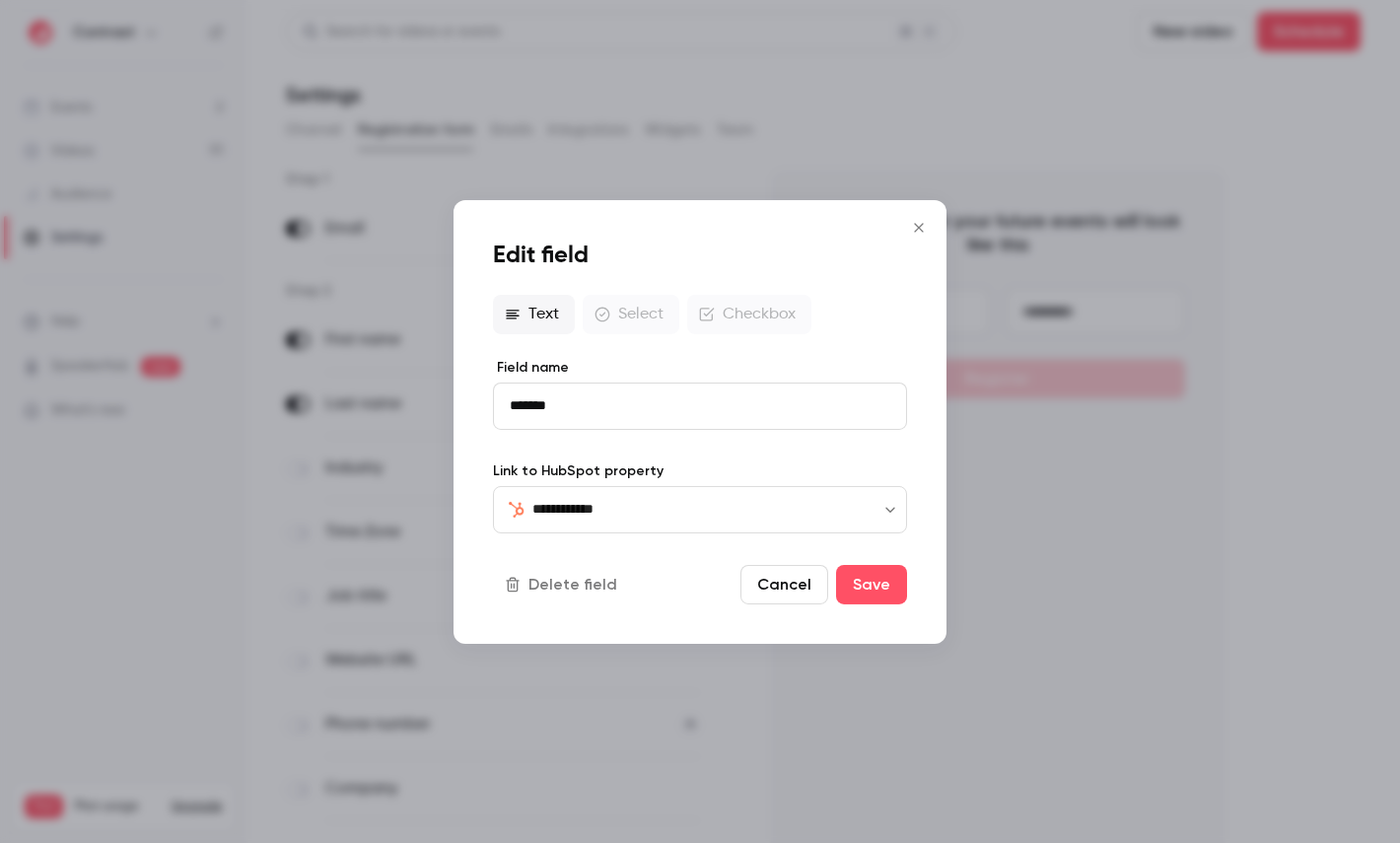 type 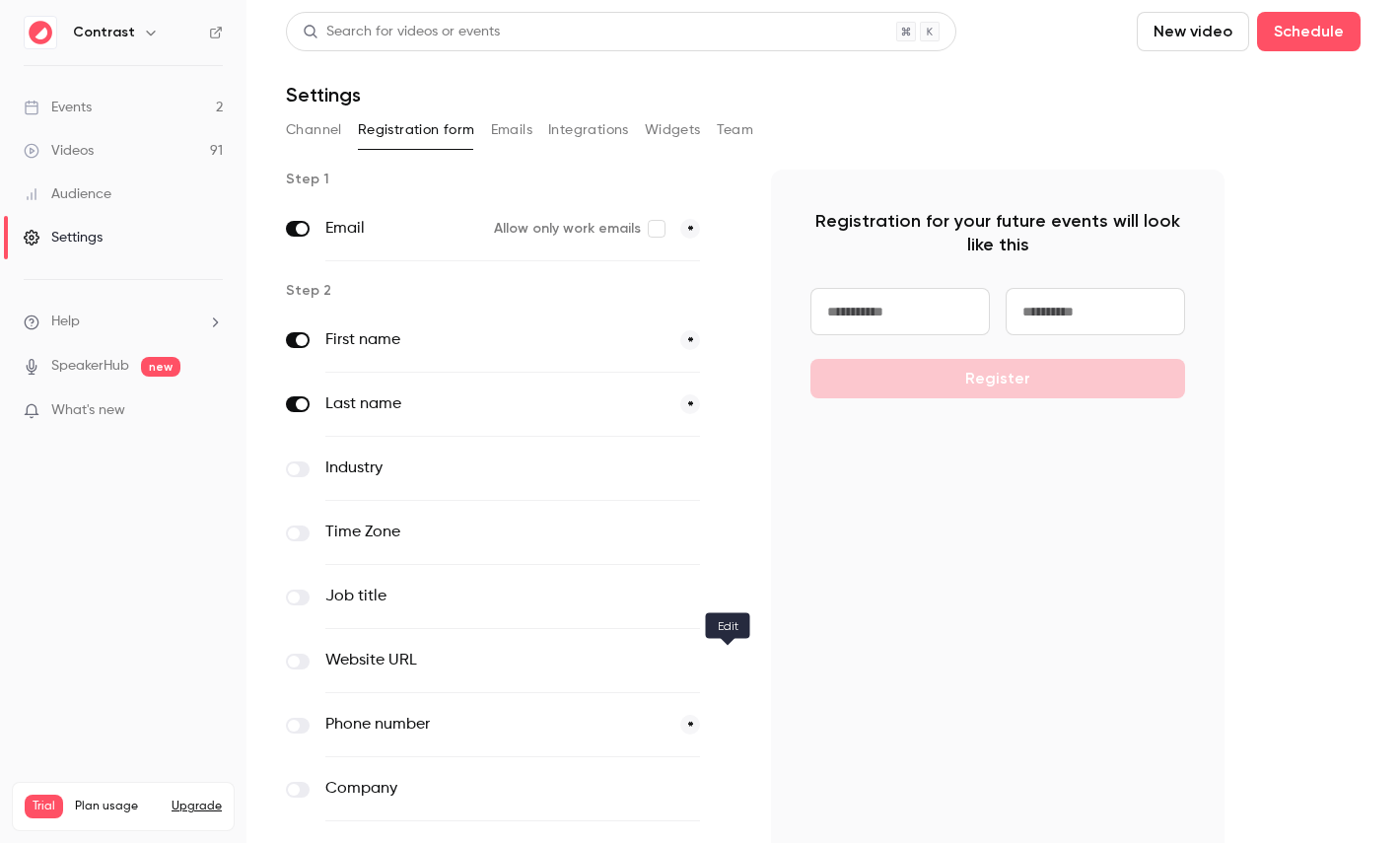 click at bounding box center (728, 662) 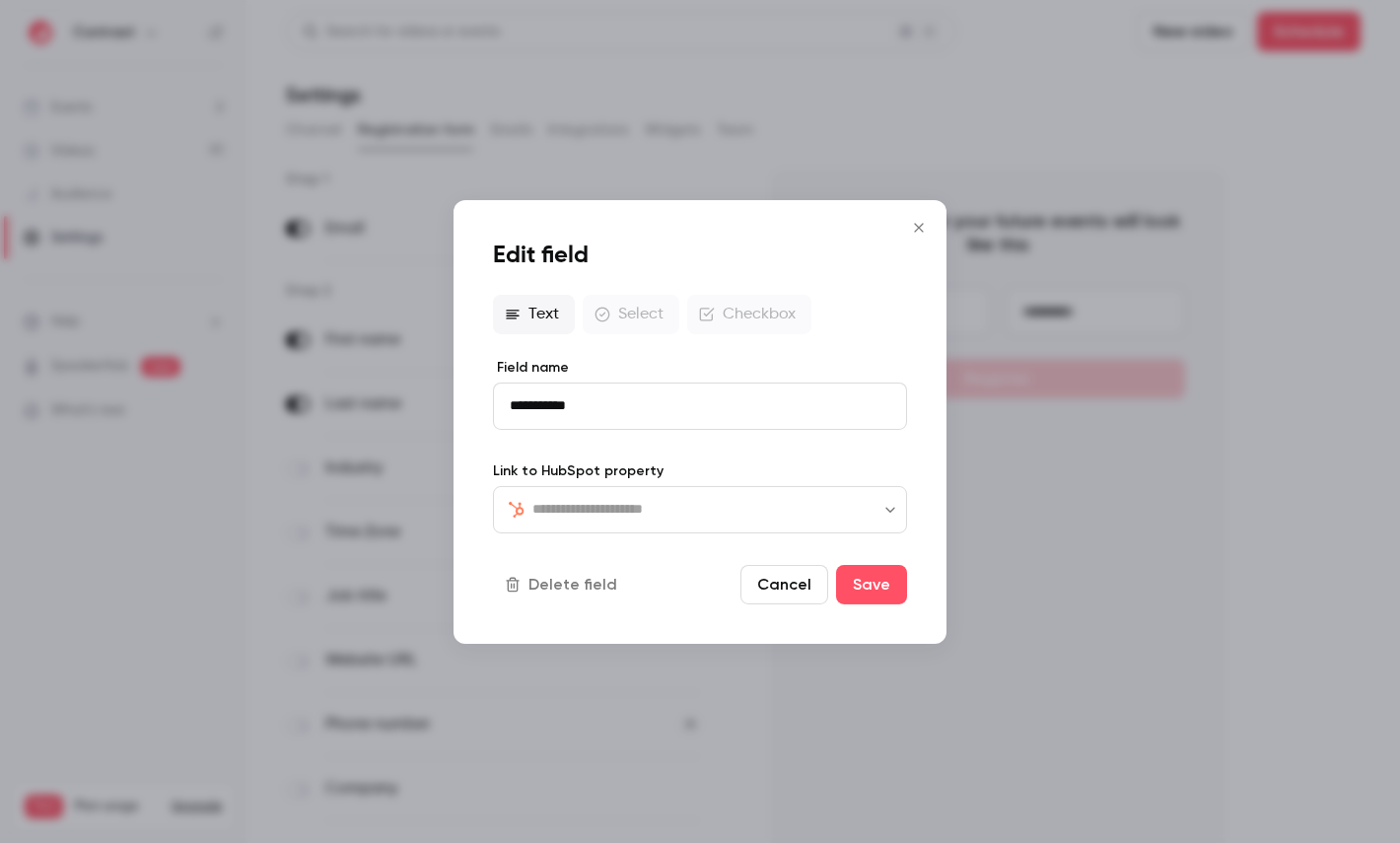 type on "**********" 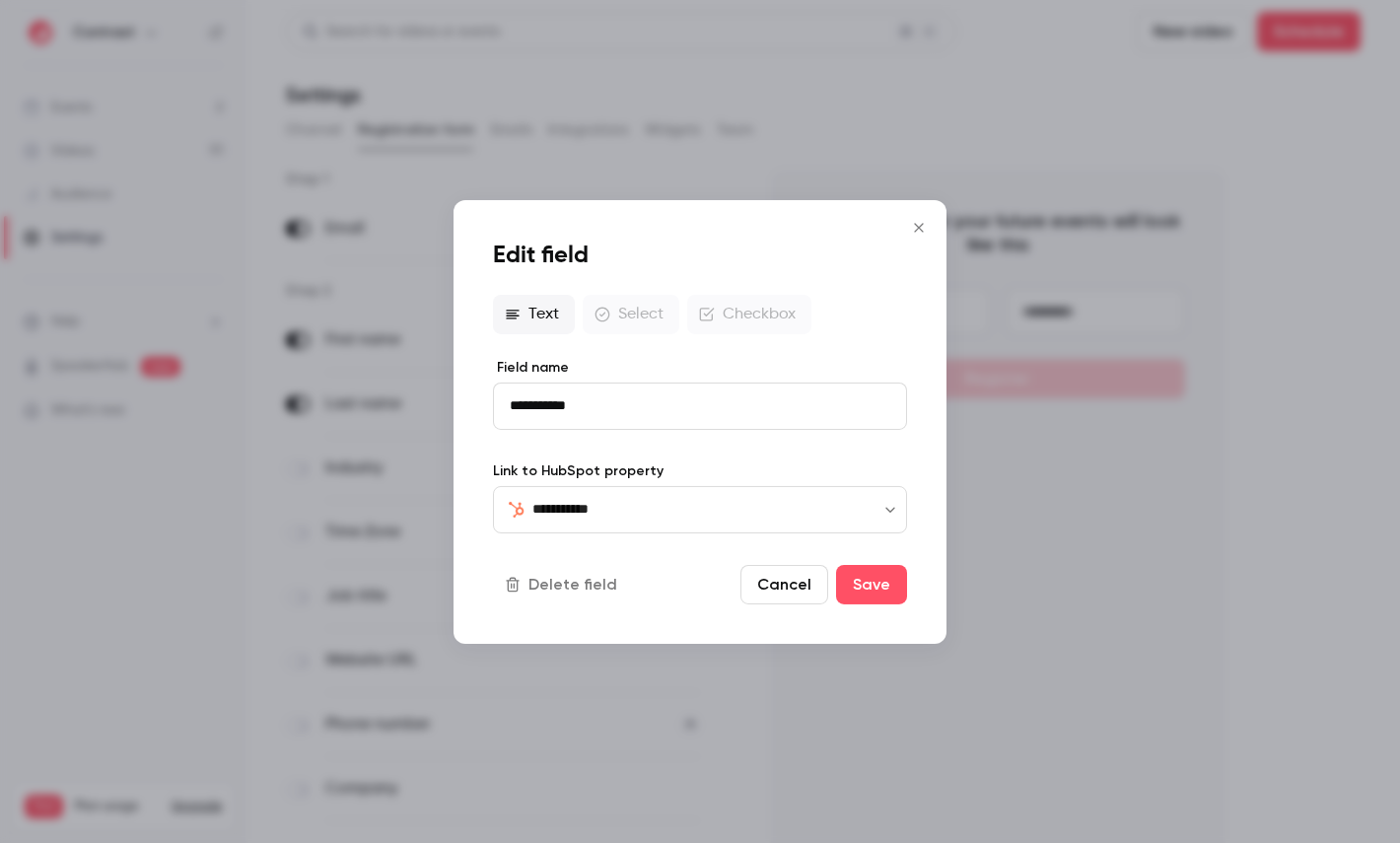 type 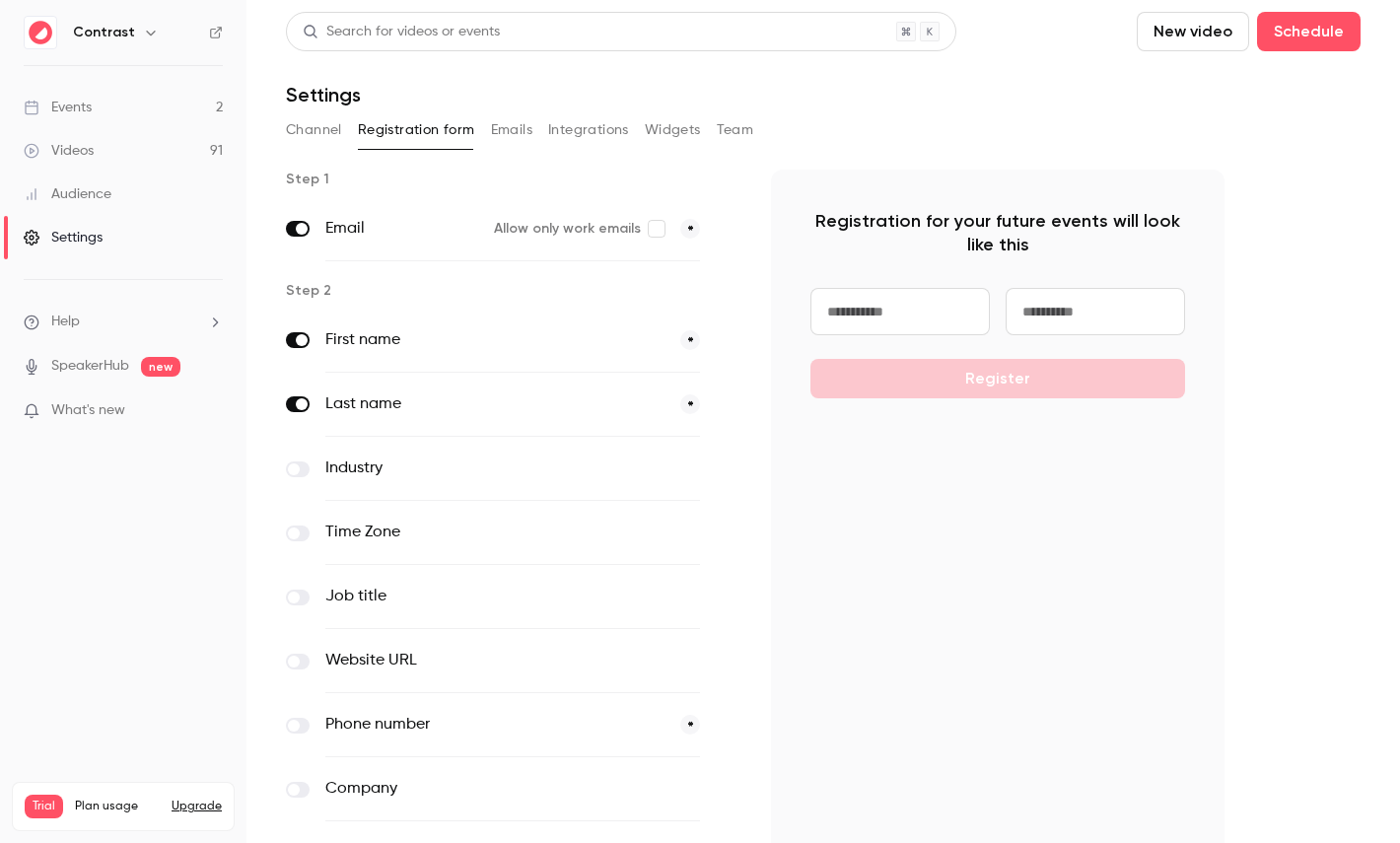 click at bounding box center (728, 597) 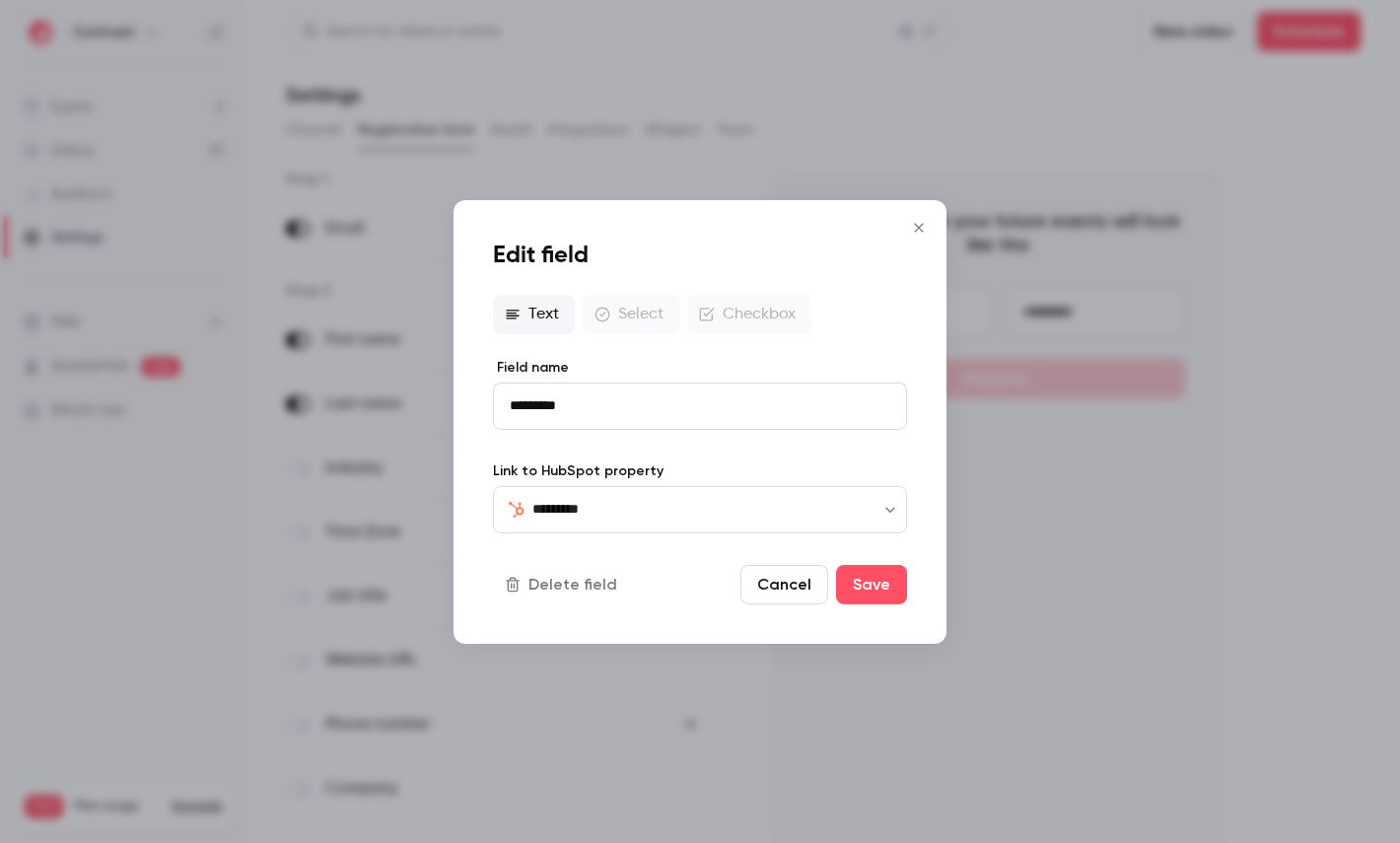 type 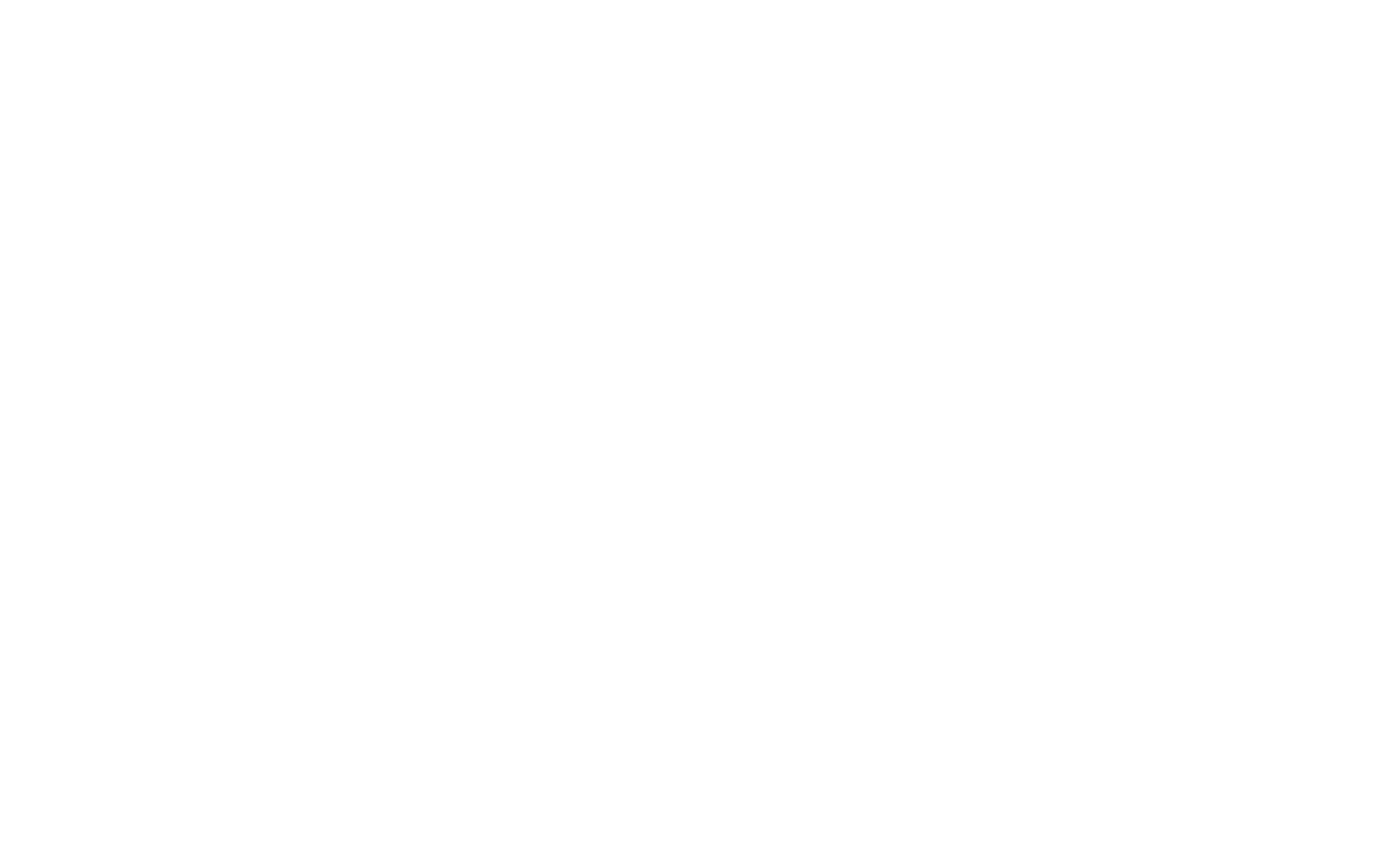 scroll, scrollTop: 0, scrollLeft: 0, axis: both 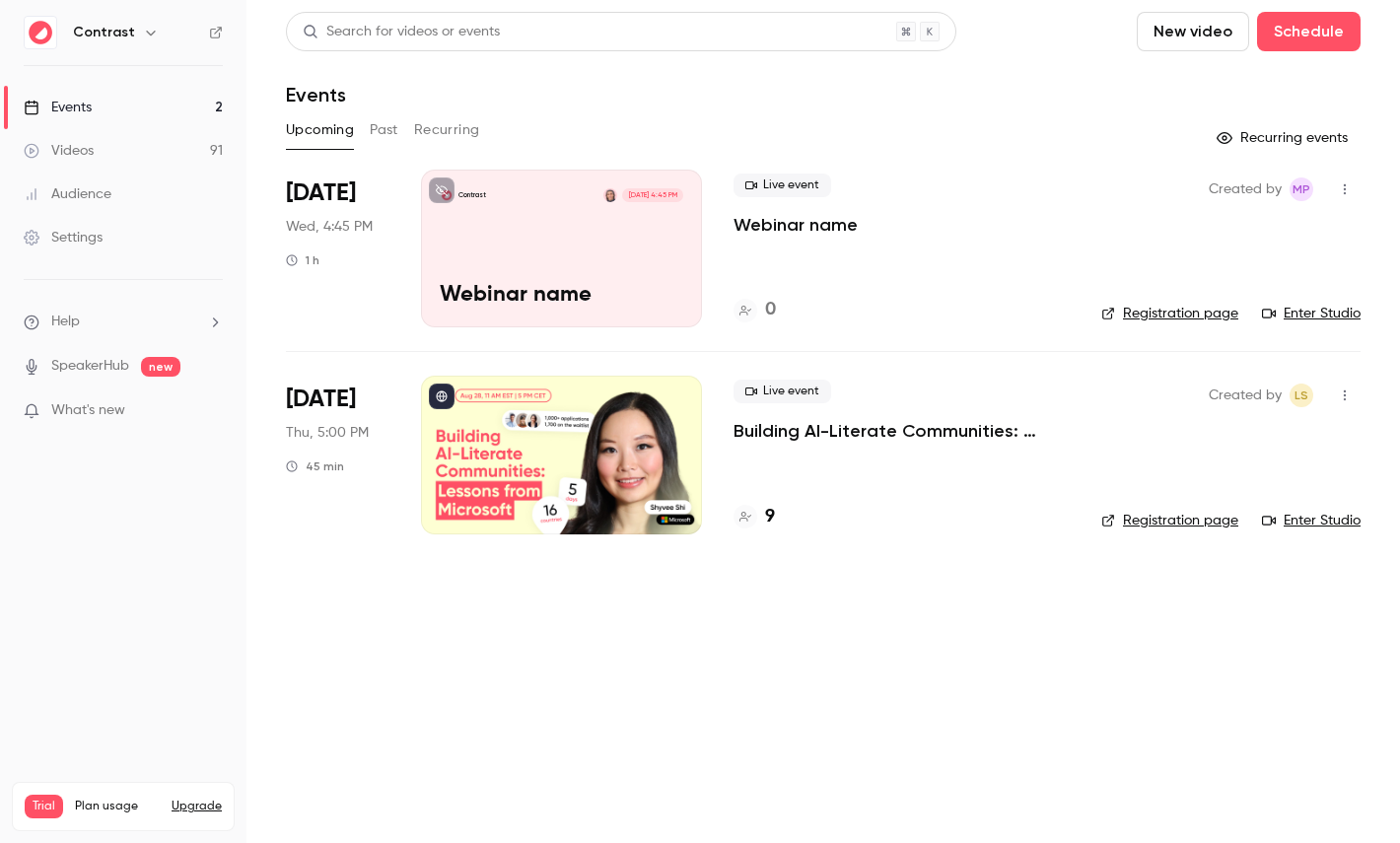 click on "Videos 91" at bounding box center (123, 151) 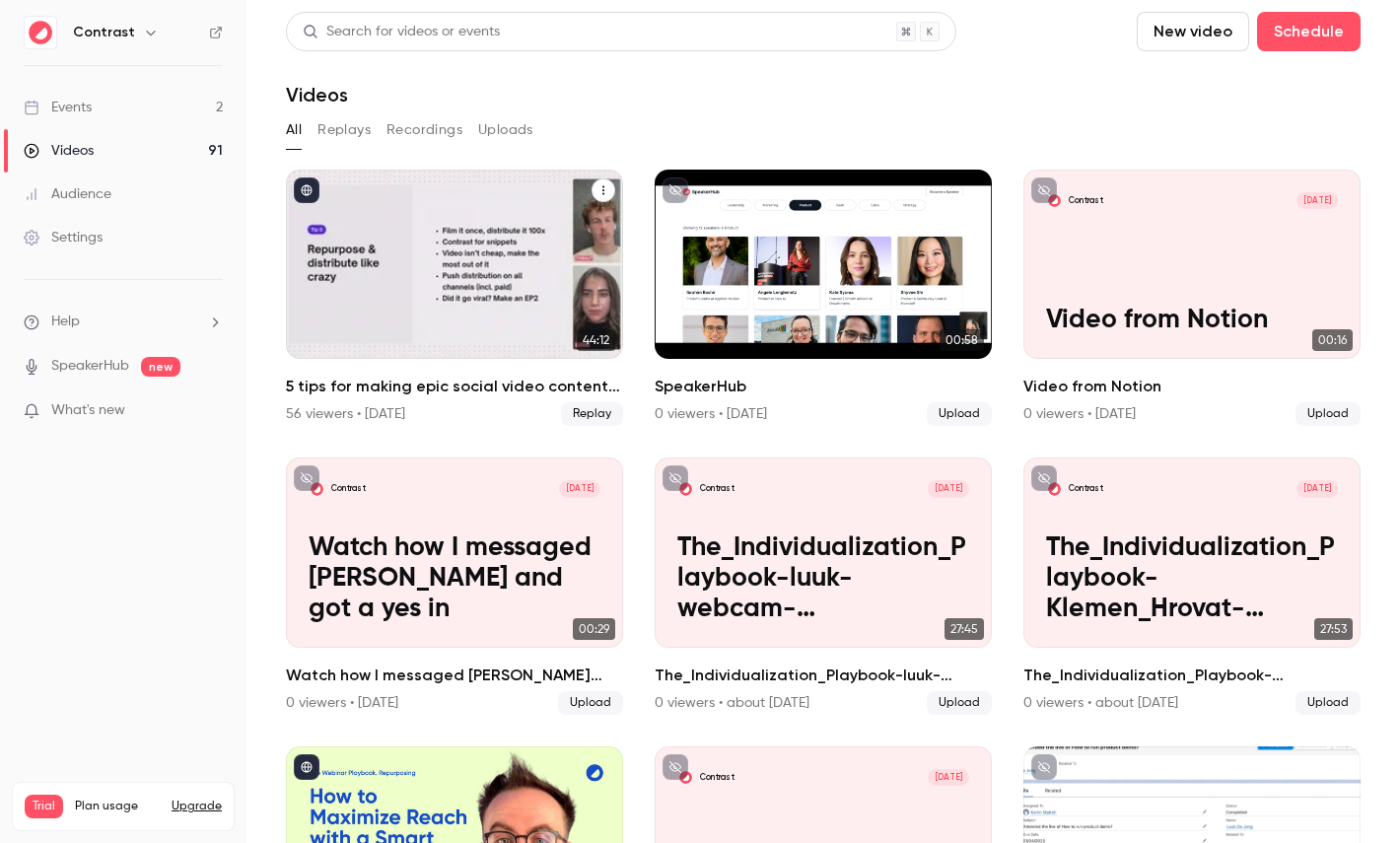 click at bounding box center [455, 264] 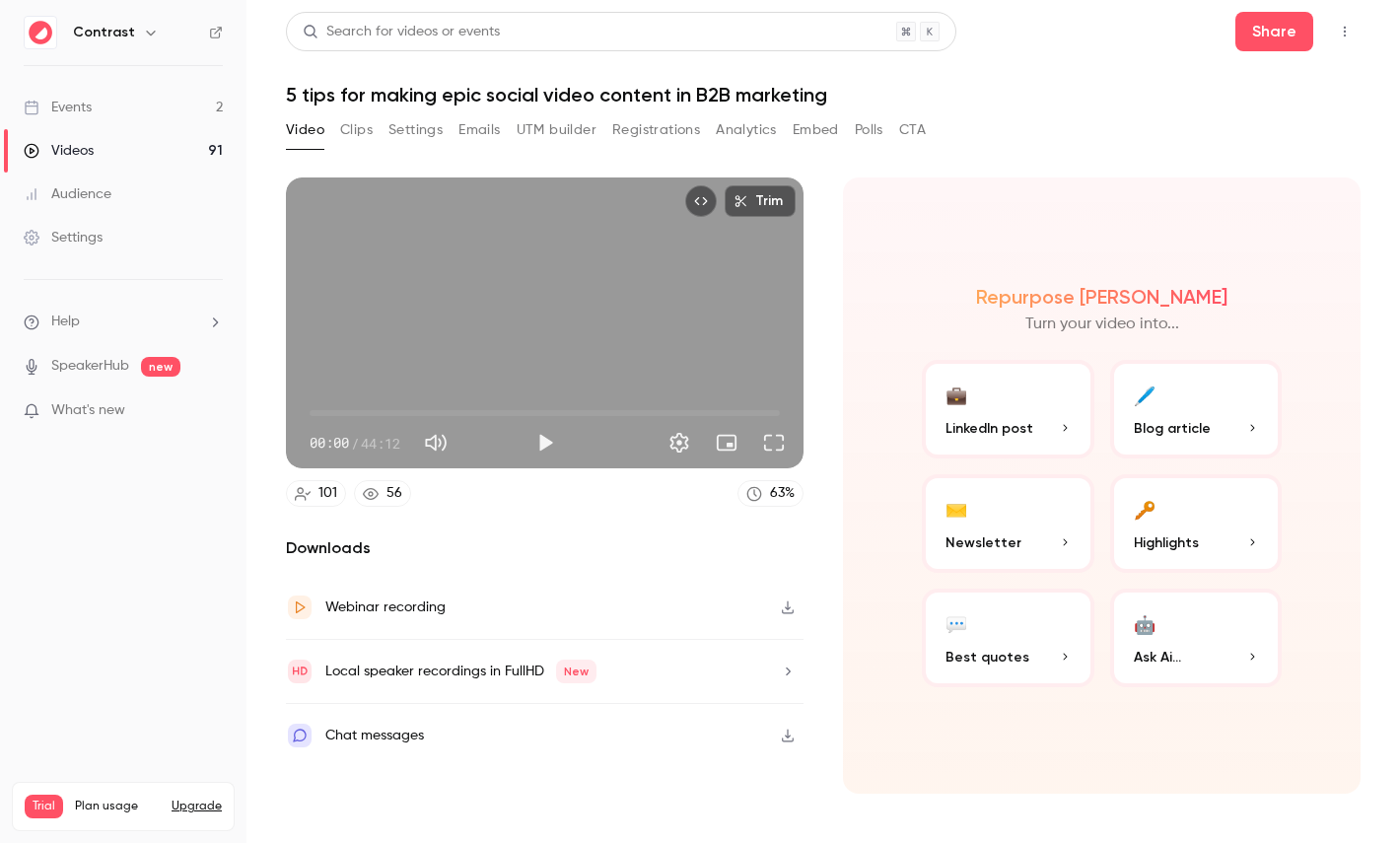 click on "Local speaker recordings in FullHD New" at bounding box center [460, 671] 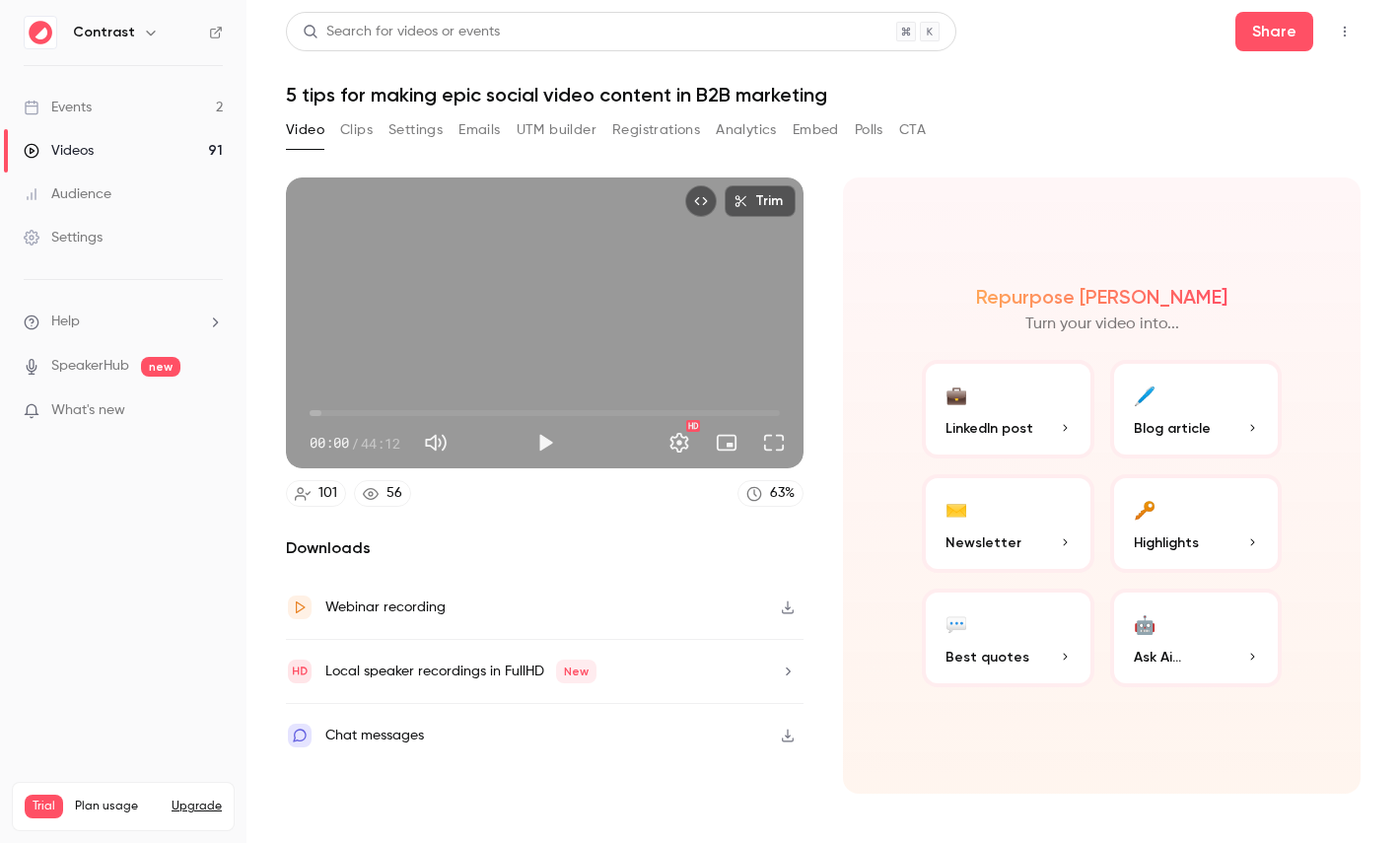 click on "Local speaker recordings in FullHD New" at bounding box center [460, 671] 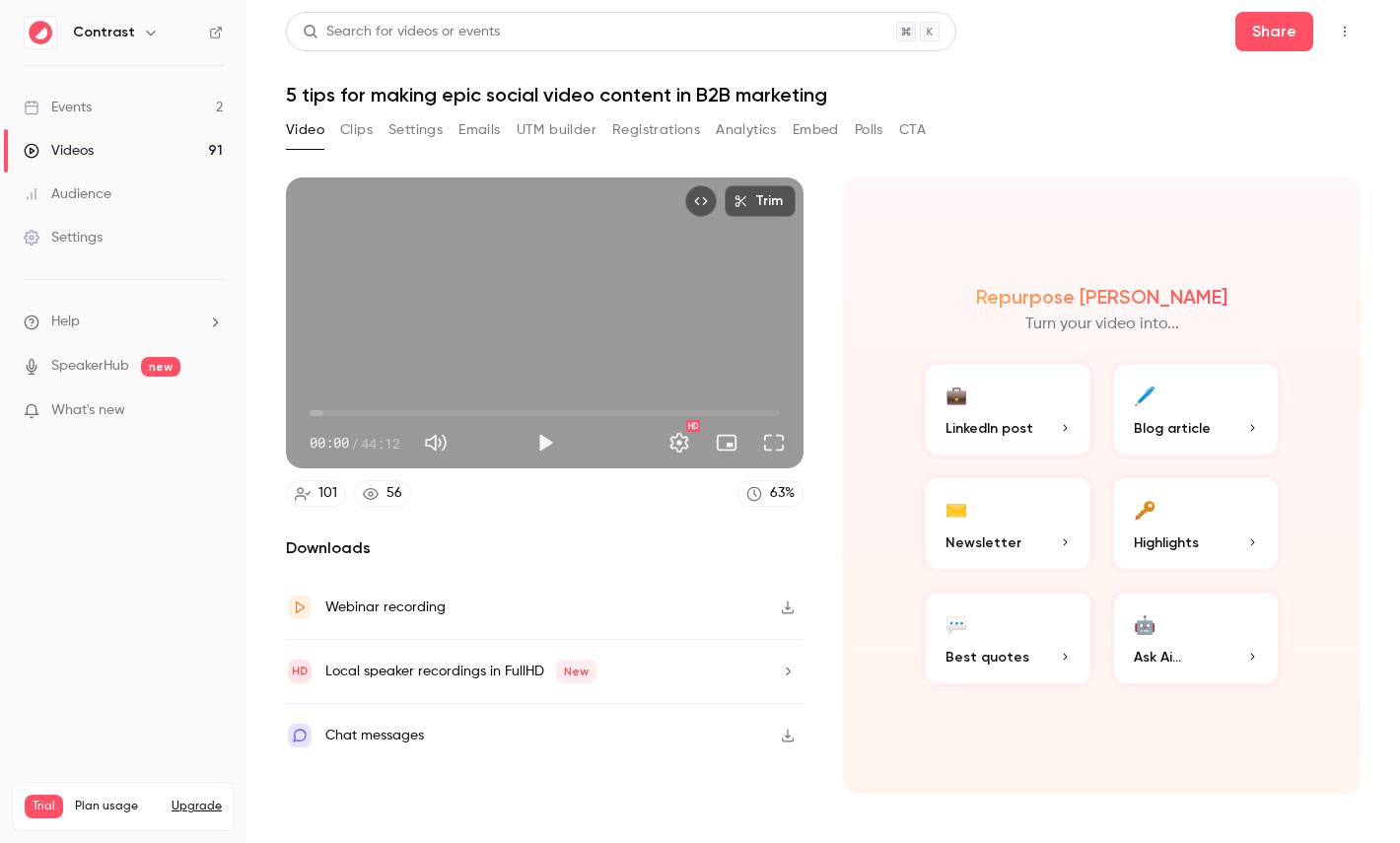 click on "Events 2" at bounding box center (123, 107) 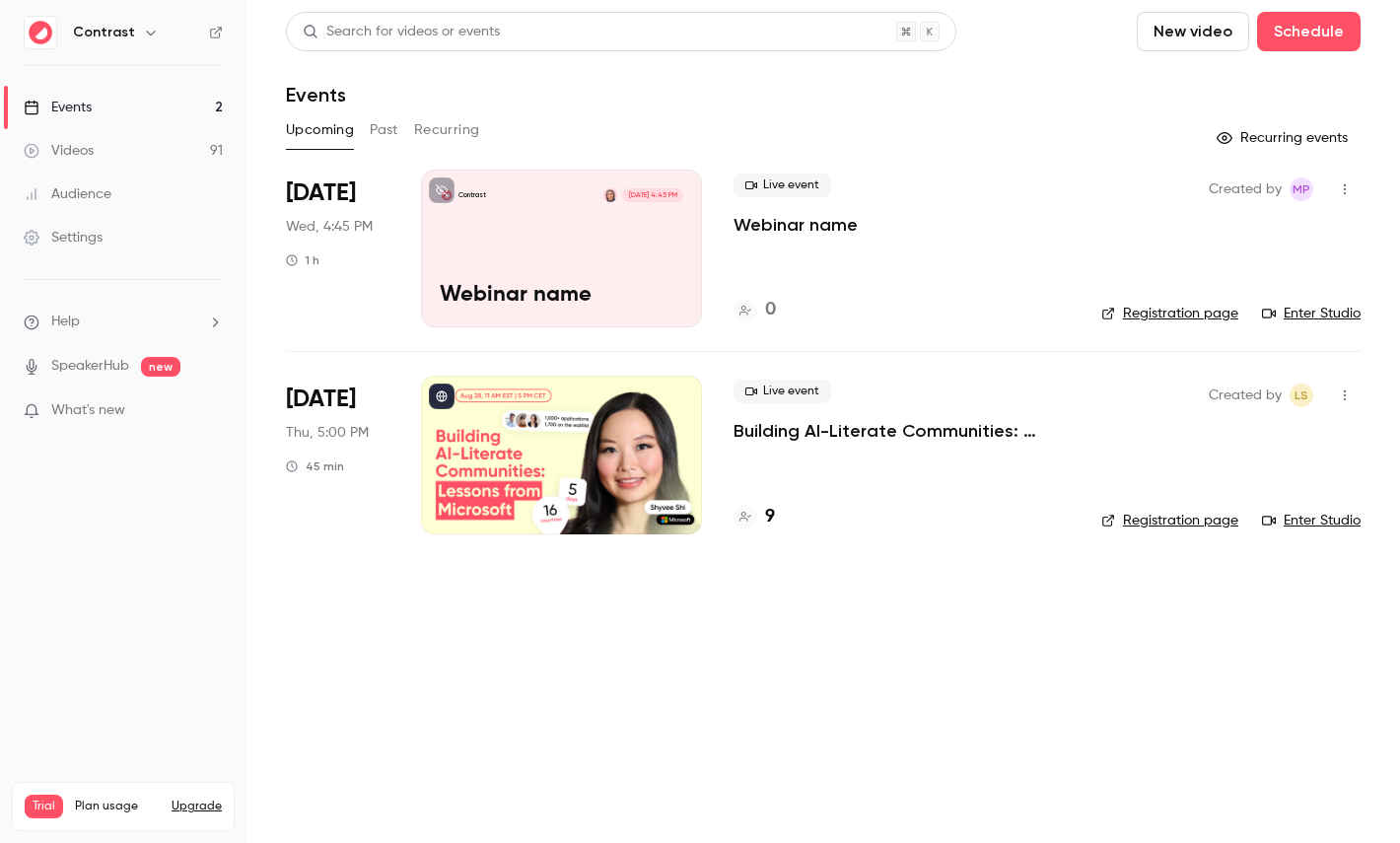 click 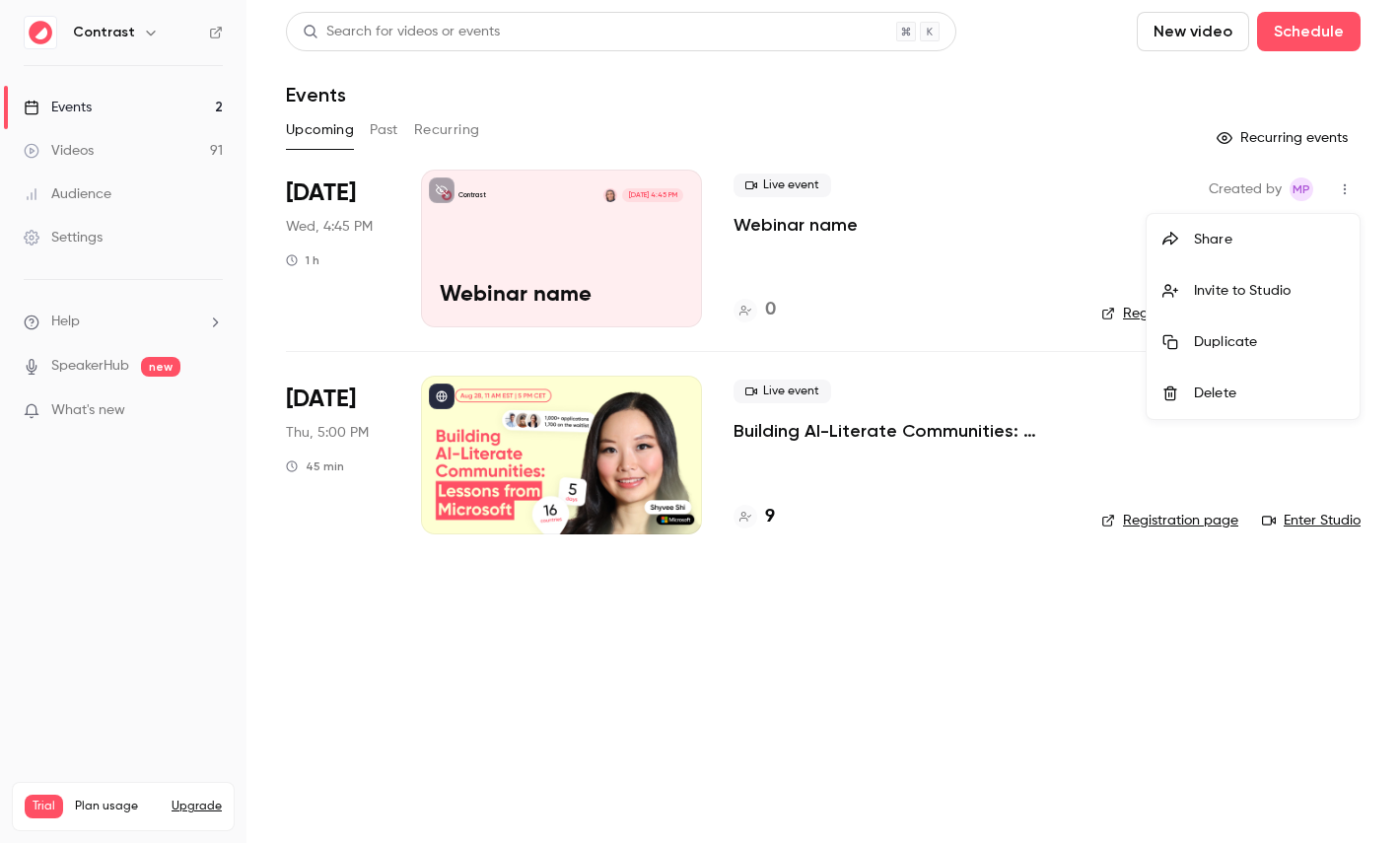 click on "Delete" at bounding box center (1269, 393) 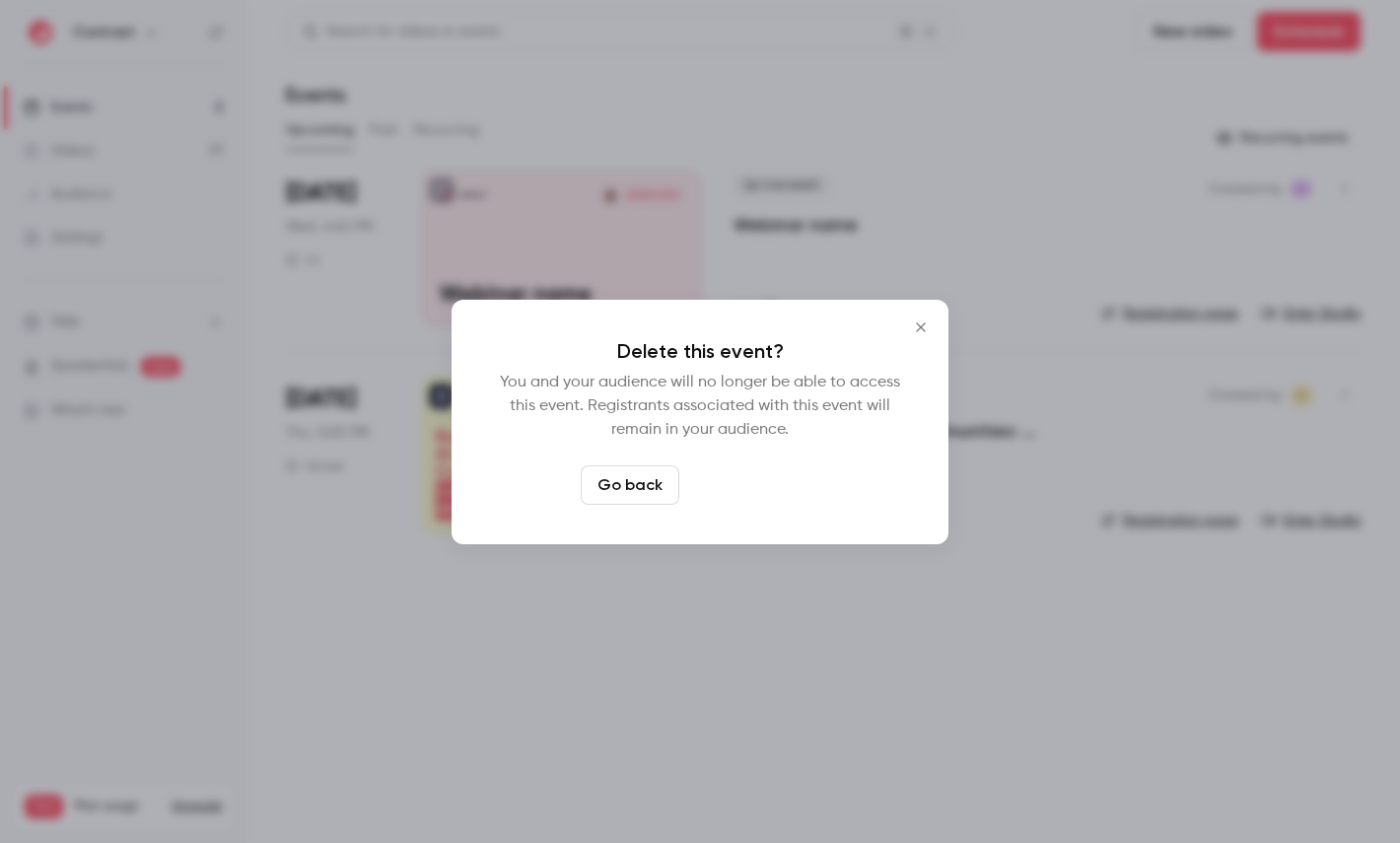 click on "Delete event" at bounding box center [753, 485] 